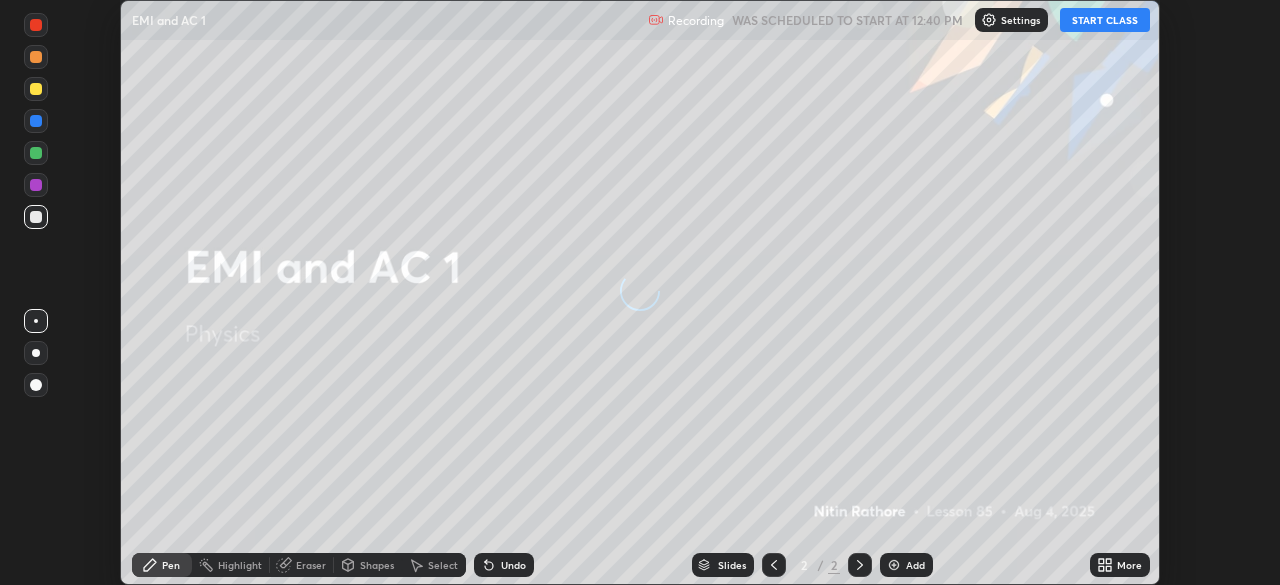 scroll, scrollTop: 0, scrollLeft: 0, axis: both 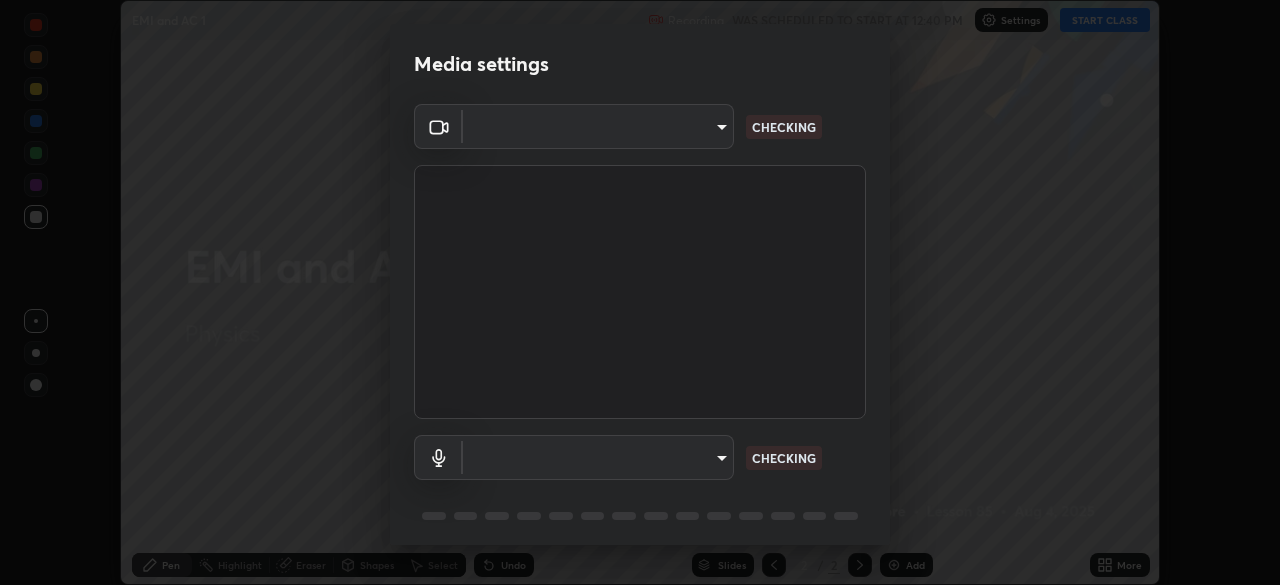 type on "[HASH]" 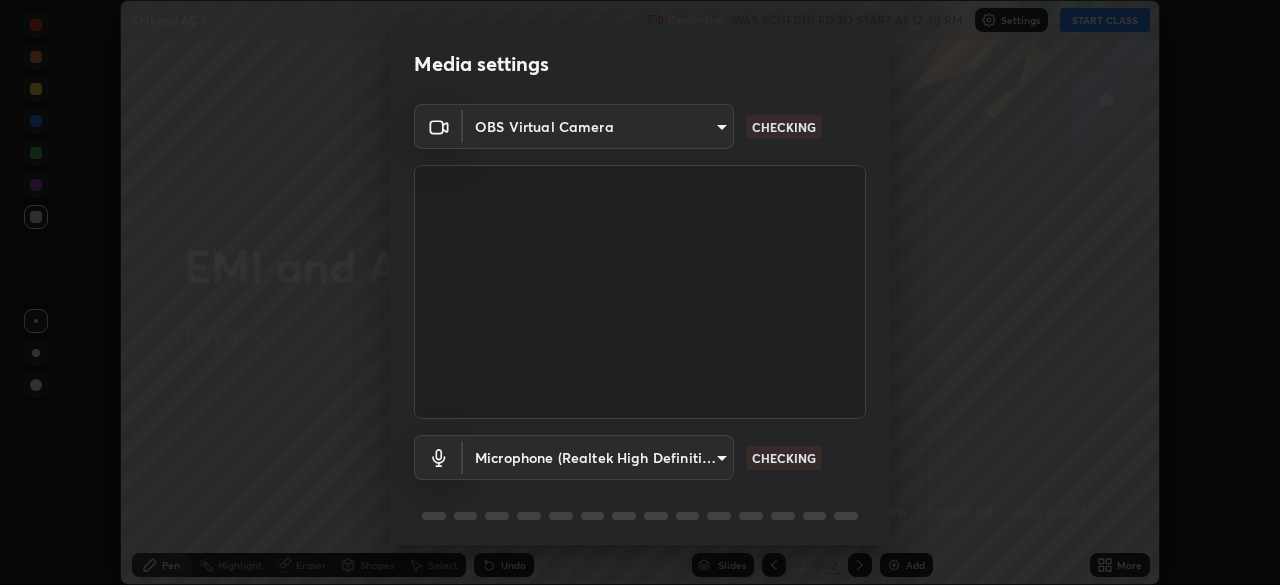 click on "Erase all EMI and AC 1 Recording WAS SCHEDULED TO START AT  12:40 PM Settings START CLASS Setting up your live class EMI and AC 1 • L85 of Physics [PERSON] Pen Highlight Eraser Shapes Select Undo Slides 2 / 2 Add More No doubts shared Encourage your learners to ask a doubt for better clarity Report an issue Reason for reporting Buffering Chat not working Audio - Video sync issue Educator video quality low ​ Attach an image Report Media settings OBS Virtual Camera [HASH] CHECKING Microphone (Realtek High Definition Audio) [HASH] CHECKING 1 / 5 Next" at bounding box center (640, 292) 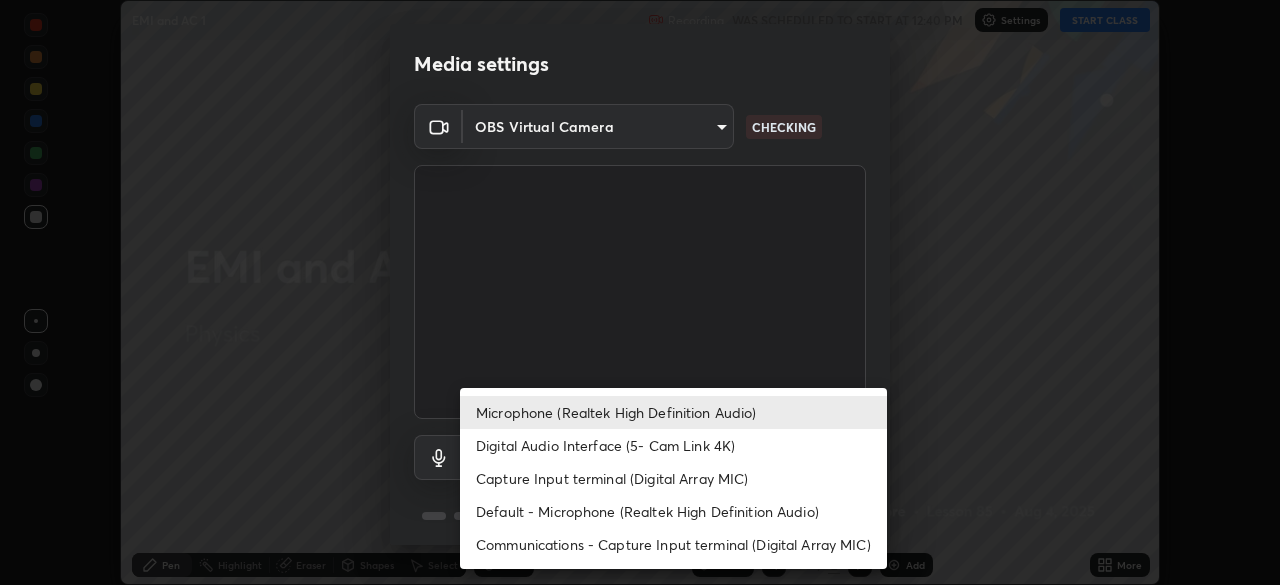 click on "Default - Microphone (Realtek High Definition Audio)" at bounding box center [673, 511] 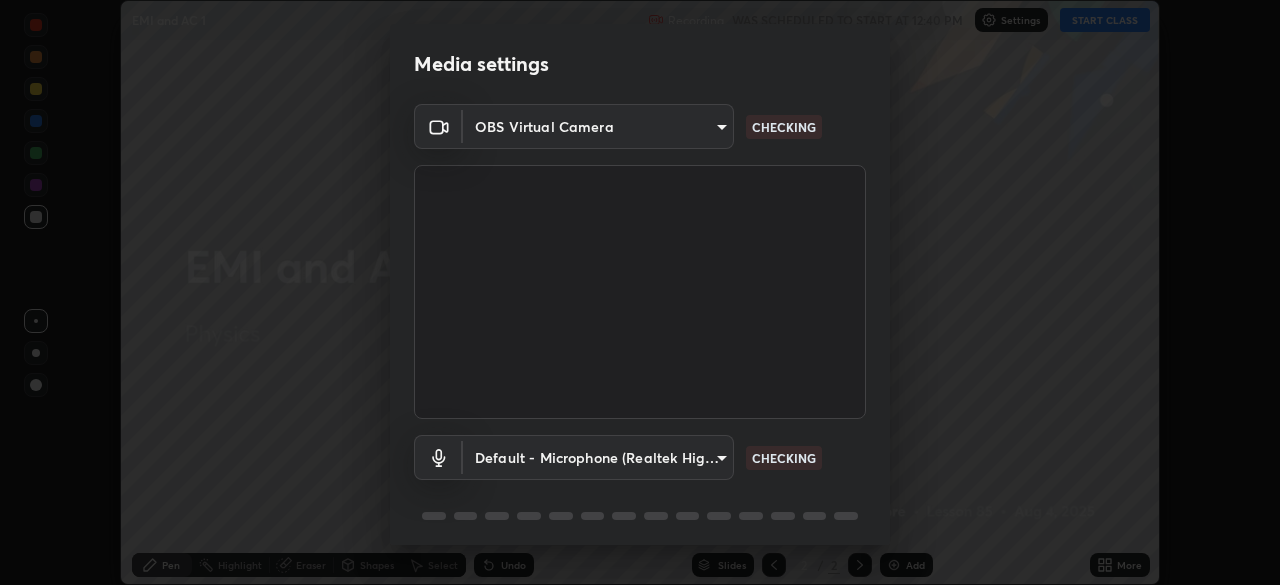 click on "Erase all EMI and AC 1 Recording WAS SCHEDULED TO START AT  12:40 PM Settings START CLASS Setting up your live class EMI and AC 1 • L85 of Physics [FIRST] [LAST] Pen Highlight Eraser Shapes Select Undo Slides 2 / 2 Add More No doubts shared Encourage your learners to ask a doubt for better clarity Report an issue Reason for reporting Buffering Chat not working Audio - Video sync issue Educator video quality low ​ Attach an image Report Media settings OBS Virtual Camera [HASH] CHECKING Default - Microphone (Realtek High Definition Audio) default CHECKING 1 / 5 Next Microphone (Realtek High Definition Audio) Digital Audio Interface (5- Cam Link 4K) Capture Input terminal (Digital Array MIC) Default - Microphone (Realtek High Definition Audio) Communications - Capture Input terminal (Digital Array MIC)" at bounding box center (640, 292) 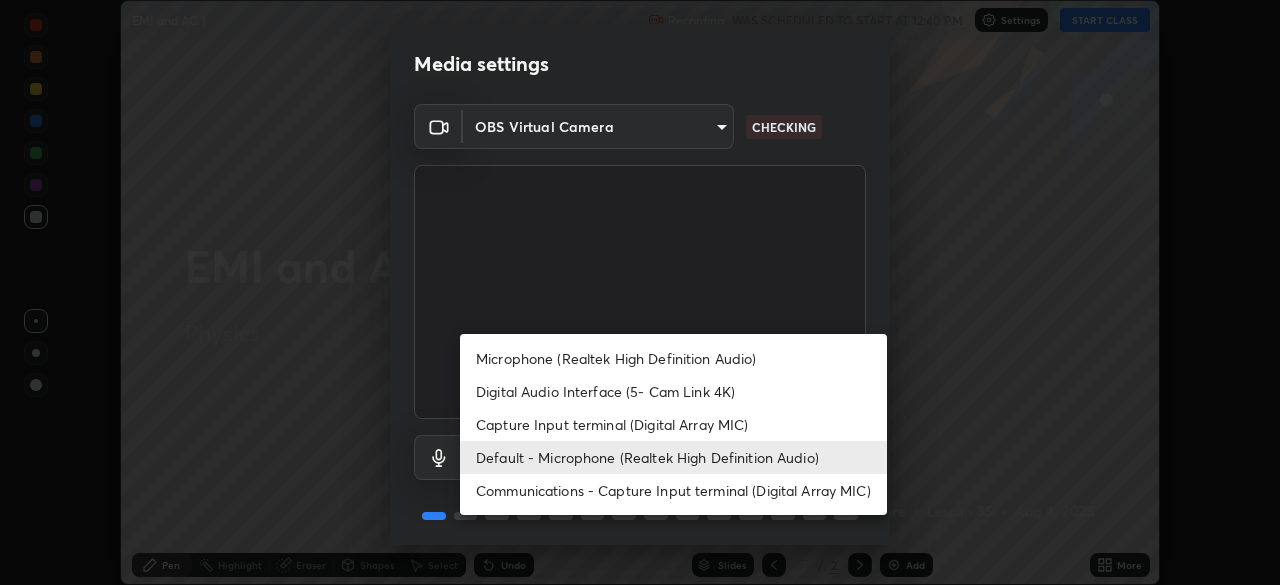click on "Microphone (Realtek High Definition Audio)" at bounding box center [673, 358] 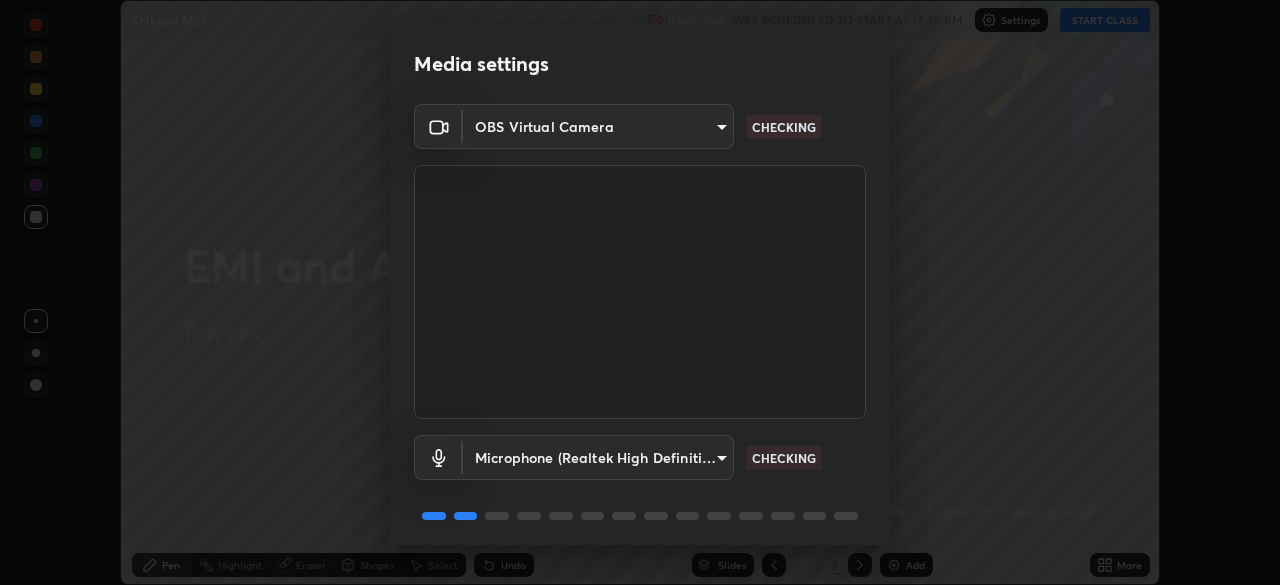 scroll, scrollTop: 71, scrollLeft: 0, axis: vertical 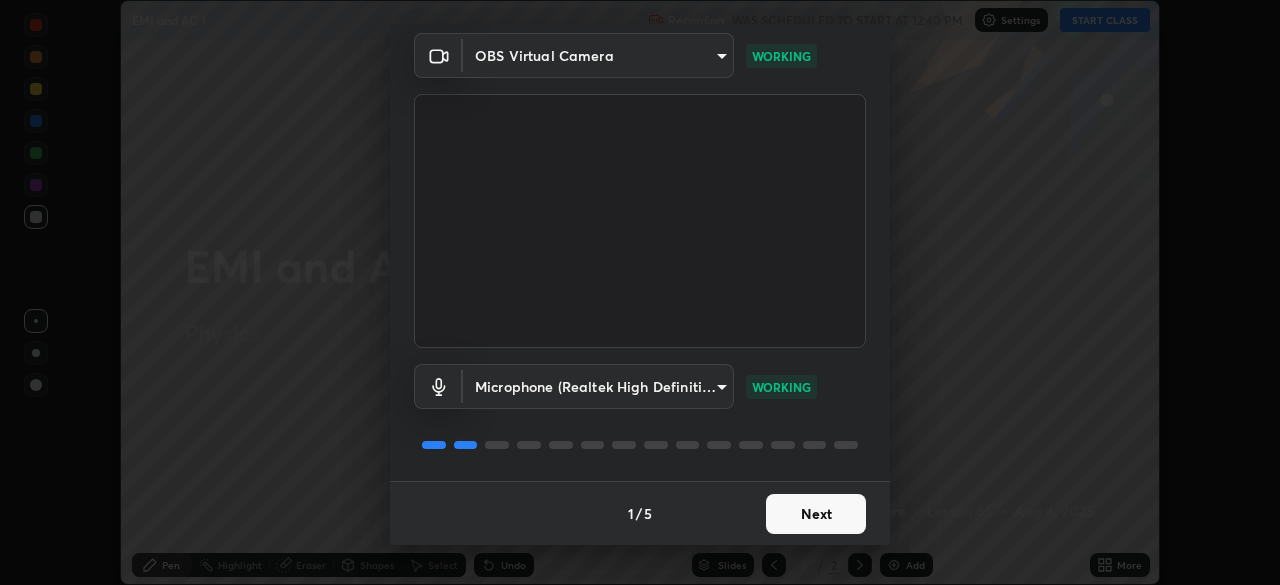 click on "Next" at bounding box center [816, 514] 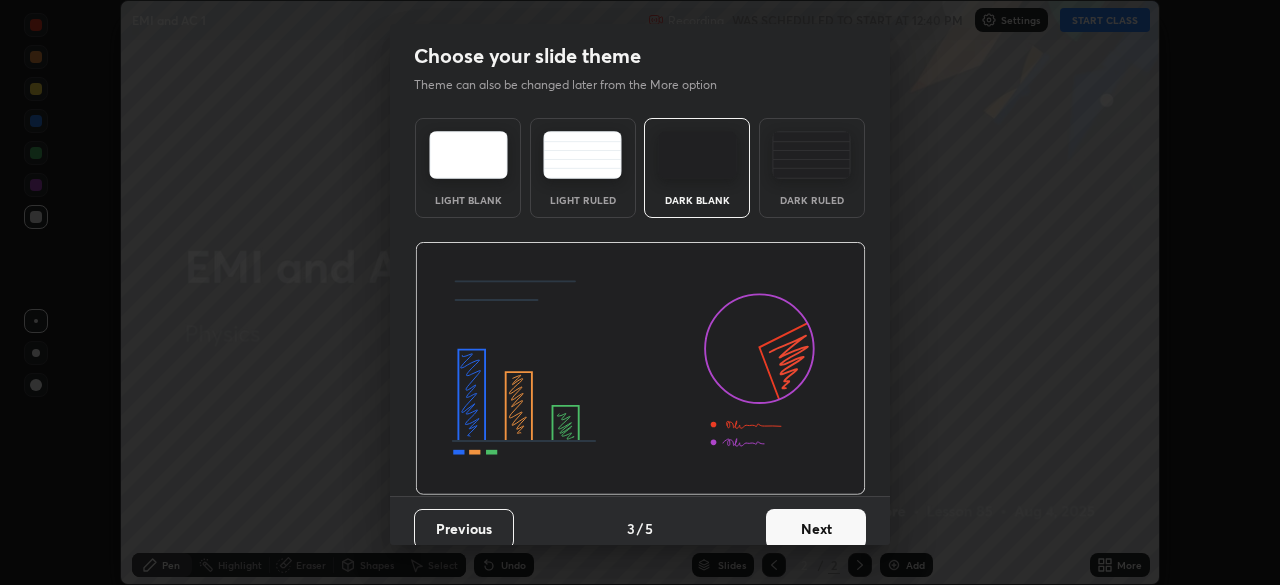 click on "Next" at bounding box center [816, 529] 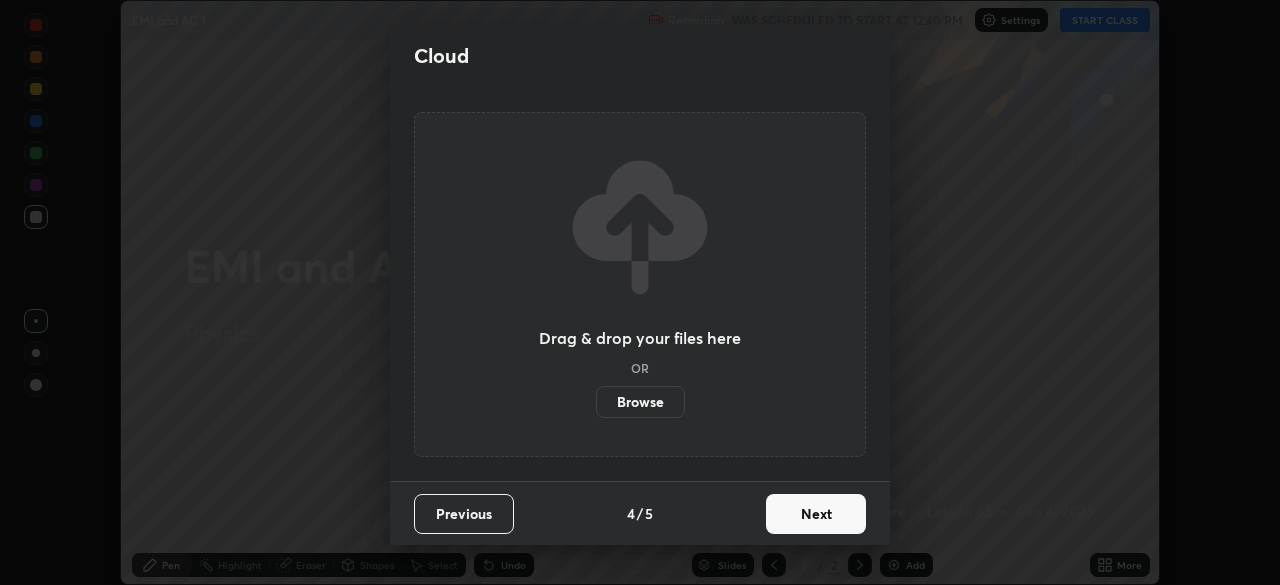 click on "Next" at bounding box center [816, 514] 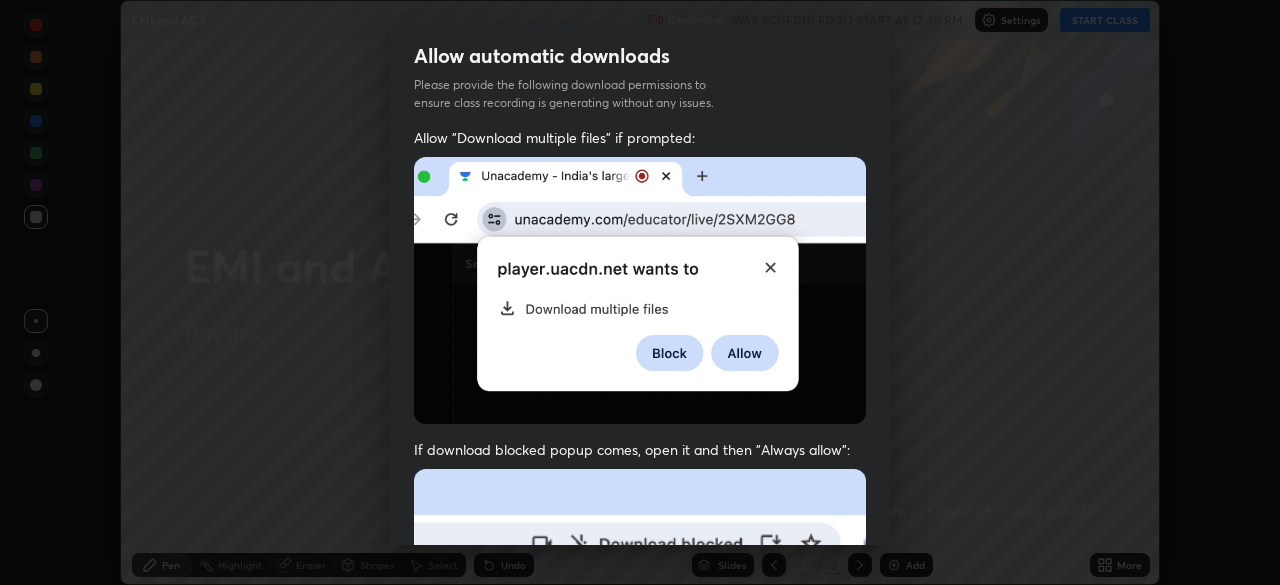 click at bounding box center (640, 687) 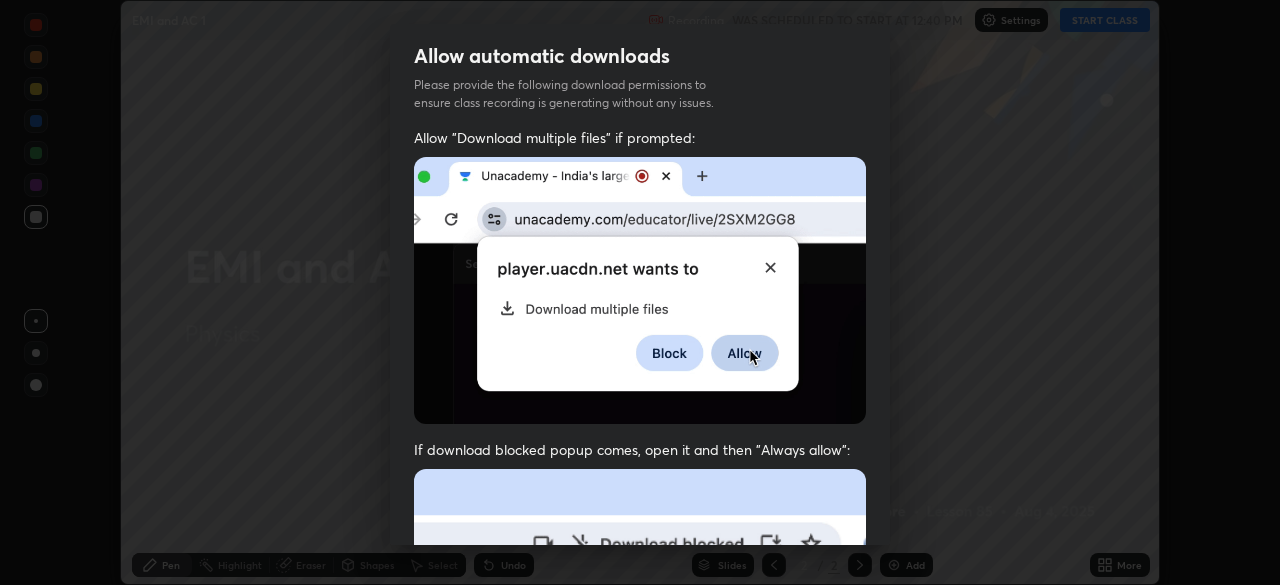 click at bounding box center [640, 290] 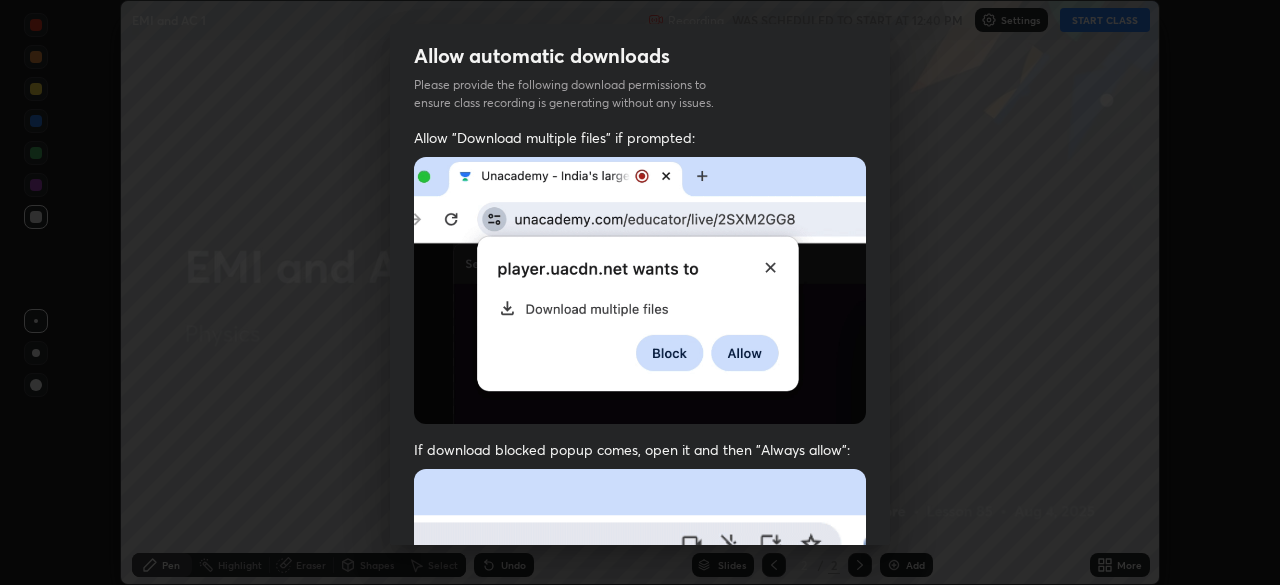 click at bounding box center [640, 290] 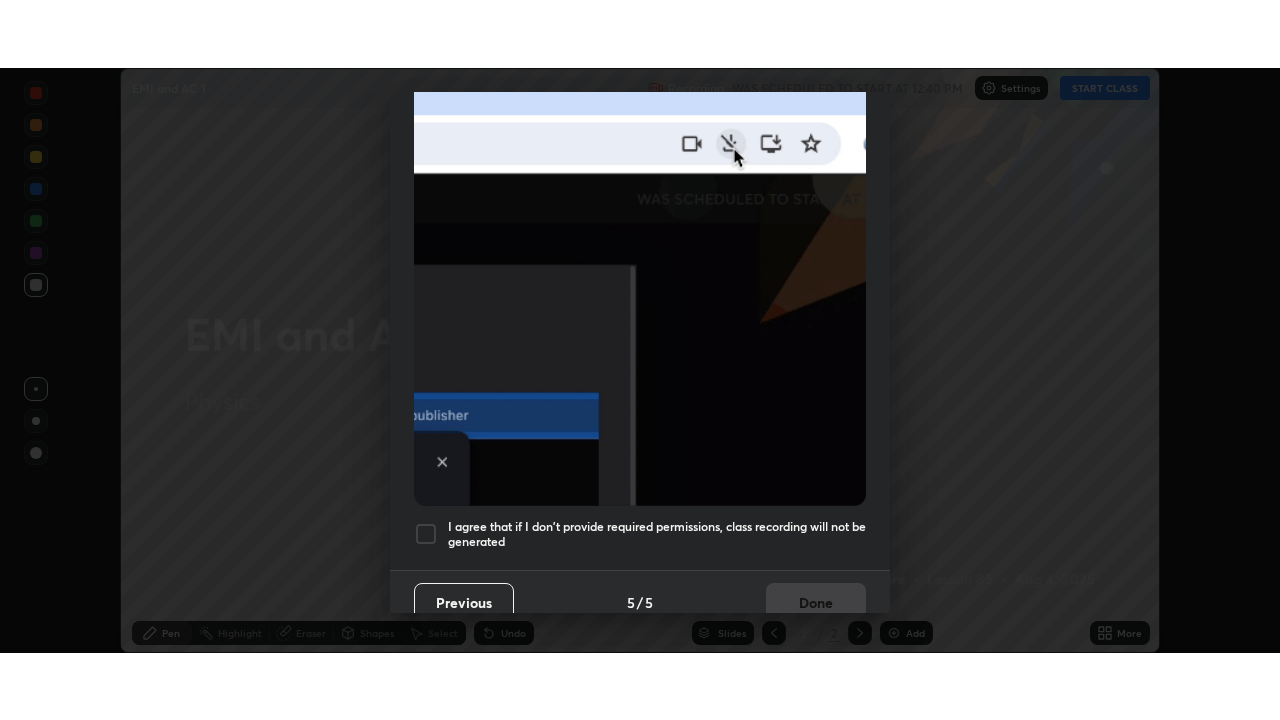 scroll, scrollTop: 479, scrollLeft: 0, axis: vertical 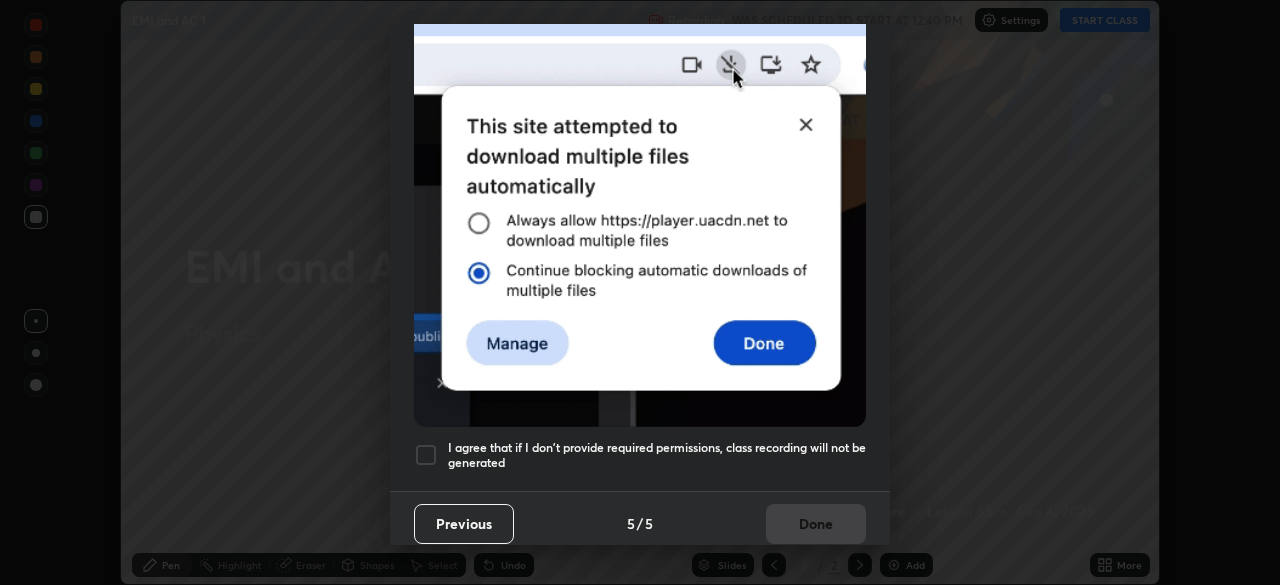click on "I agree that if I don't provide required permissions, class recording will not be generated" at bounding box center (657, 455) 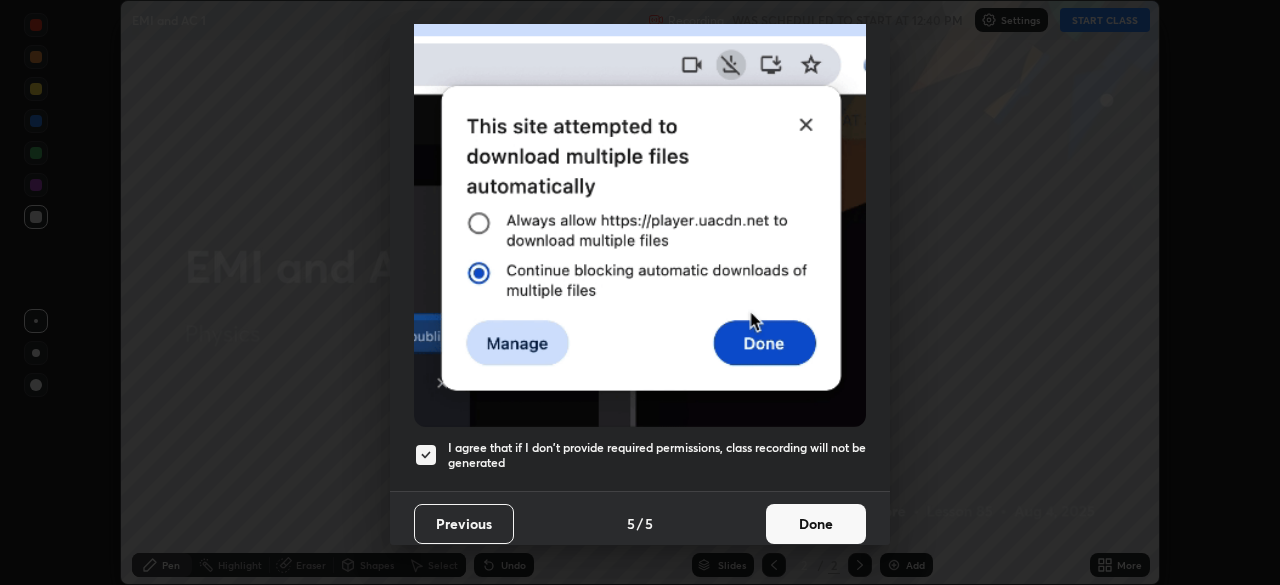 click on "Done" at bounding box center [816, 524] 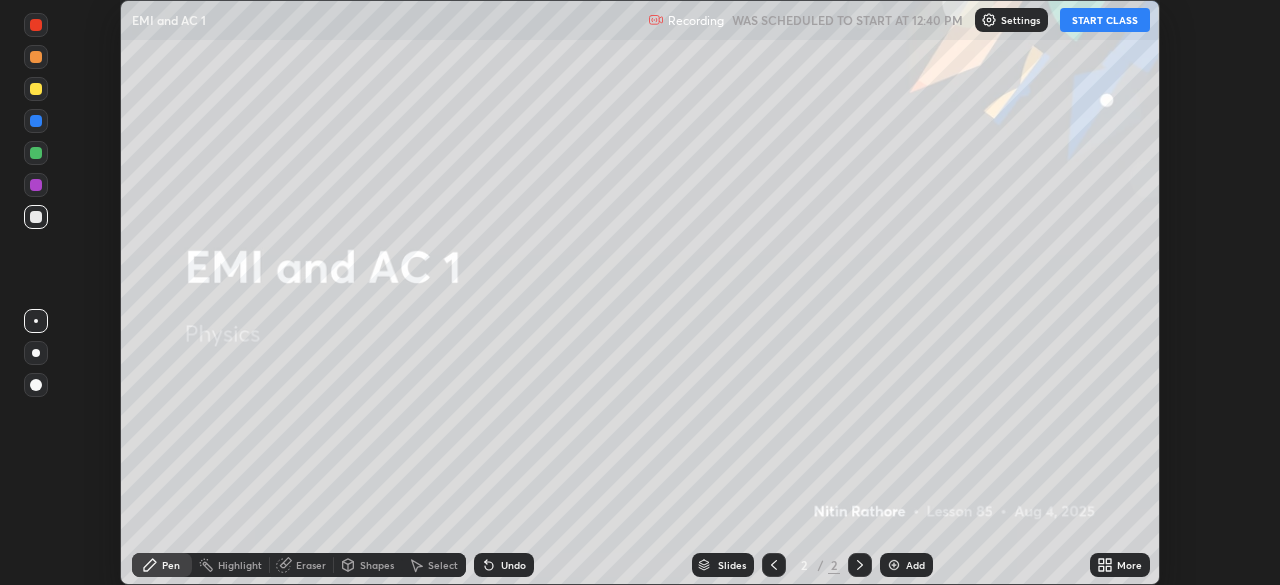 click 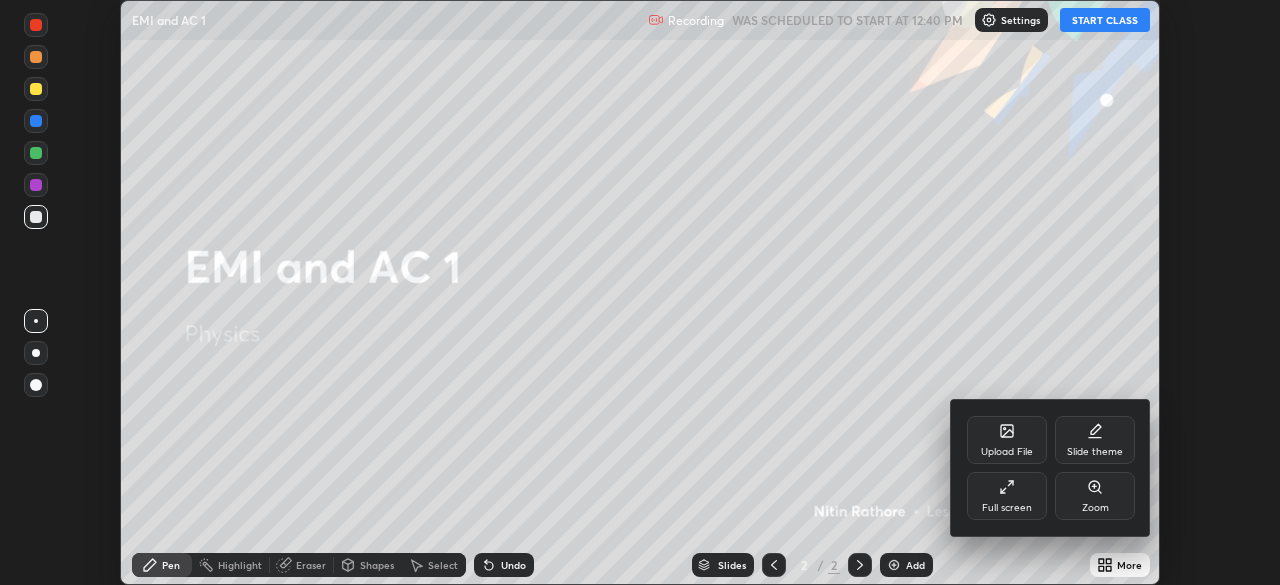 click on "Full screen" at bounding box center [1007, 508] 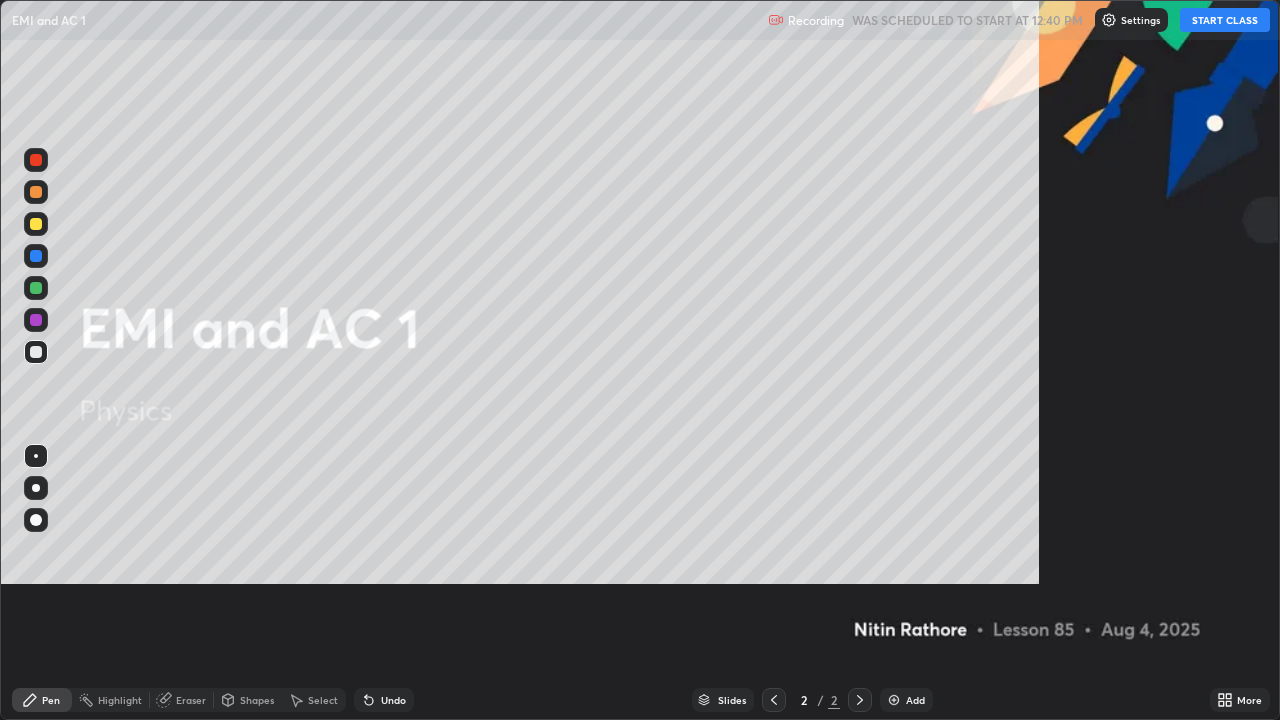 scroll, scrollTop: 99280, scrollLeft: 98720, axis: both 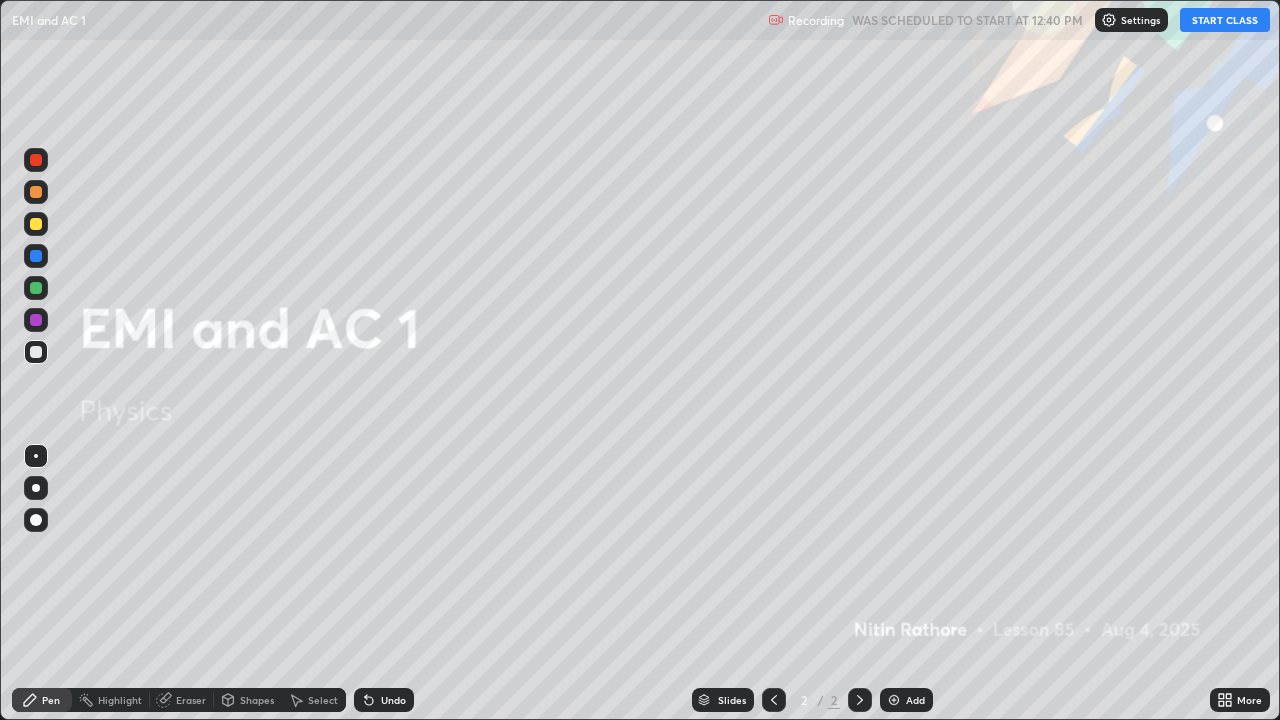 click on "START CLASS" at bounding box center (1225, 20) 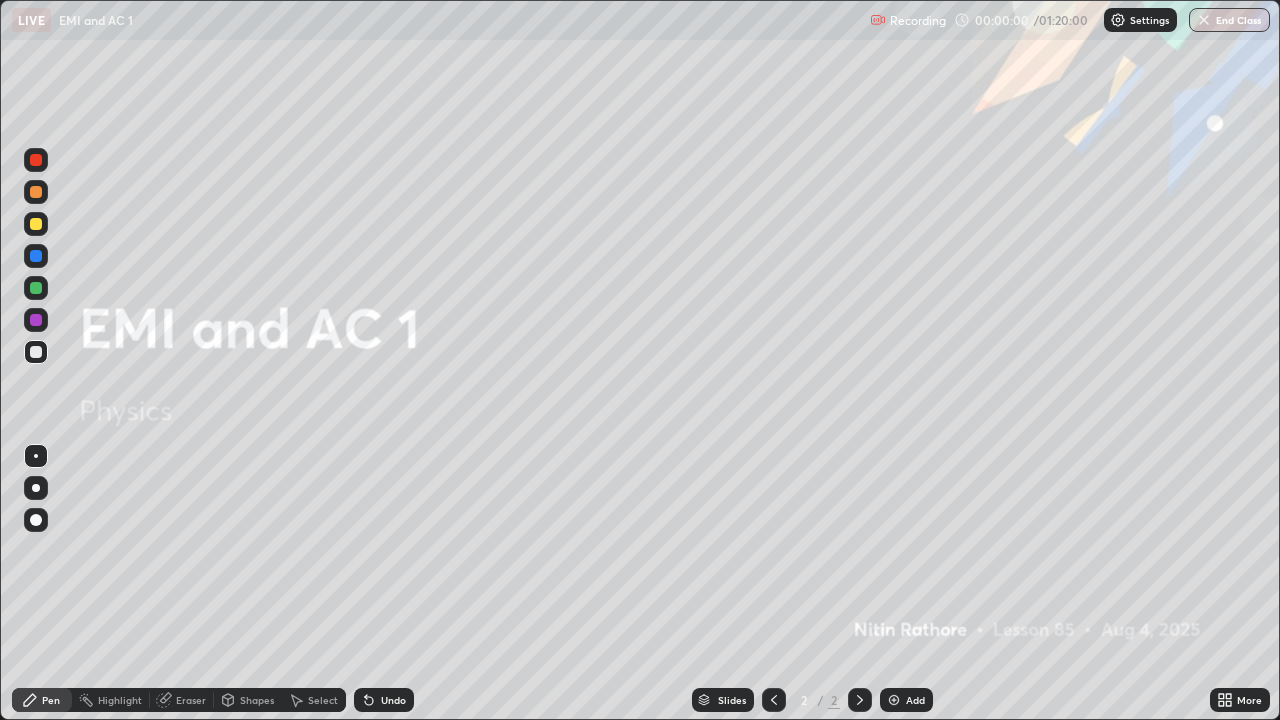 click on "Add" at bounding box center (915, 700) 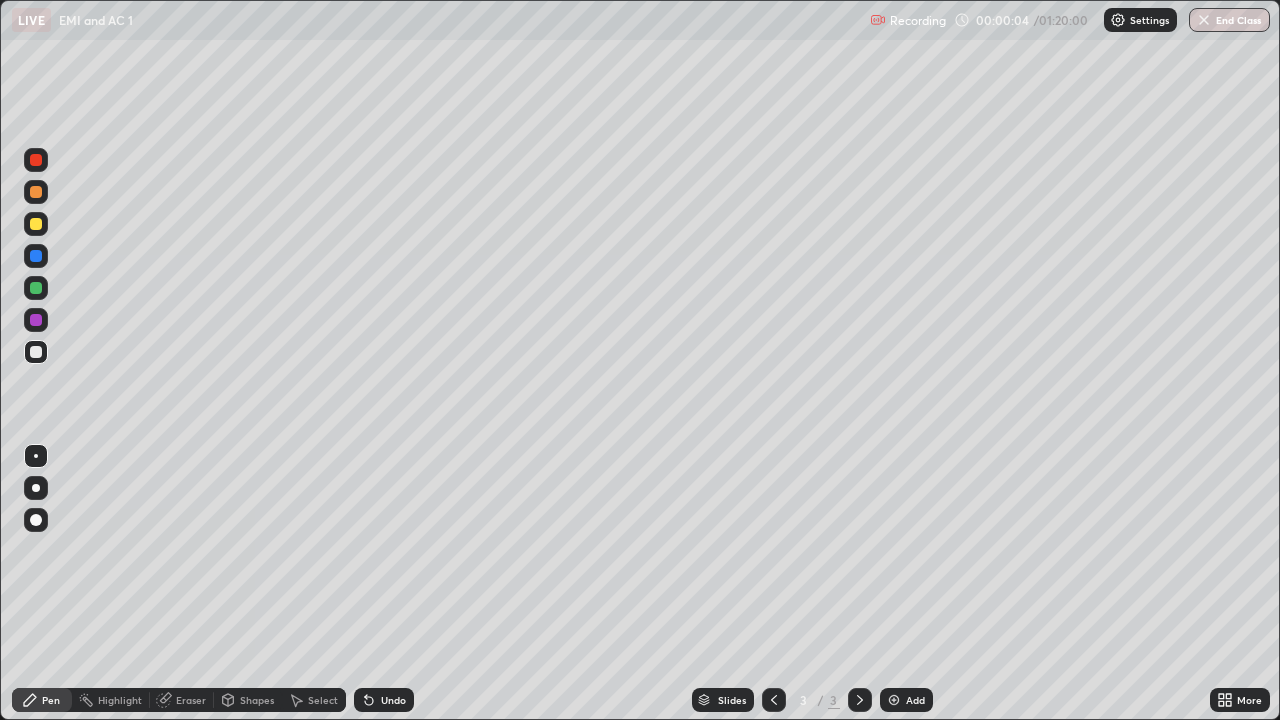 click at bounding box center [36, 488] 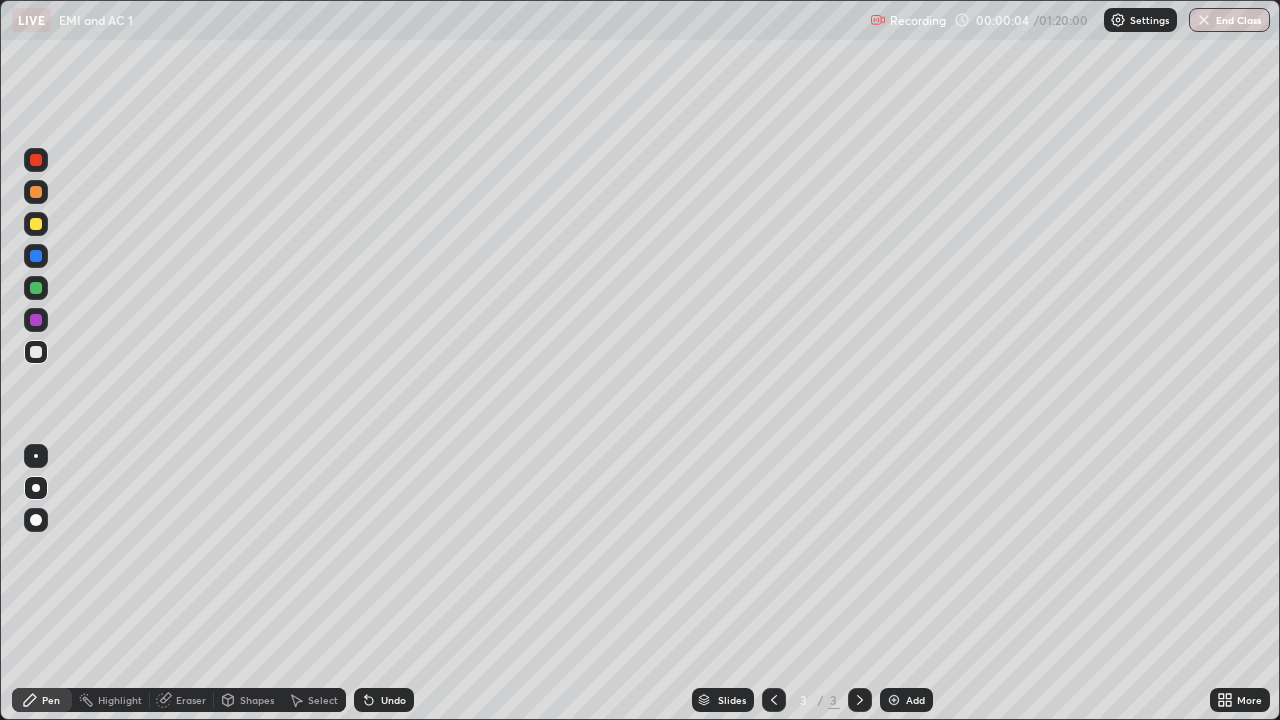 click on "Pen" at bounding box center [42, 700] 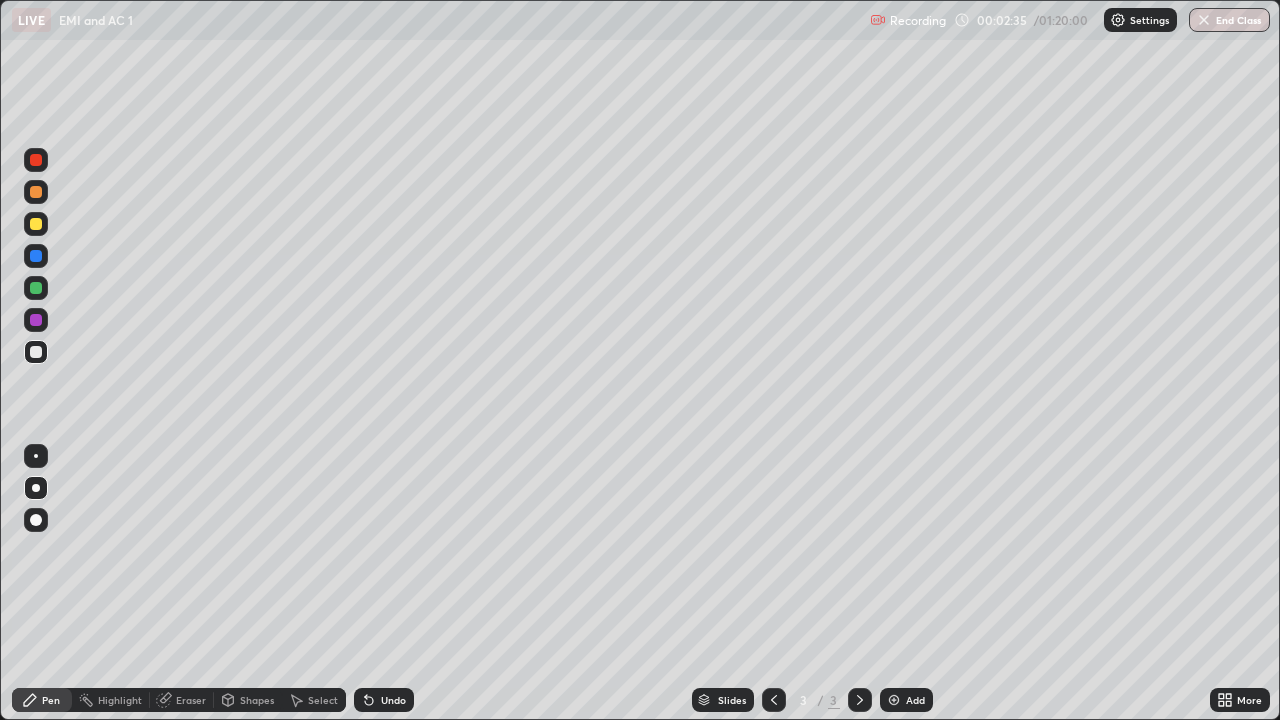 click on "Shapes" at bounding box center (257, 700) 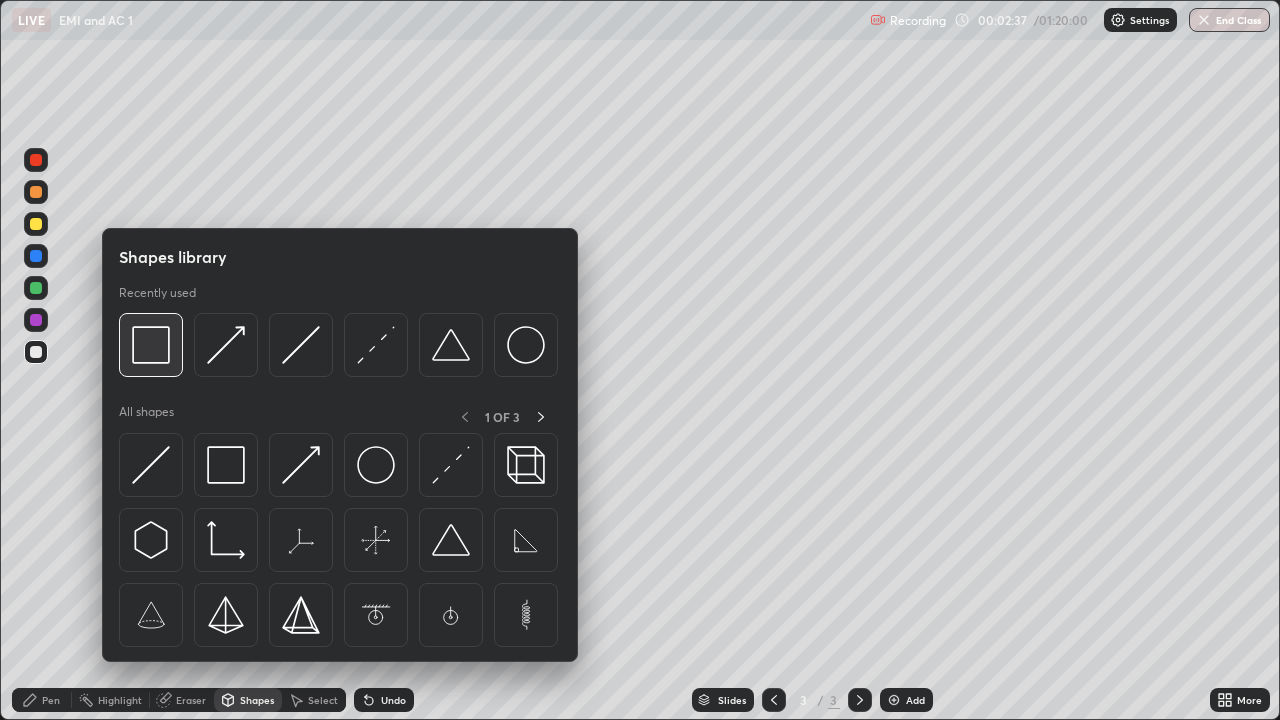 click at bounding box center (151, 345) 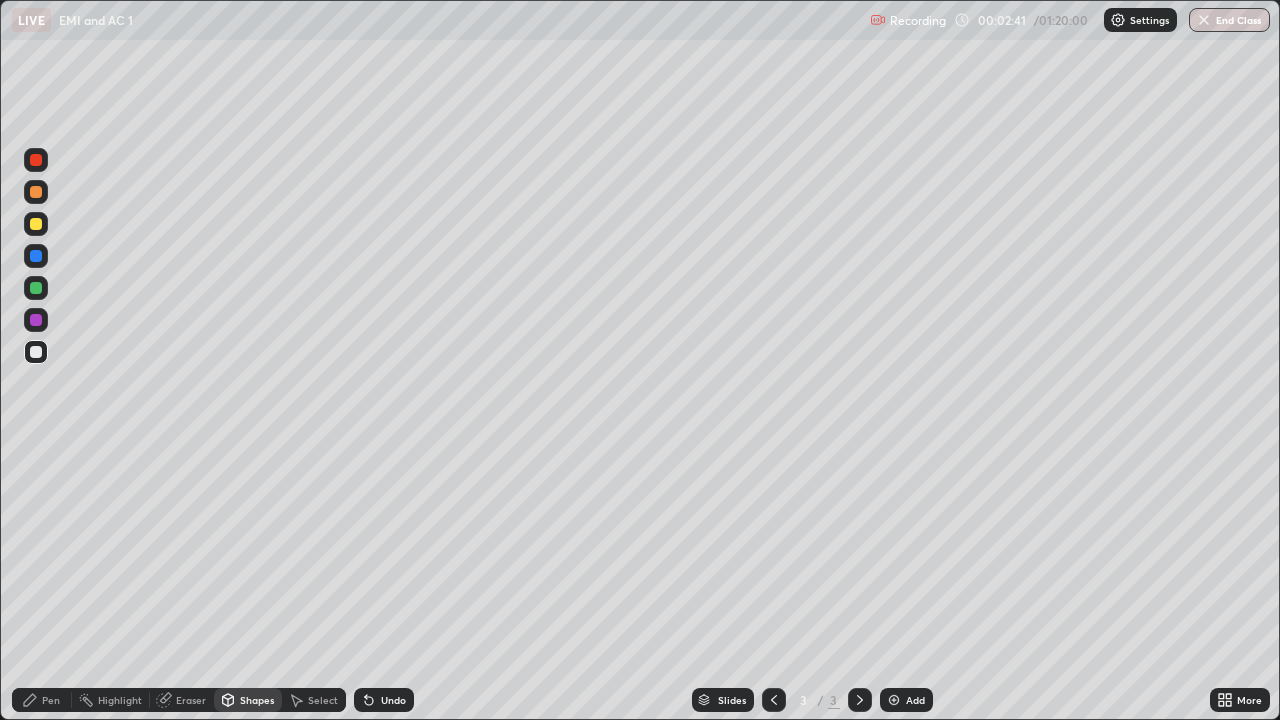 click on "Shapes" at bounding box center [257, 700] 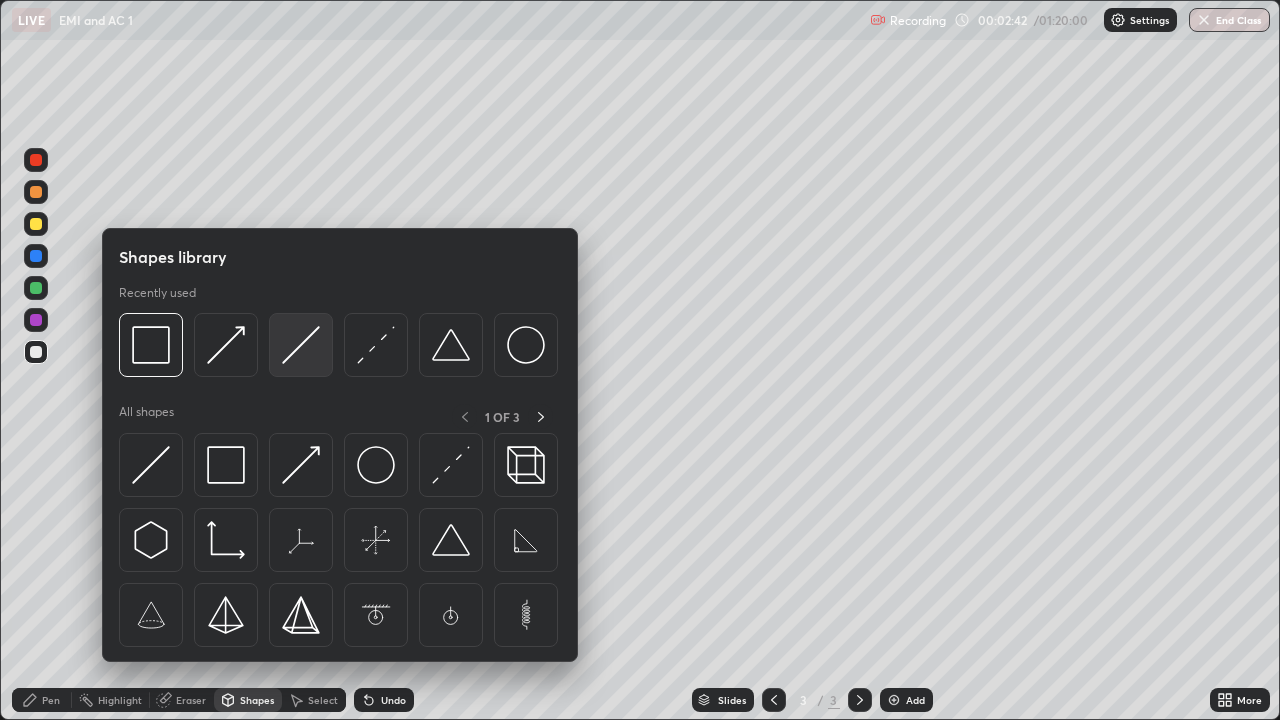click at bounding box center (301, 345) 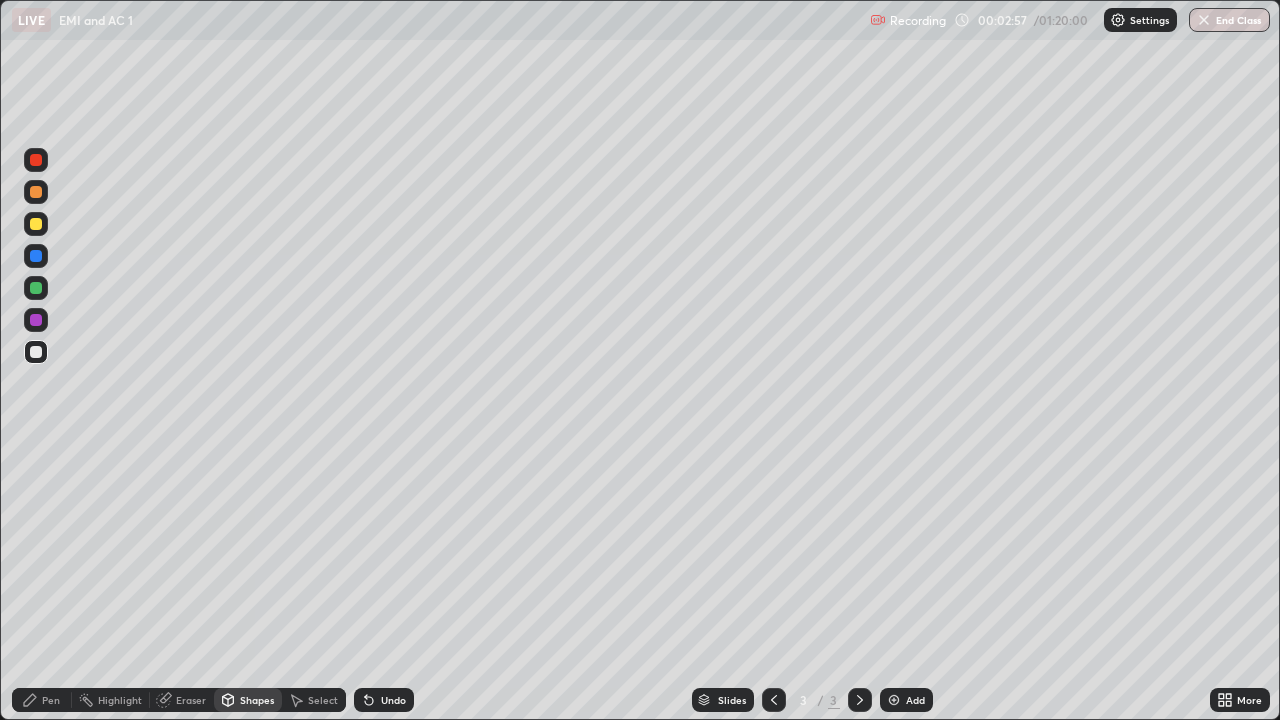 click on "Shapes" at bounding box center [248, 700] 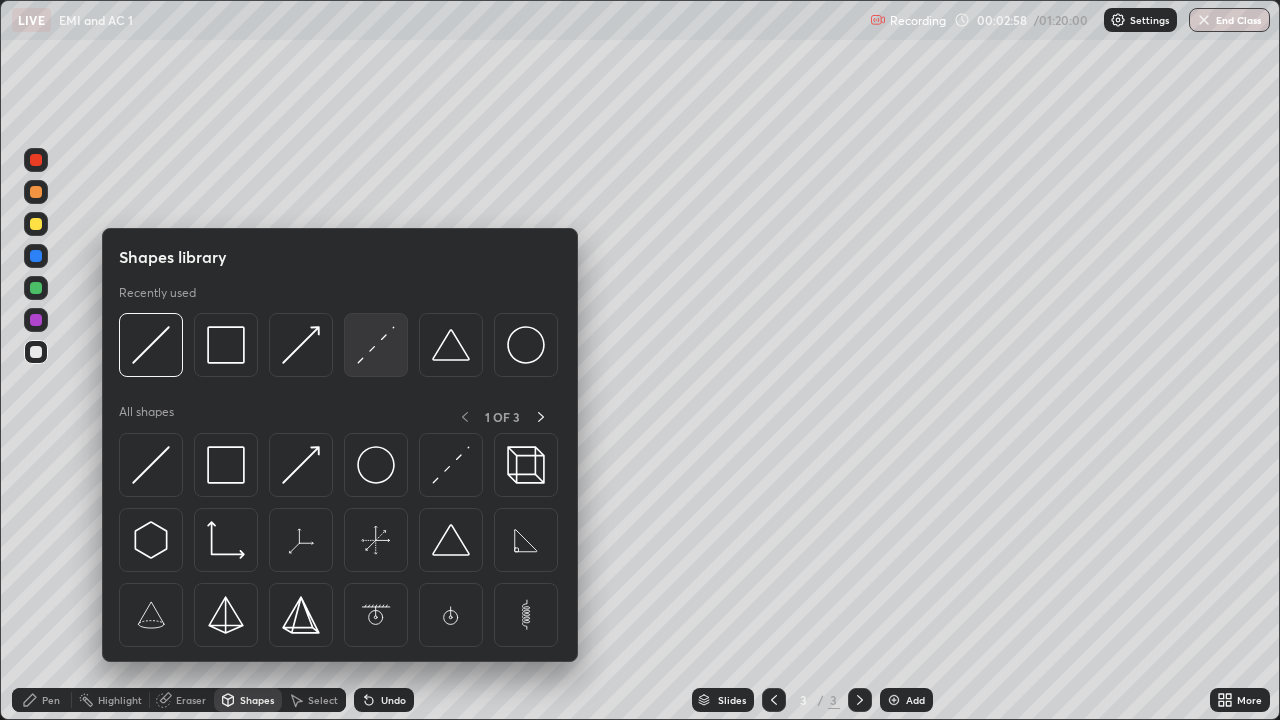 click at bounding box center [376, 345] 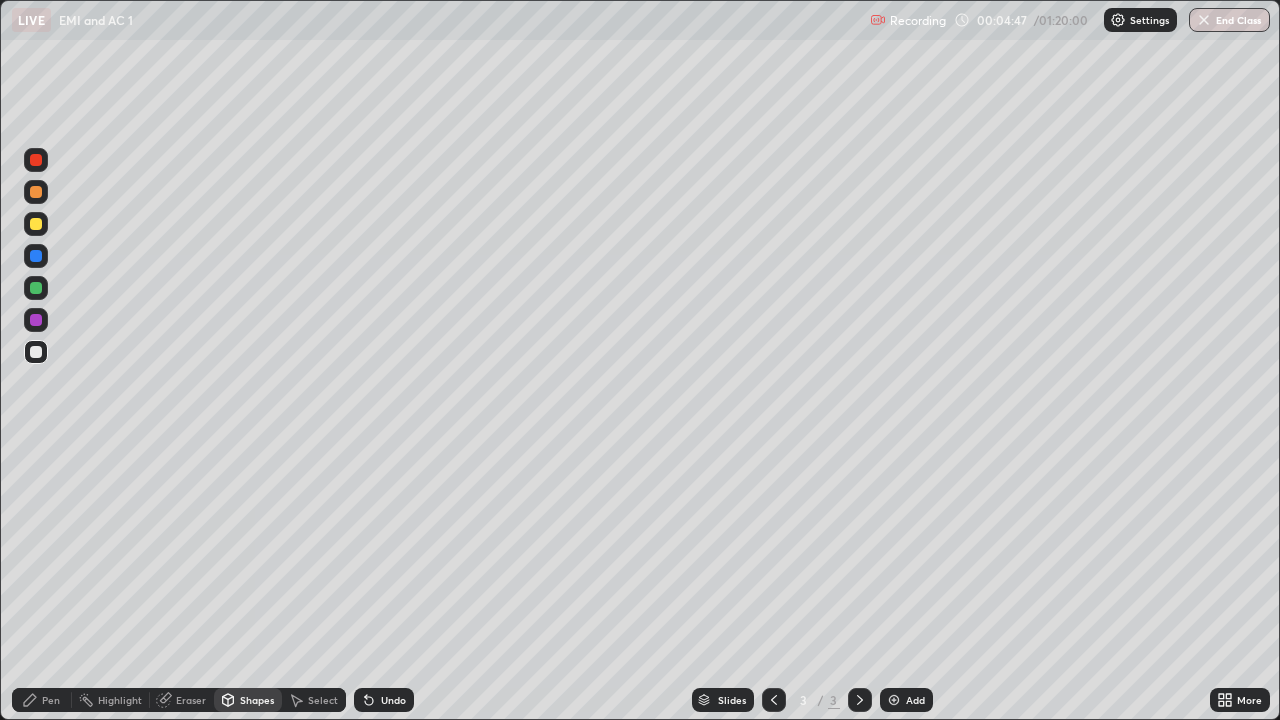 click on "Add" at bounding box center (915, 700) 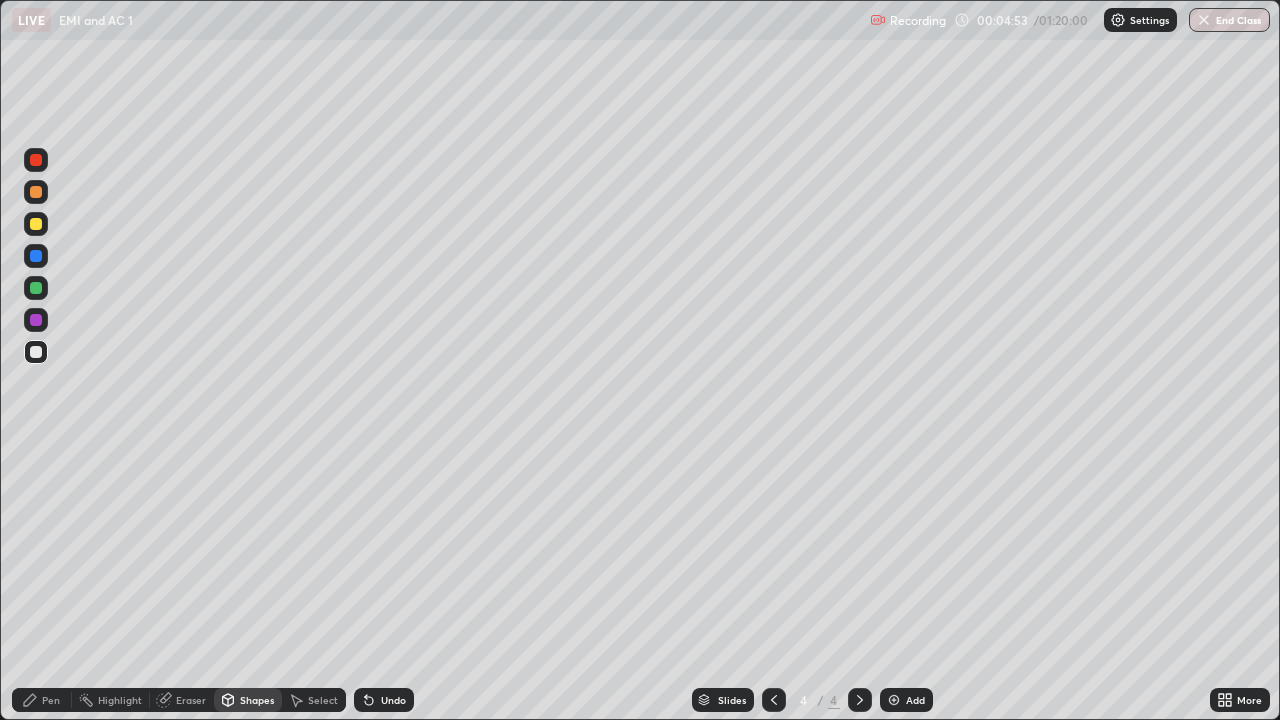 click on "Shapes" at bounding box center [257, 700] 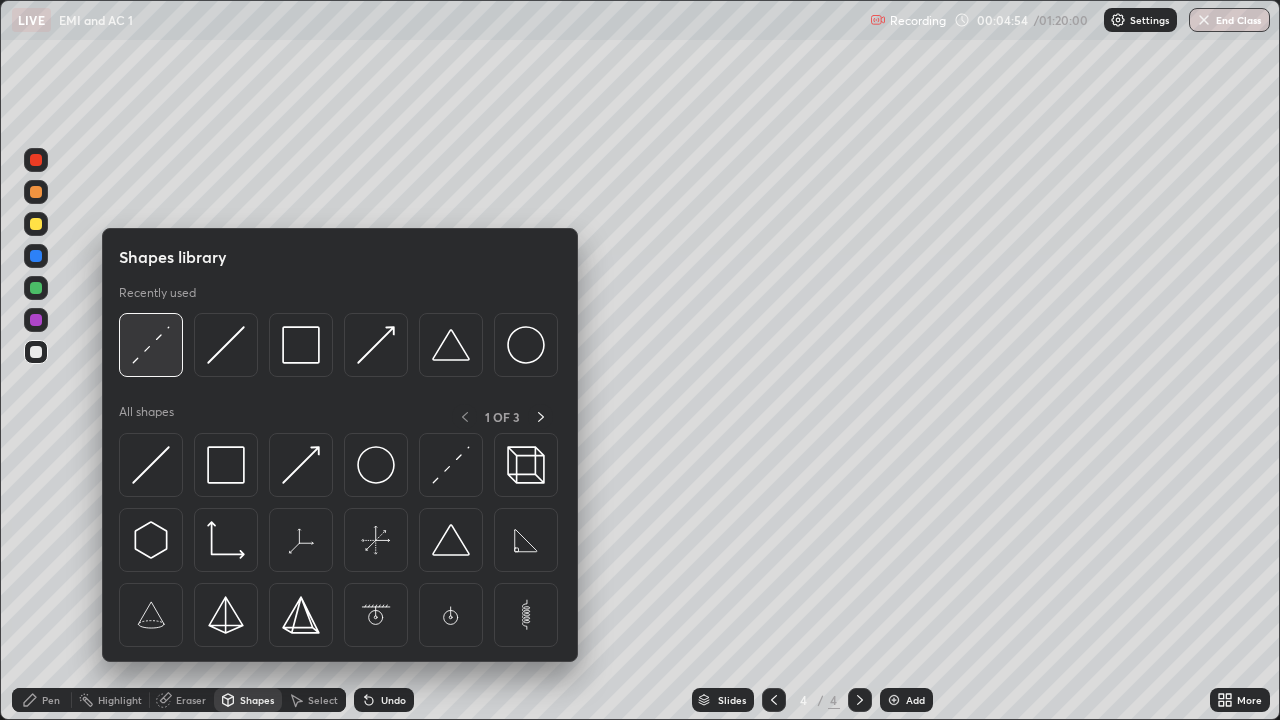 click at bounding box center [151, 345] 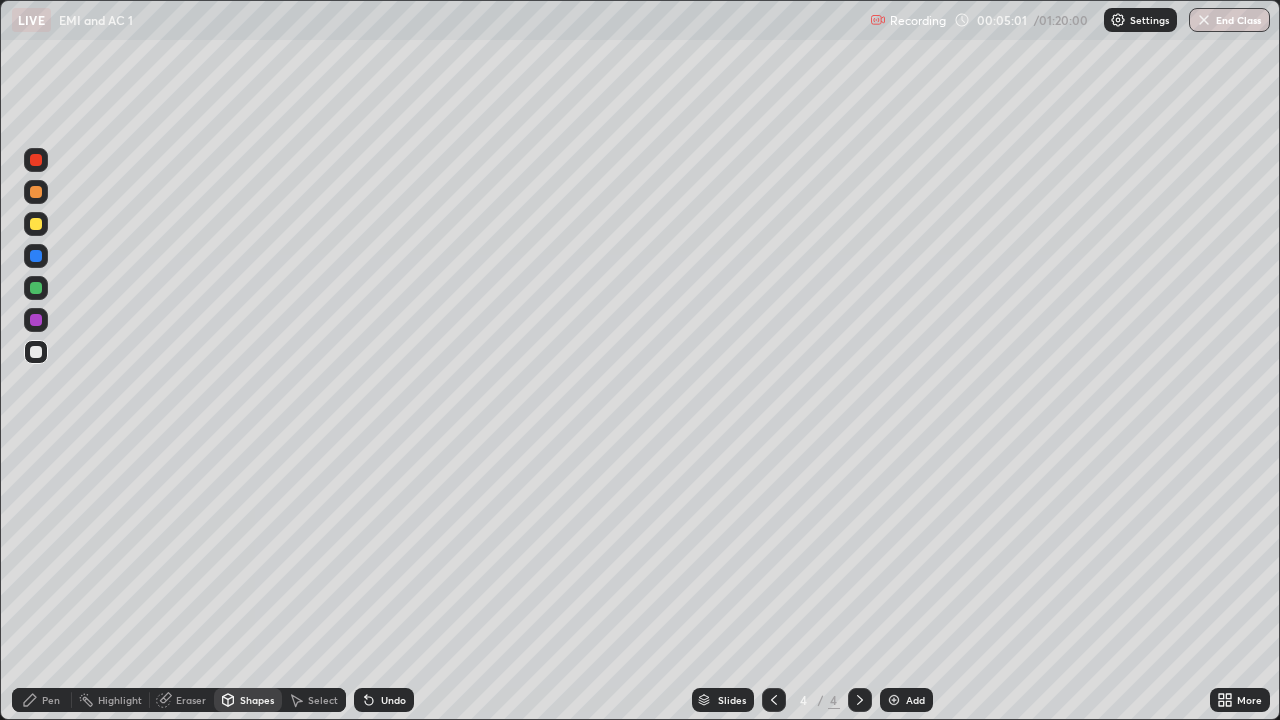 click on "Shapes" at bounding box center (257, 700) 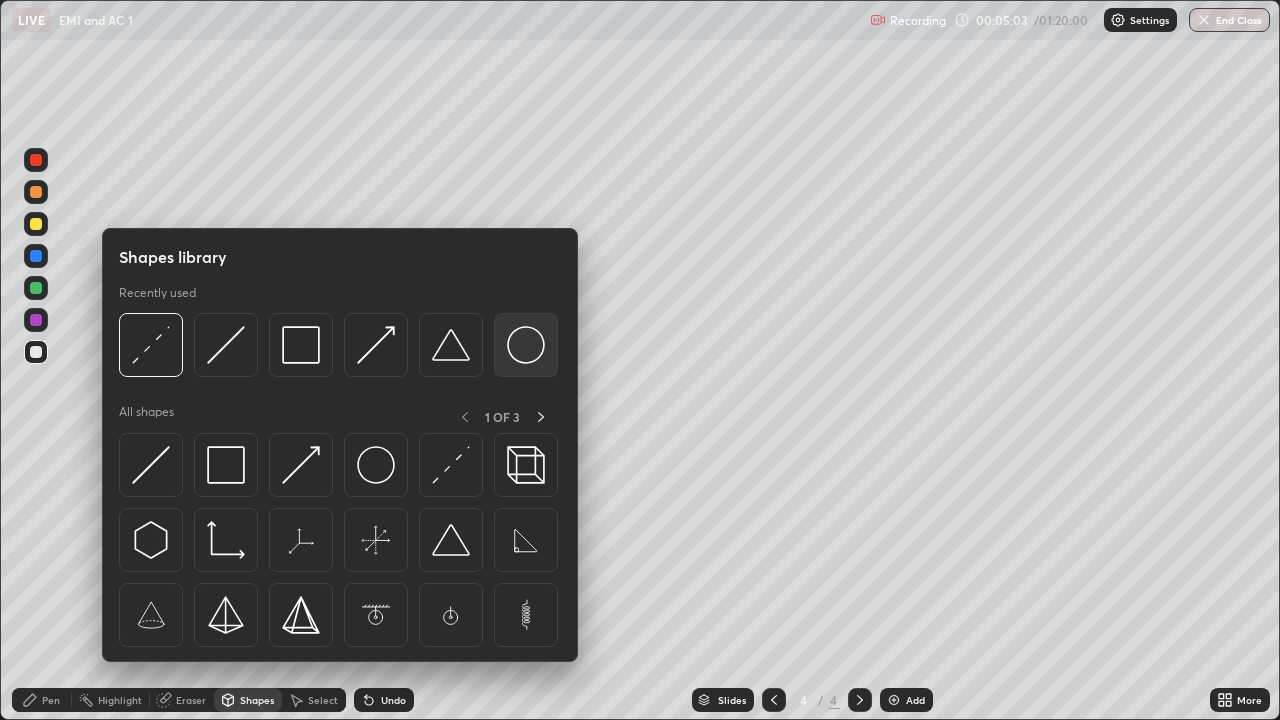 click at bounding box center (526, 345) 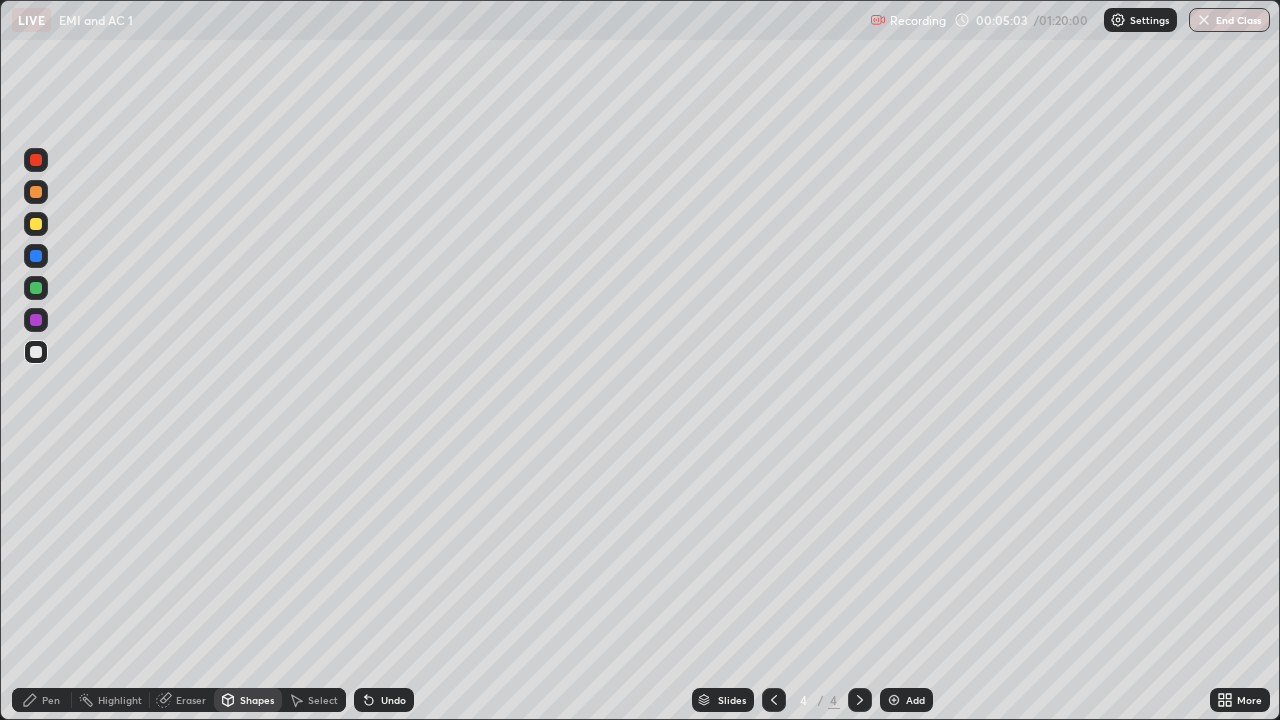 click at bounding box center [36, 224] 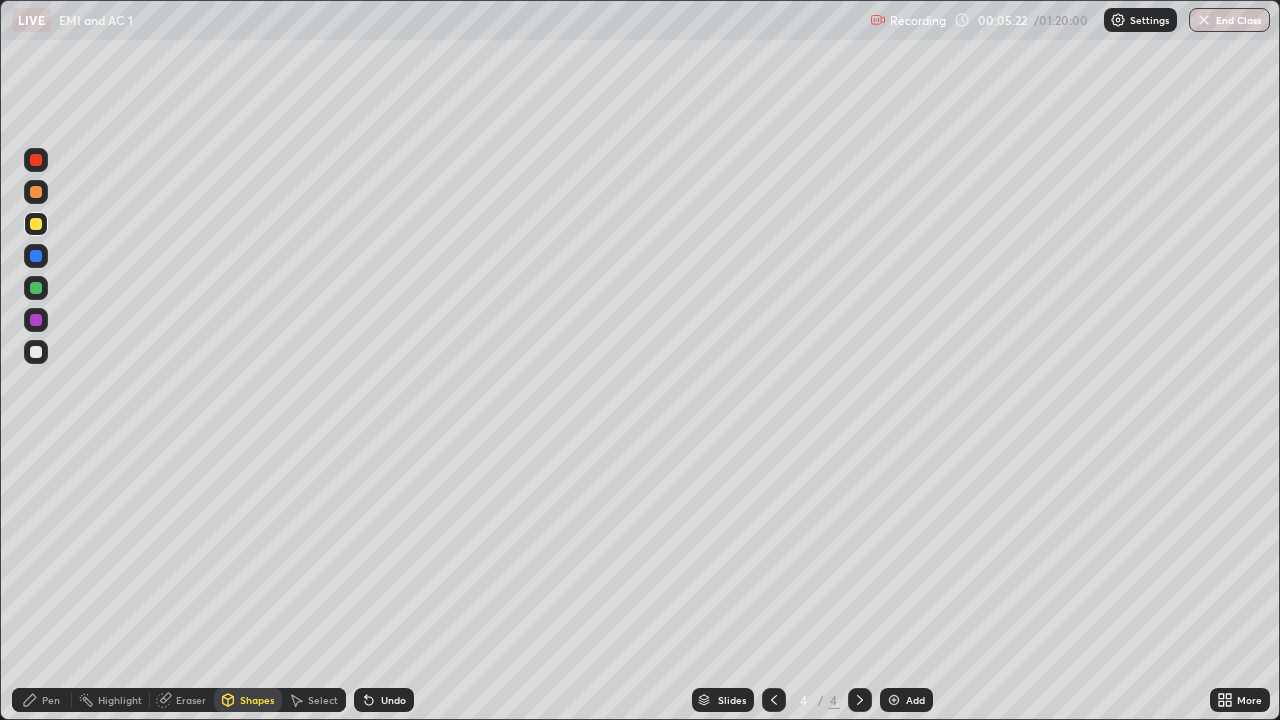 click at bounding box center (36, 288) 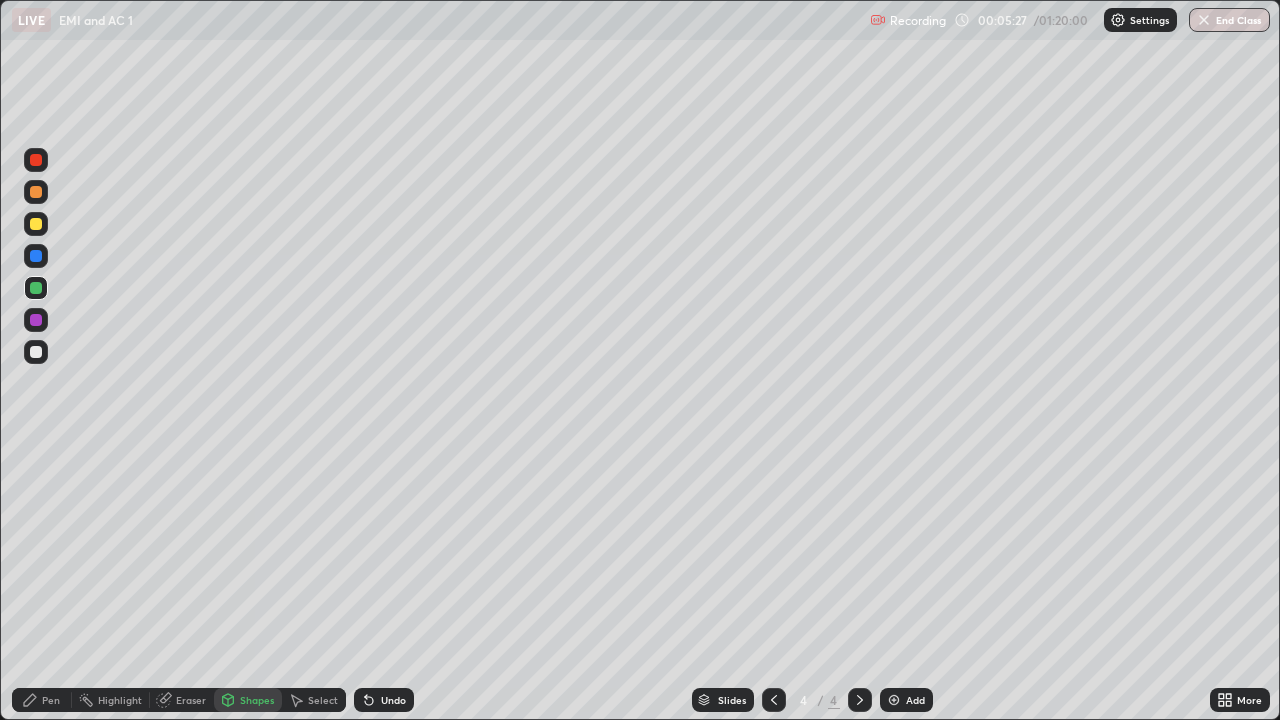 click on "Pen" at bounding box center (51, 700) 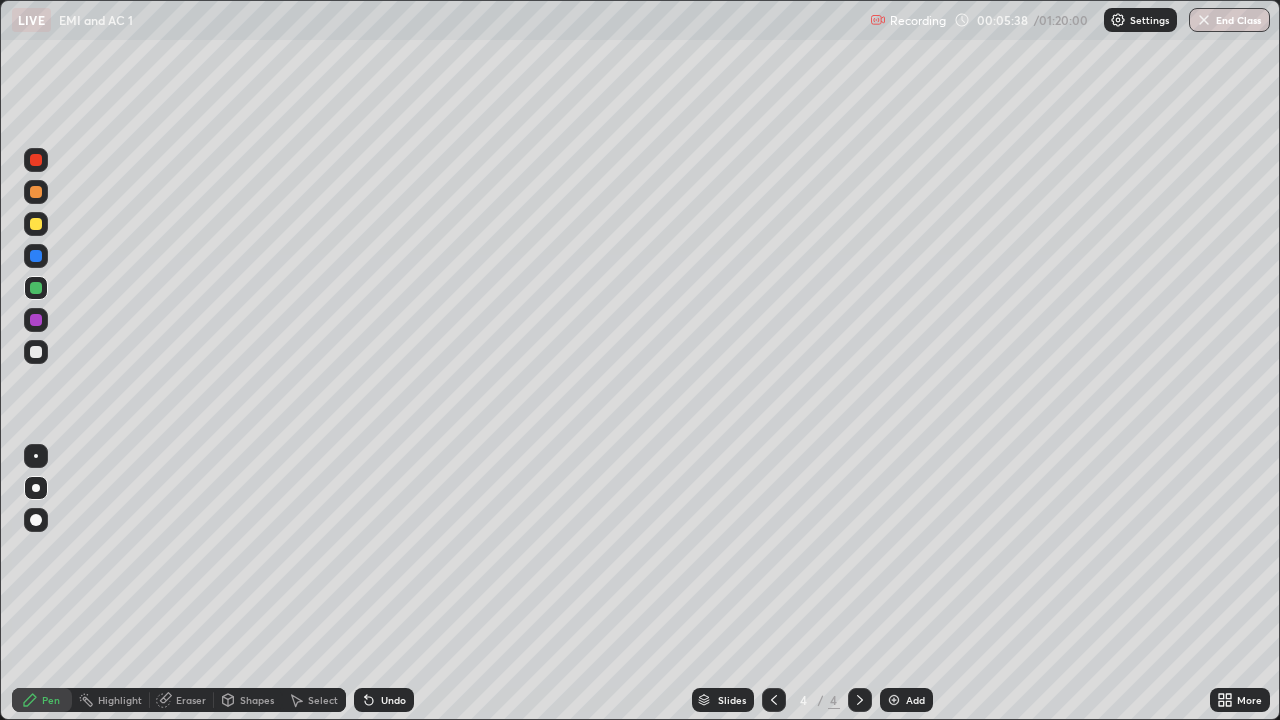 click on "Shapes" at bounding box center (248, 700) 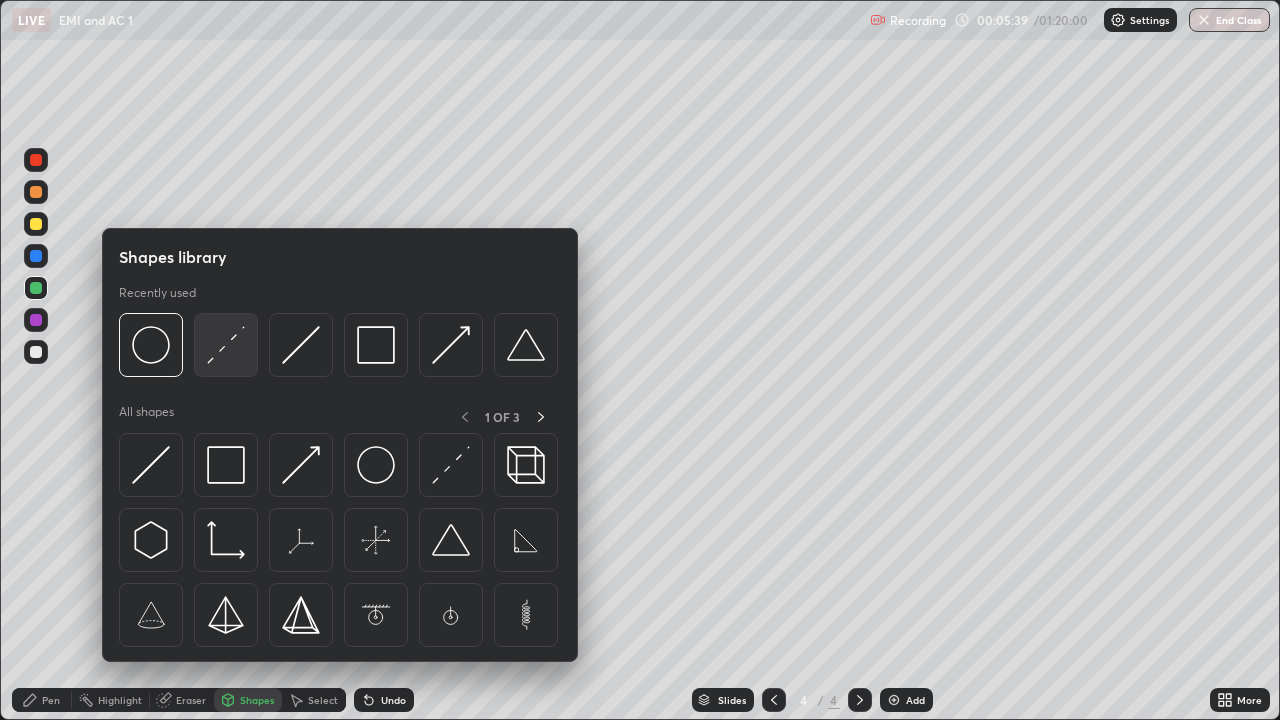 click at bounding box center [226, 345] 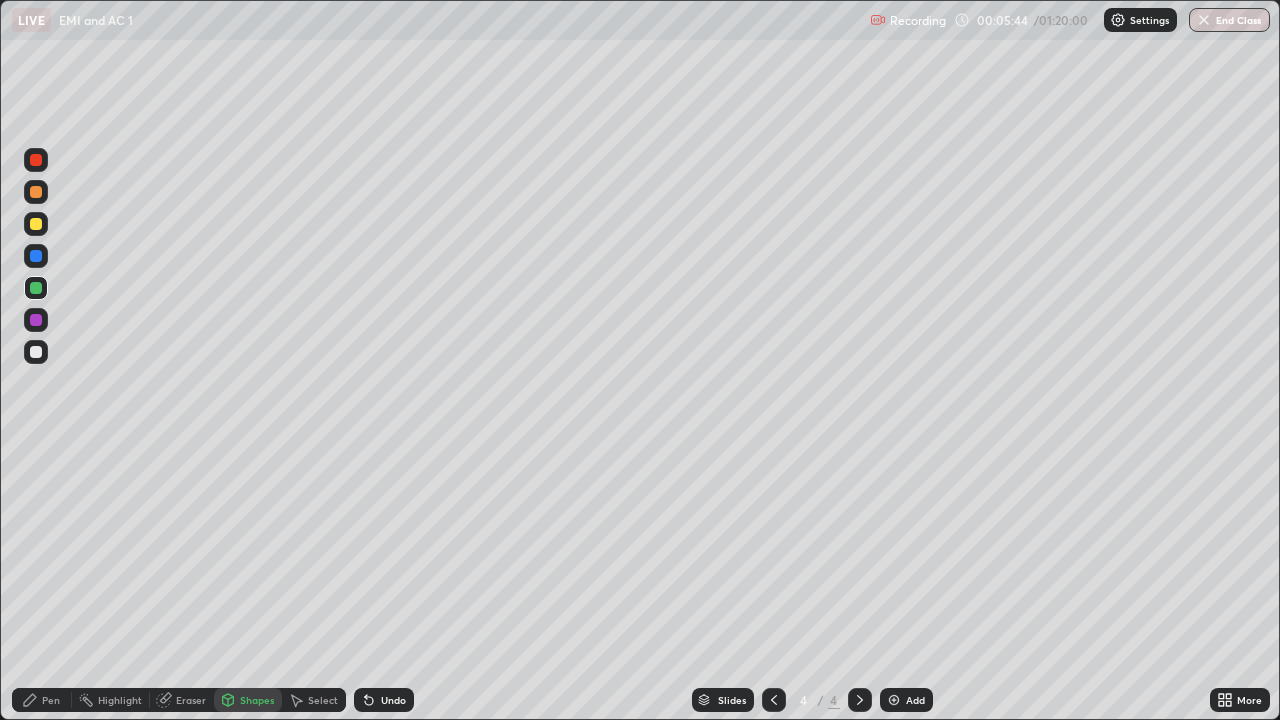 click at bounding box center (36, 224) 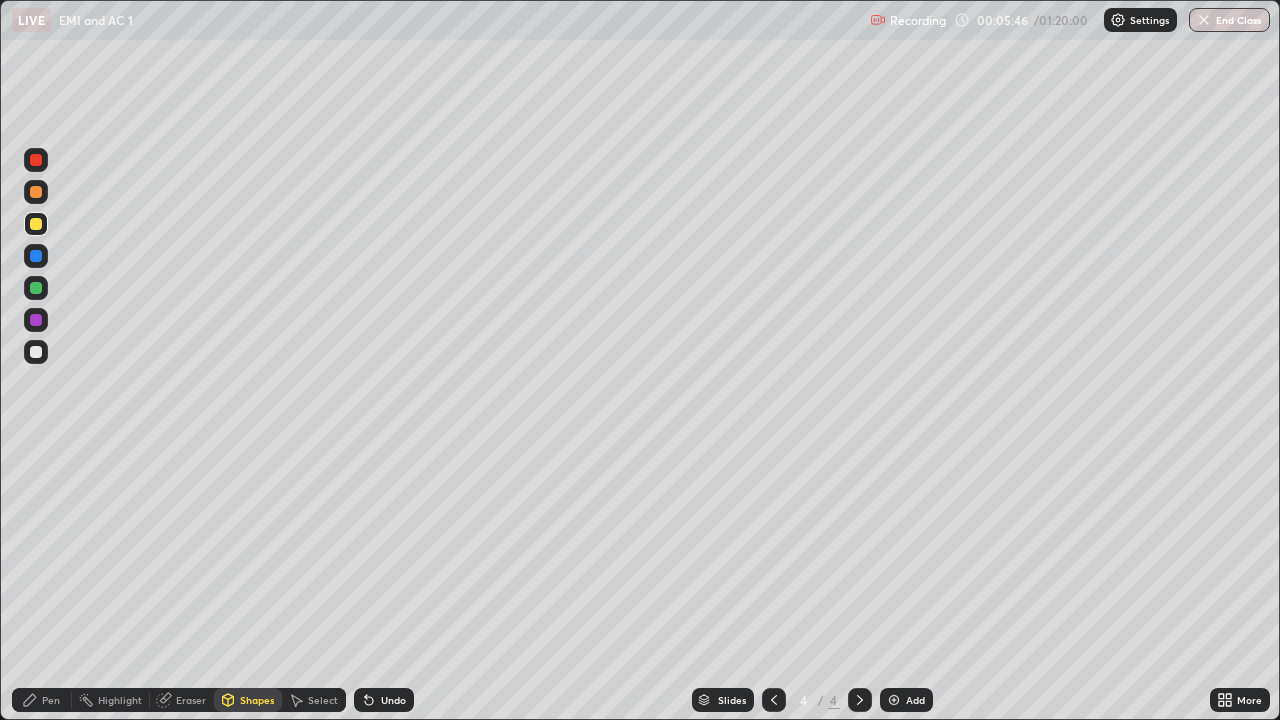 click on "Shapes" at bounding box center [248, 700] 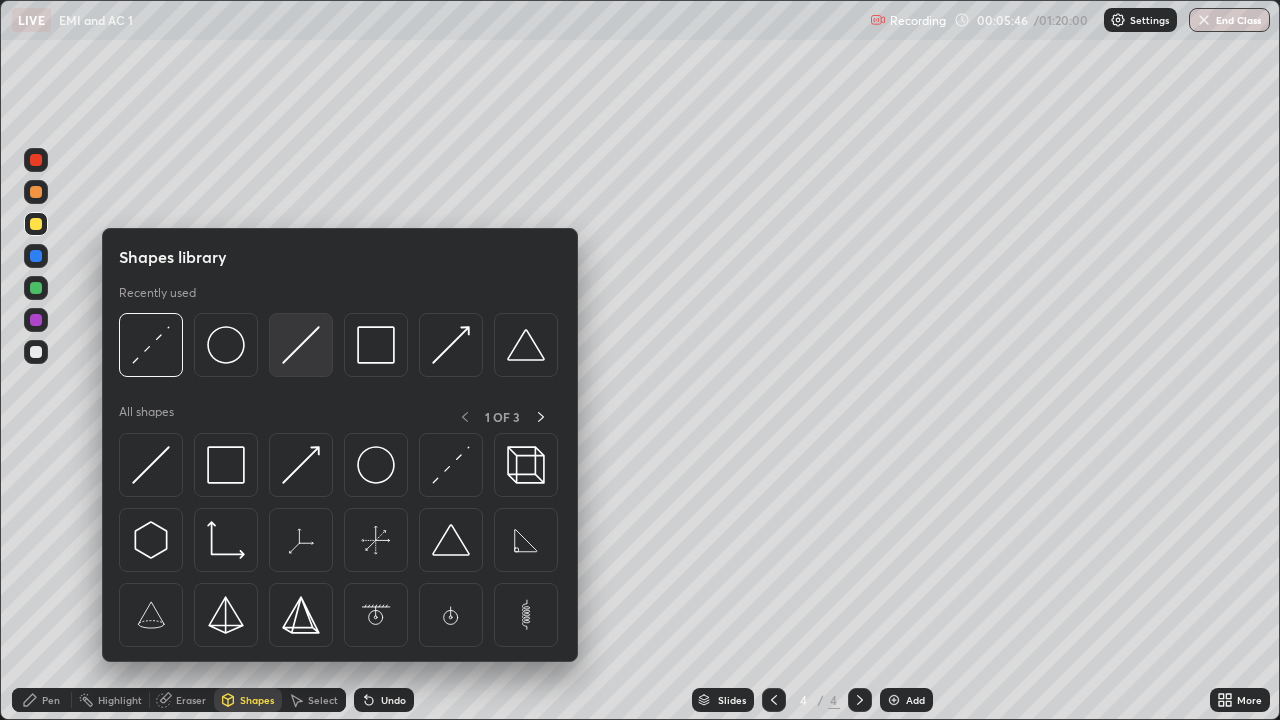 click at bounding box center (301, 345) 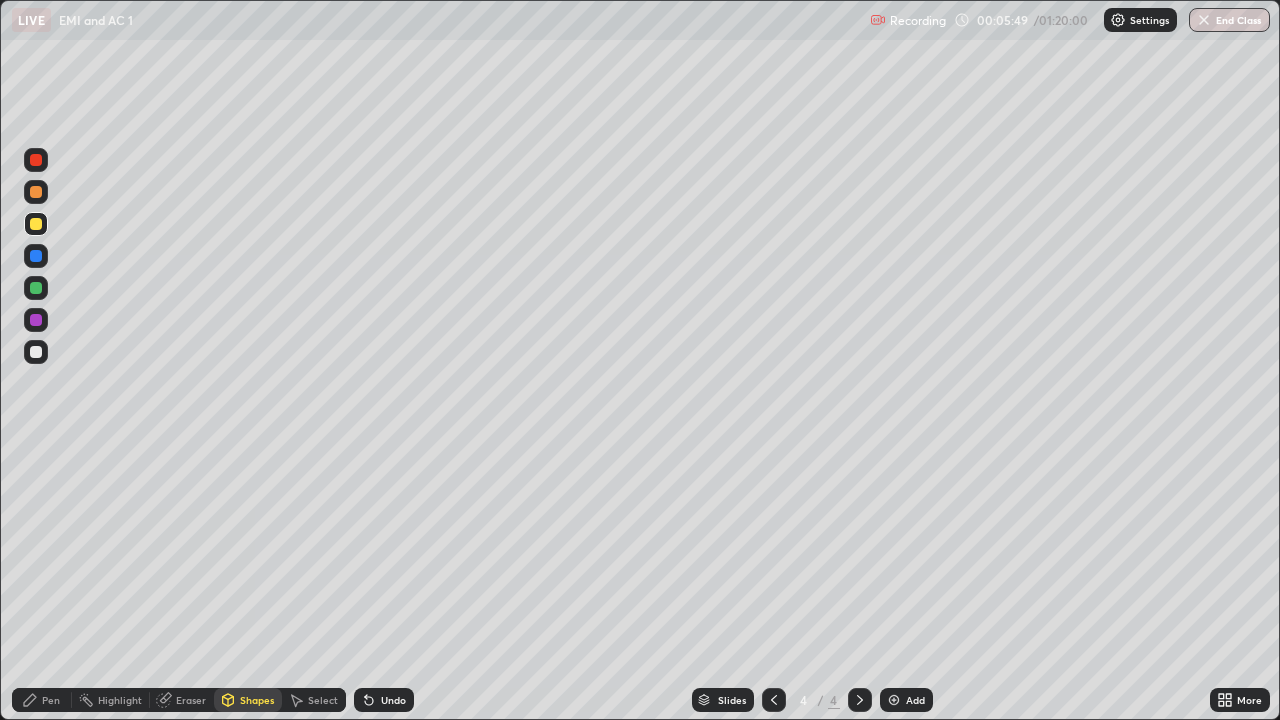 click on "Pen" at bounding box center [42, 700] 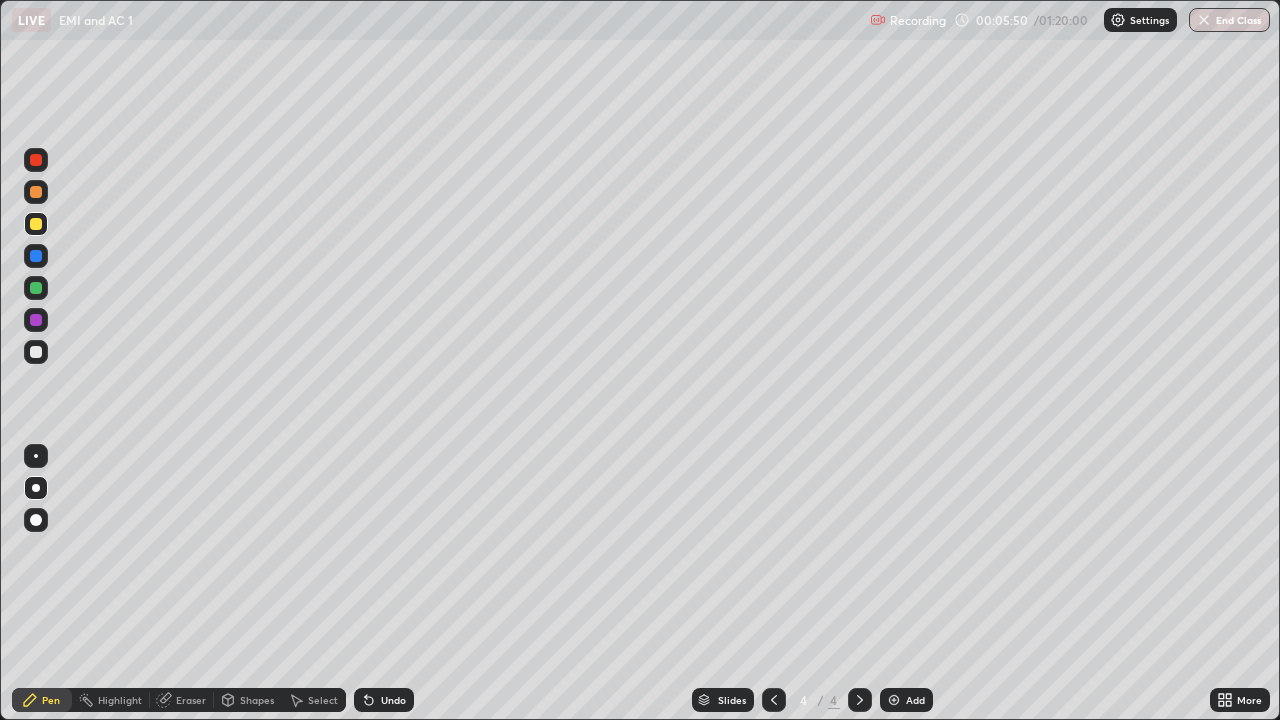 click at bounding box center [36, 320] 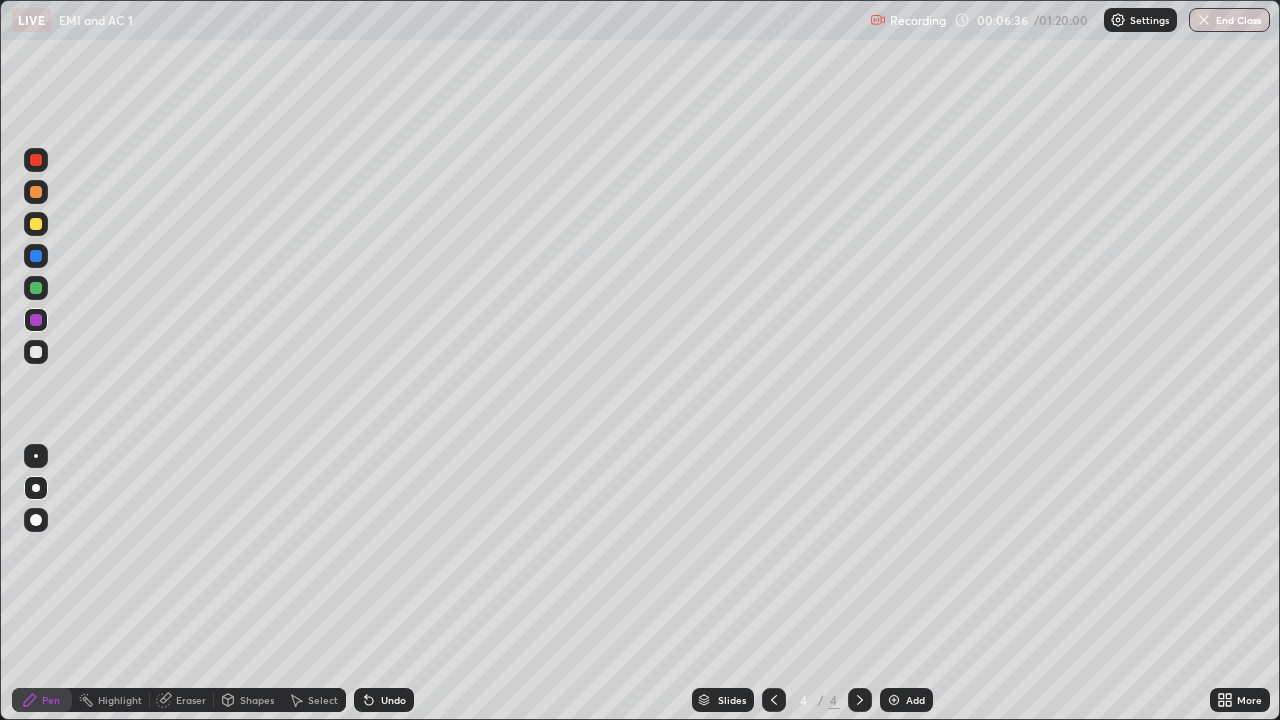 click at bounding box center (36, 288) 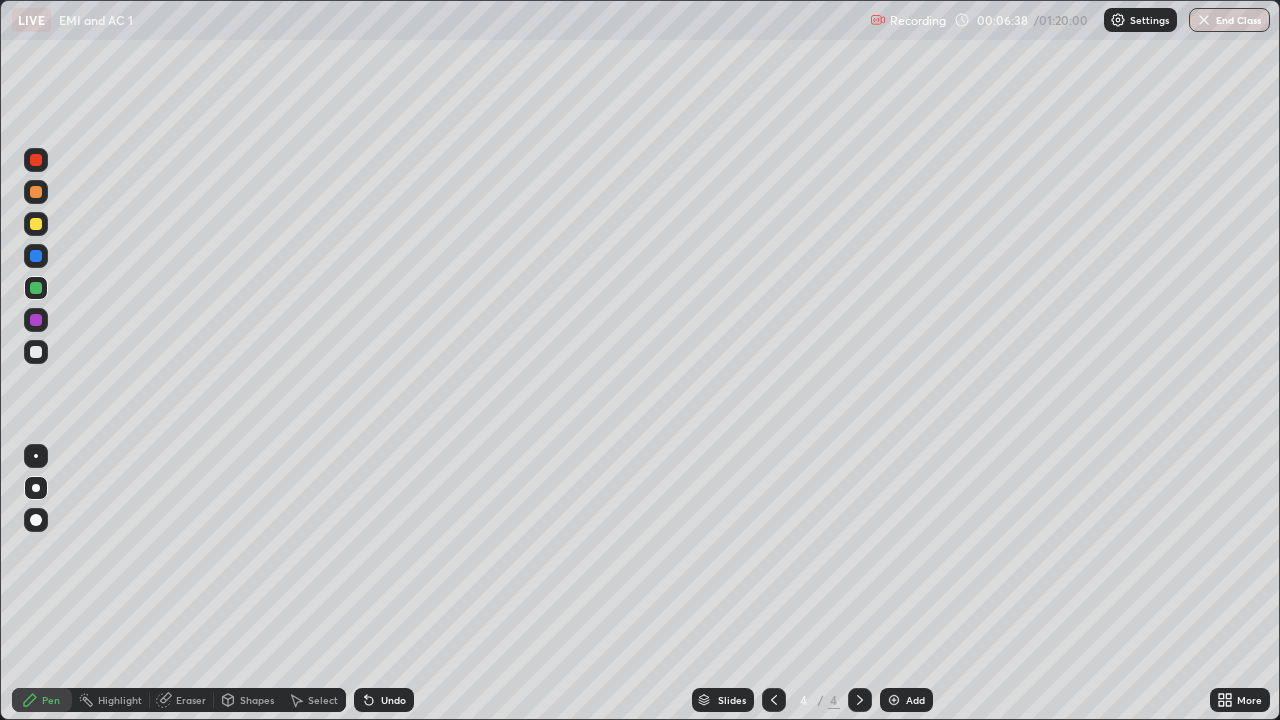 click at bounding box center (36, 192) 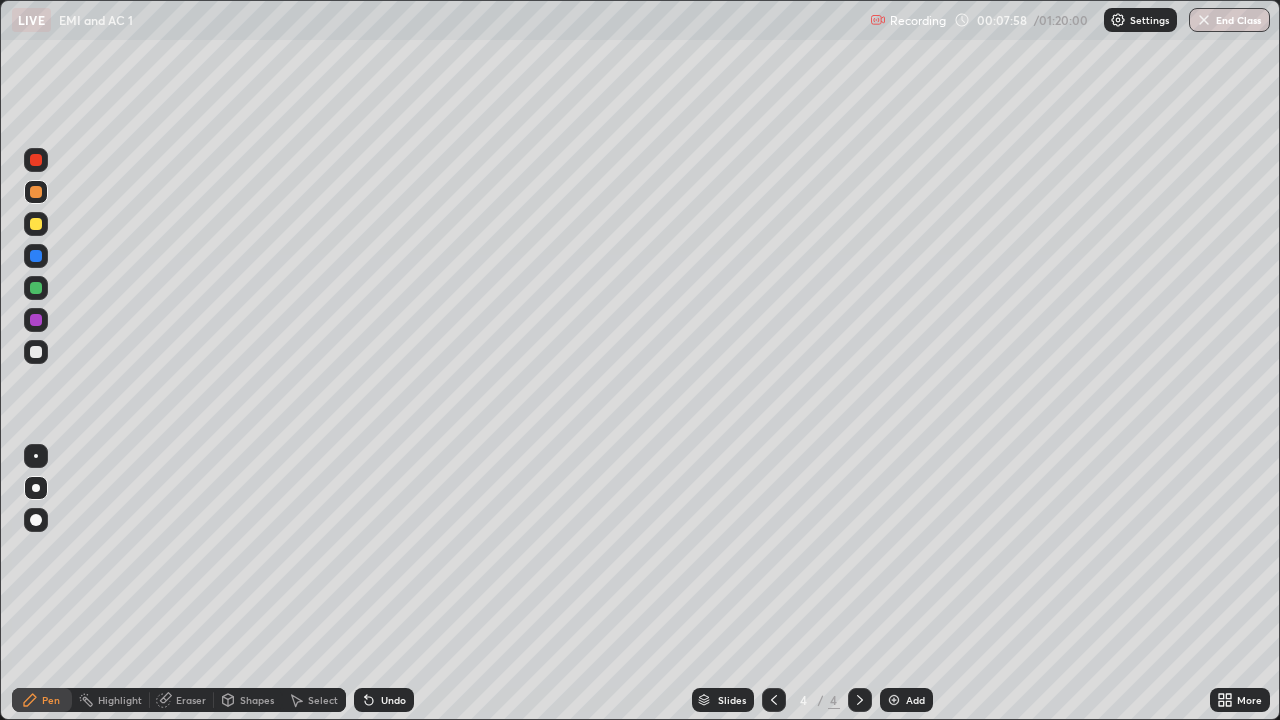 click on "Add" at bounding box center [906, 700] 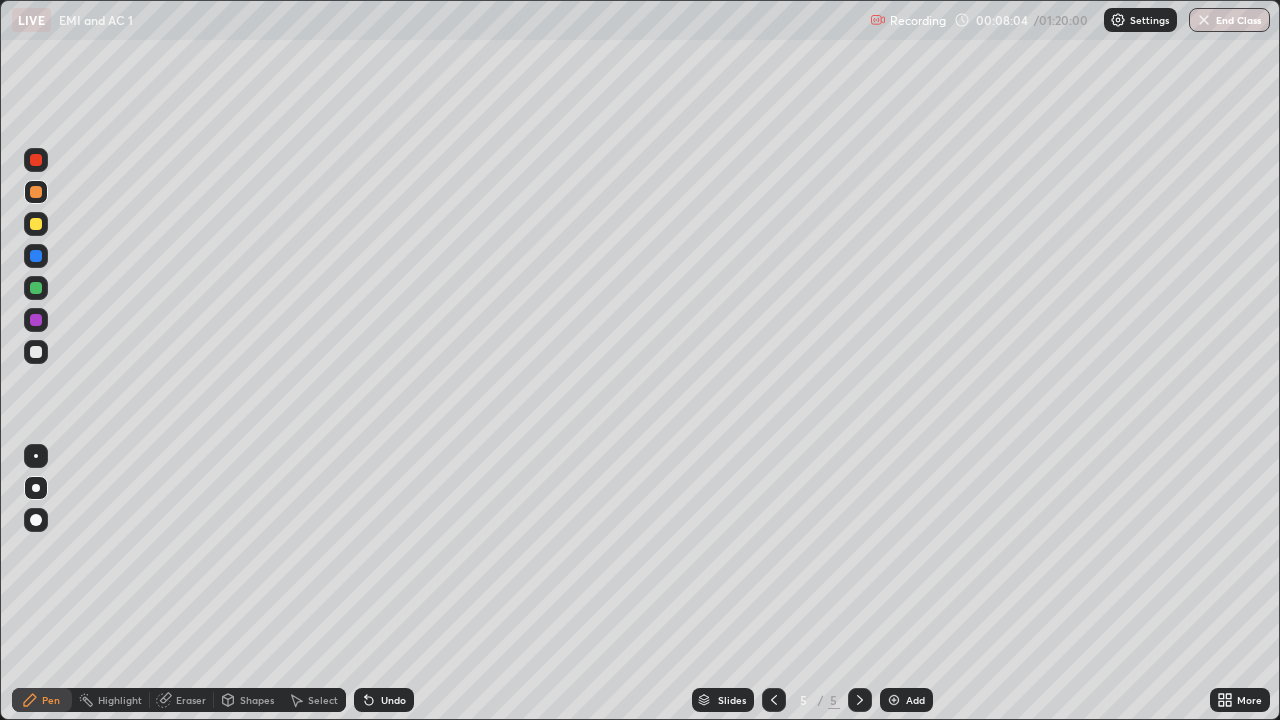 click at bounding box center (36, 352) 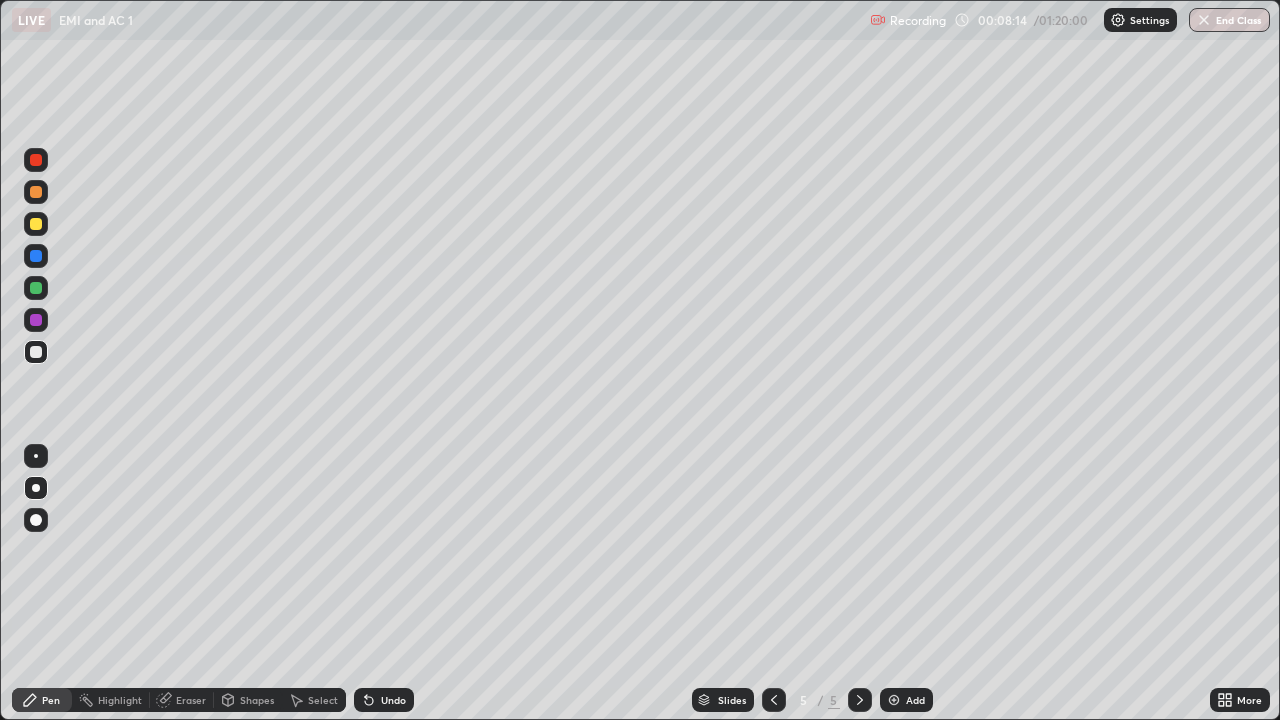 click 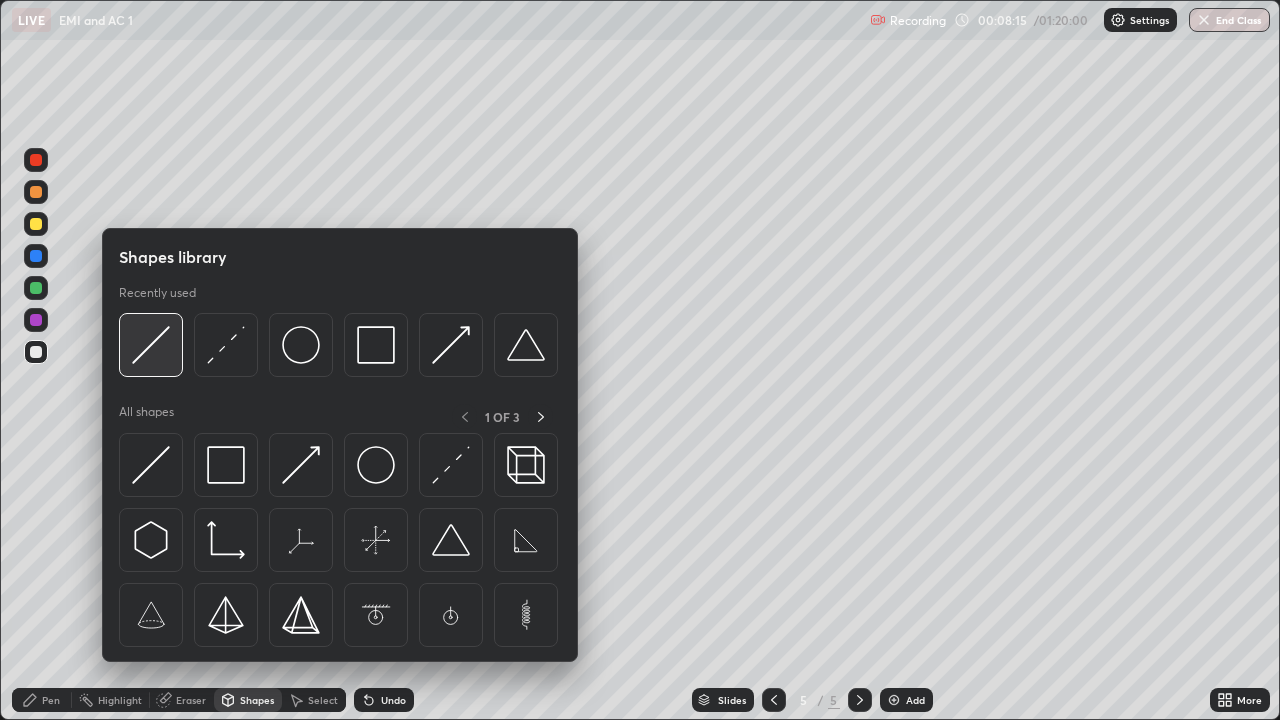 click at bounding box center [151, 345] 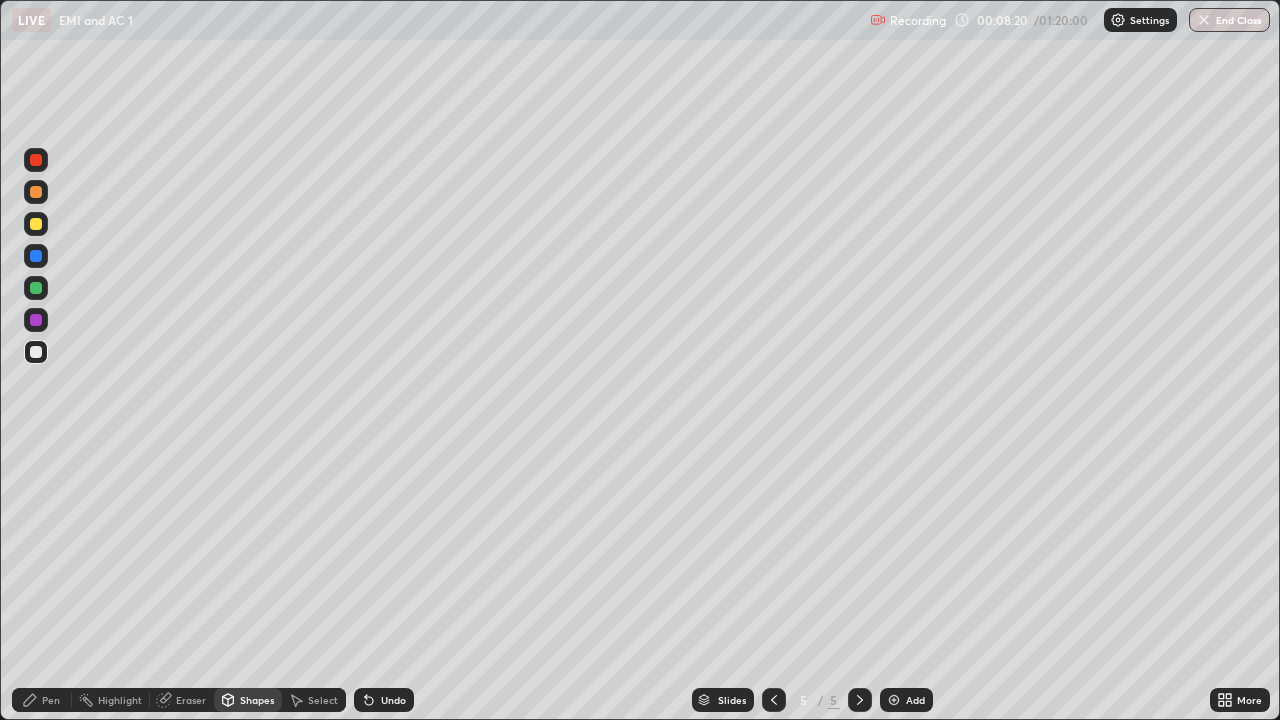 click at bounding box center [36, 224] 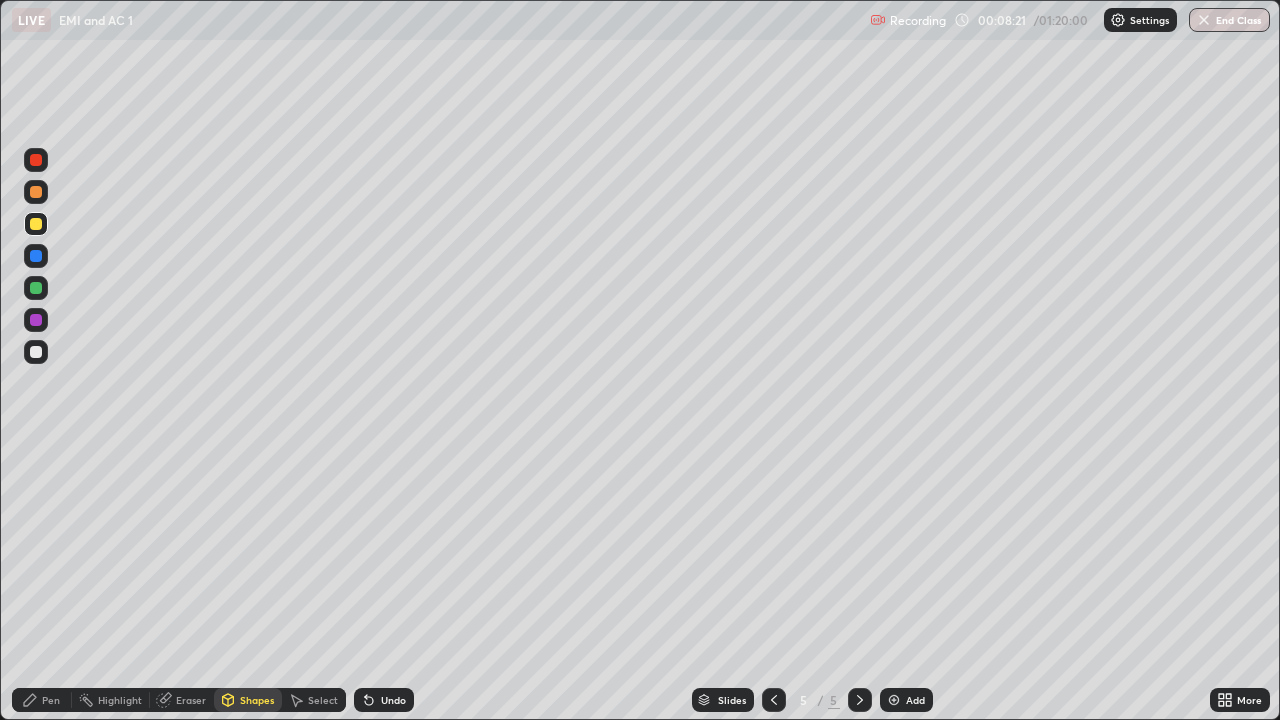 click on "Shapes" at bounding box center [257, 700] 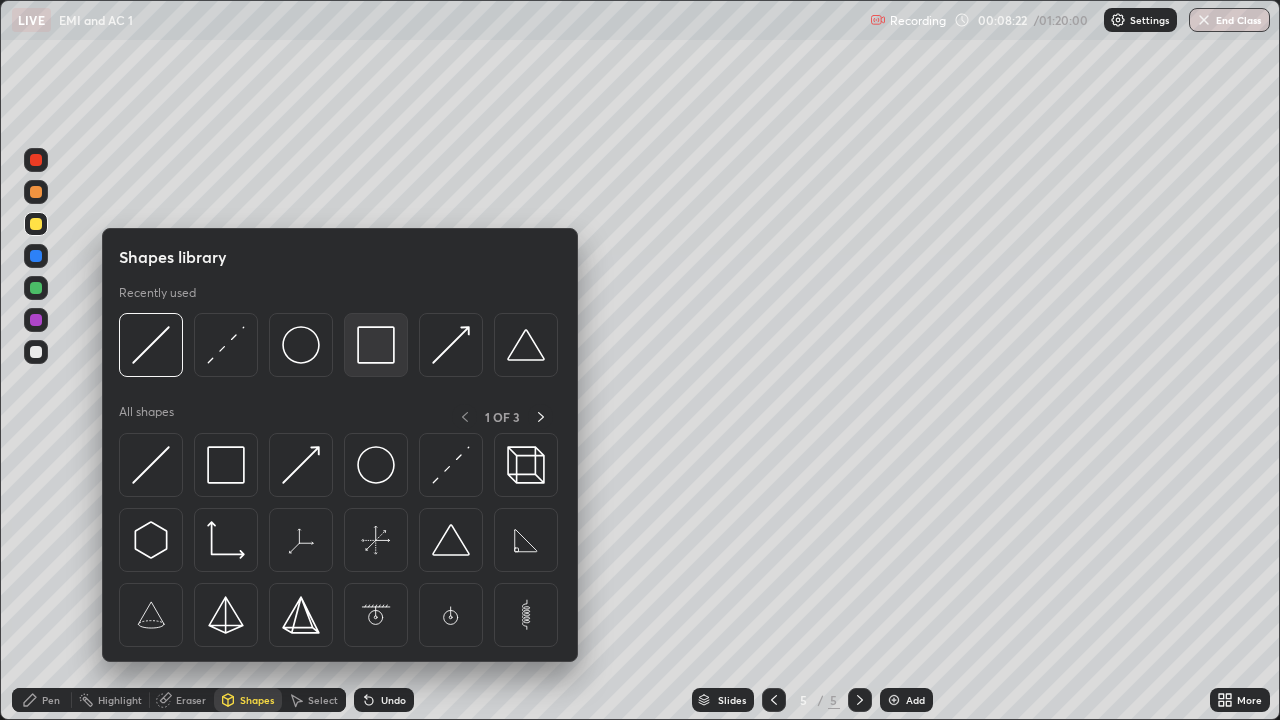 click at bounding box center [376, 345] 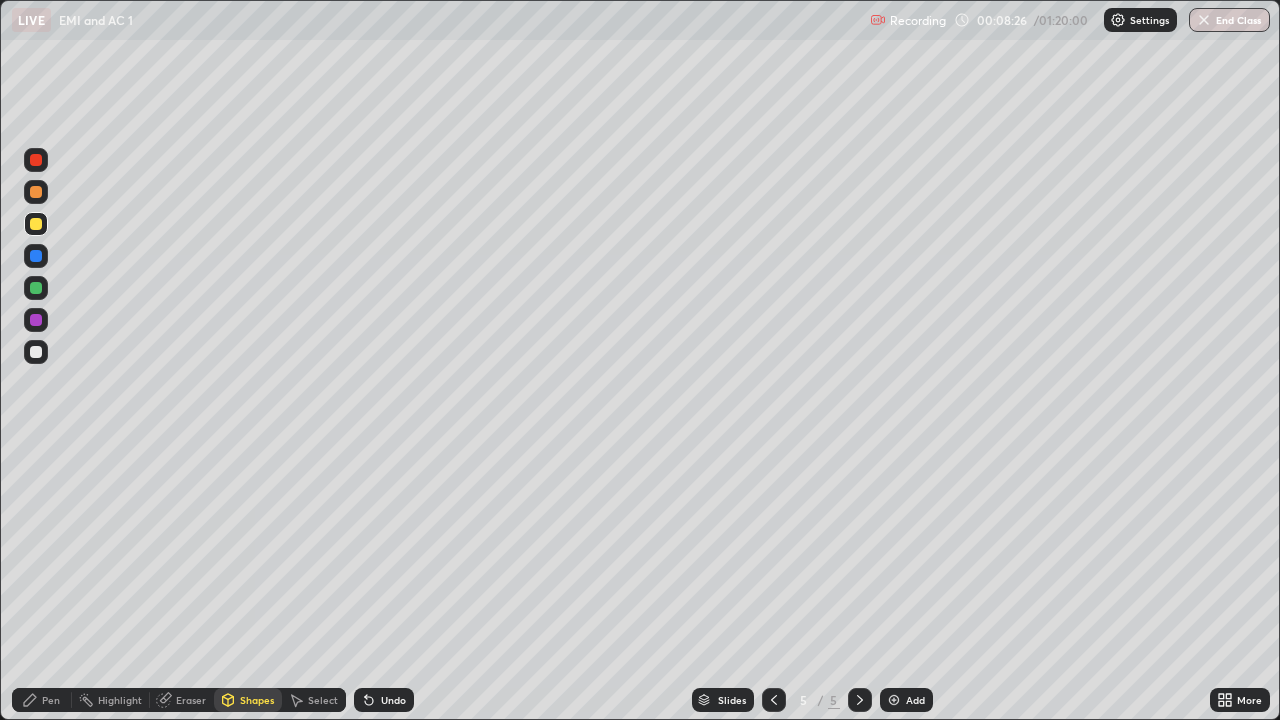 click at bounding box center (36, 352) 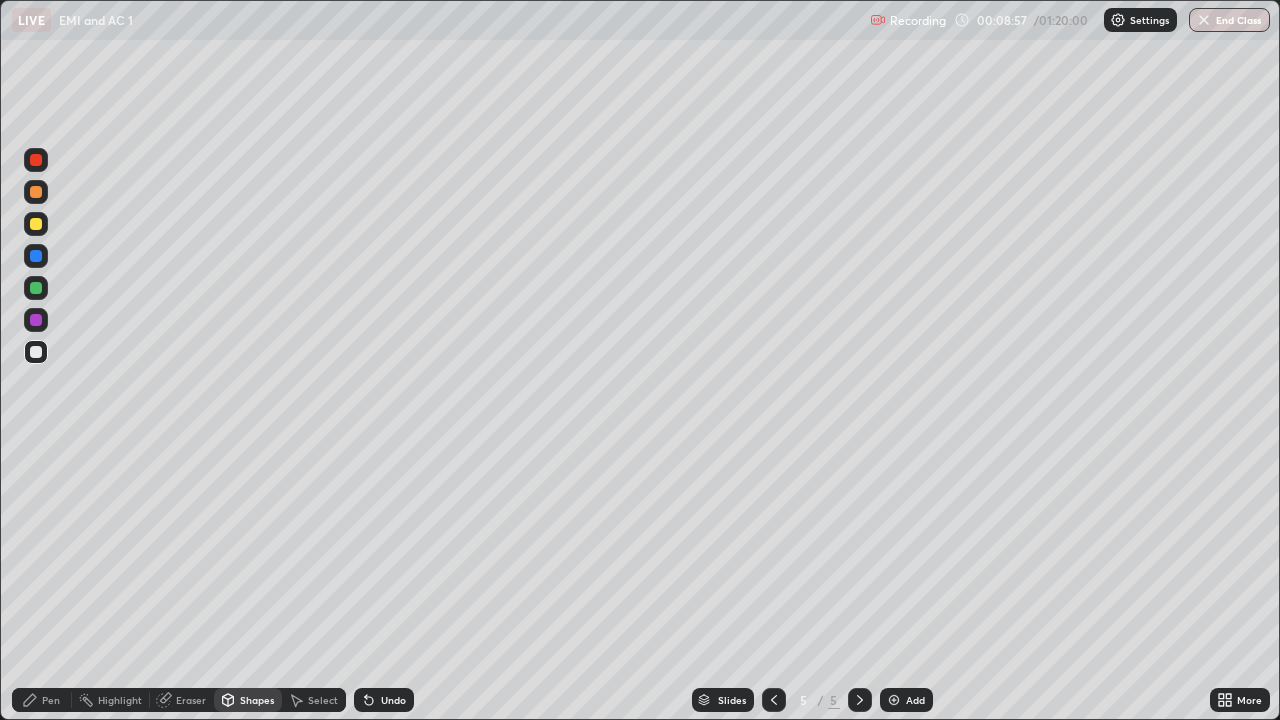 click on "Shapes" at bounding box center (257, 700) 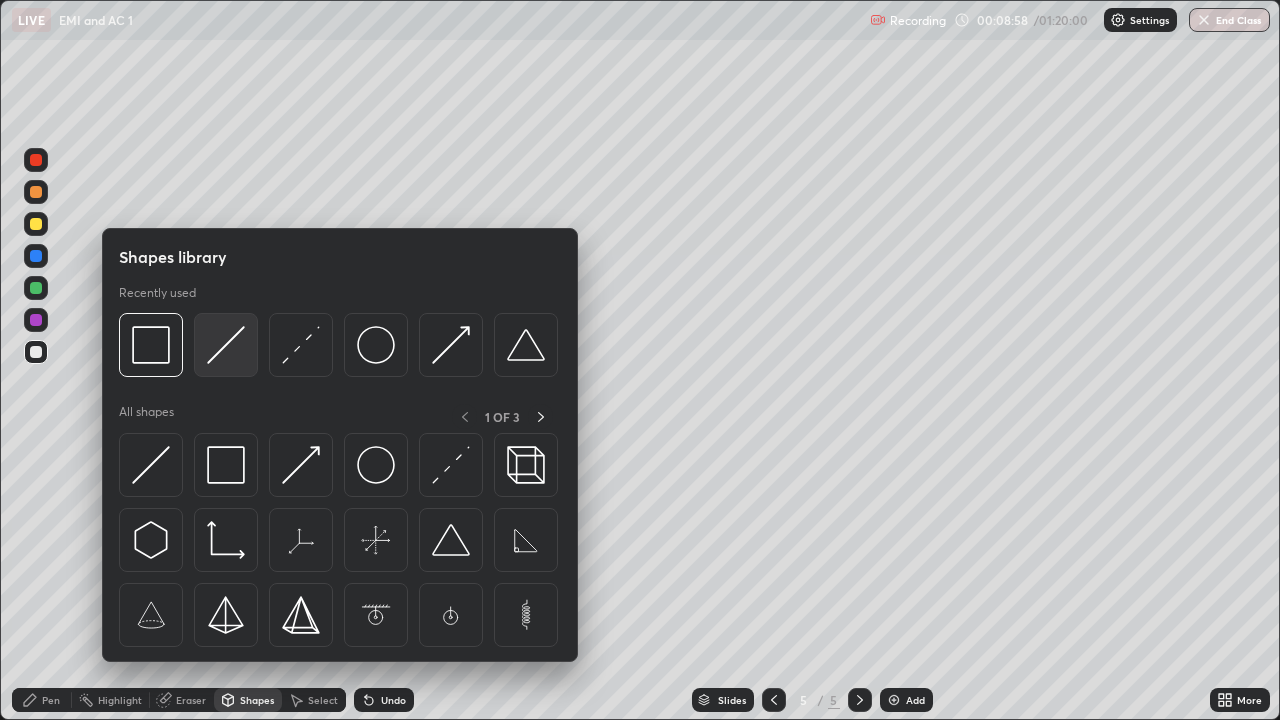 click at bounding box center (226, 345) 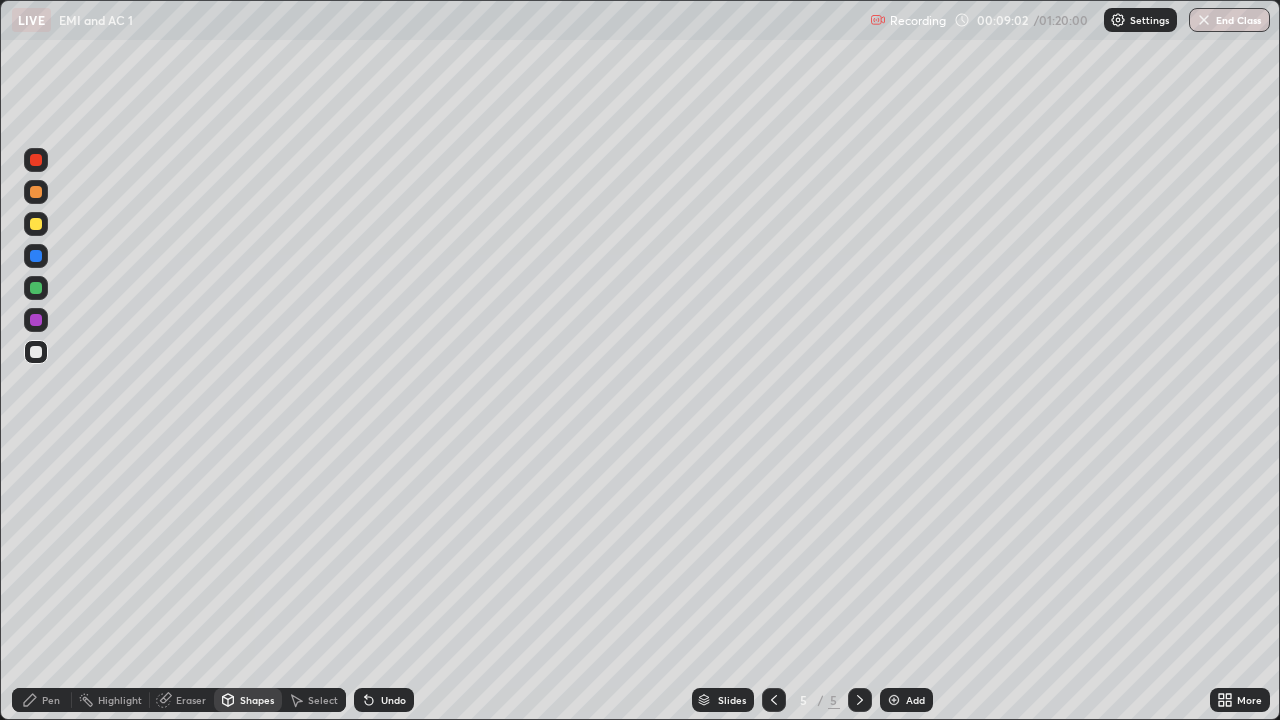 click on "Pen" at bounding box center (51, 700) 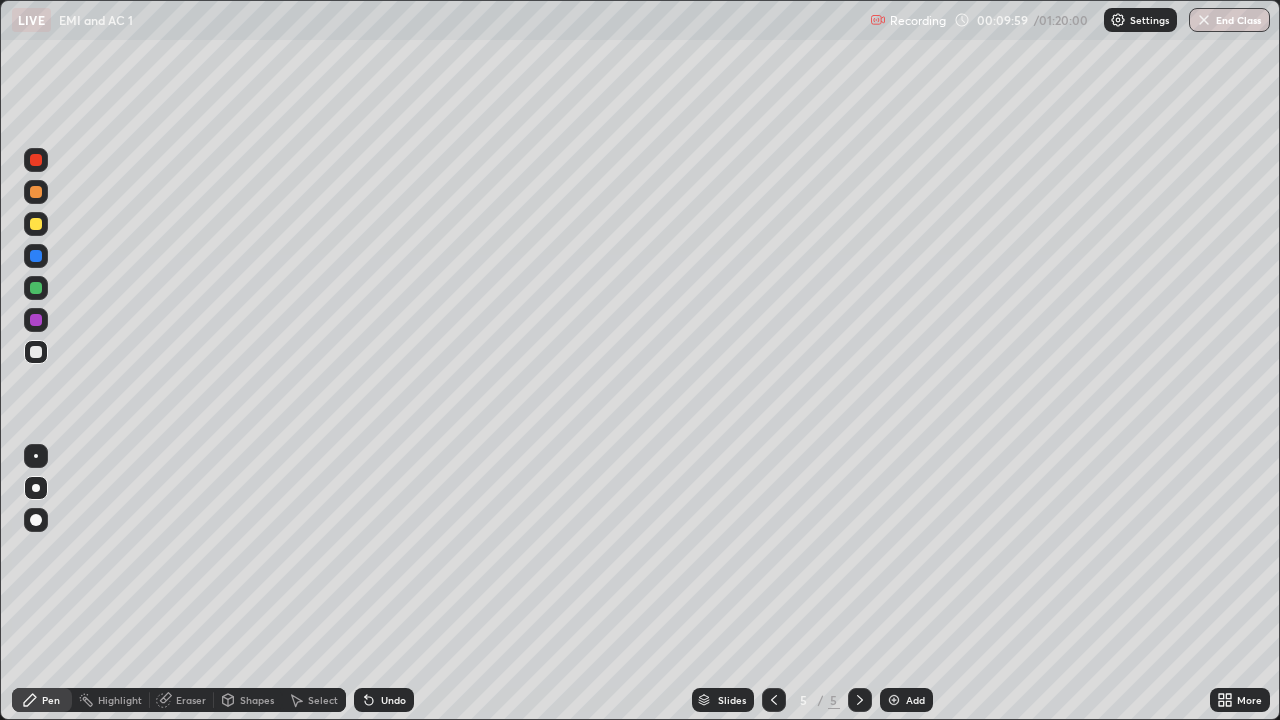 click on "Shapes" at bounding box center [257, 700] 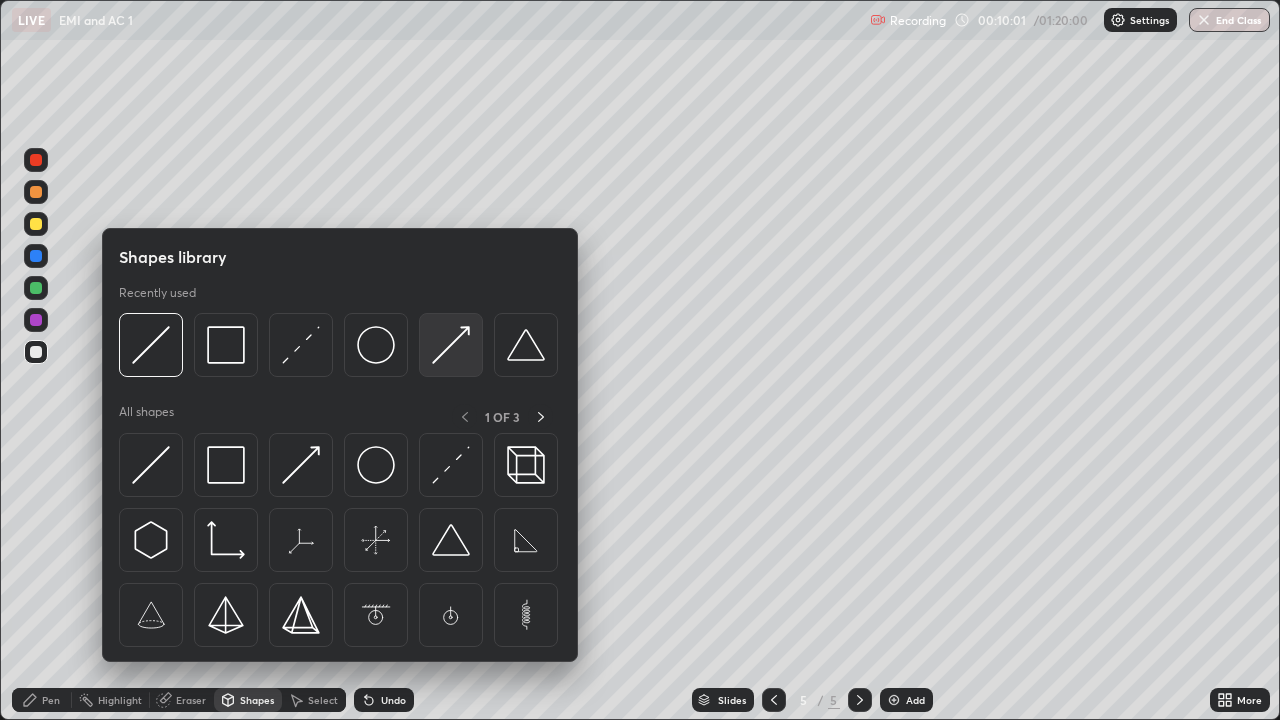 click at bounding box center (451, 345) 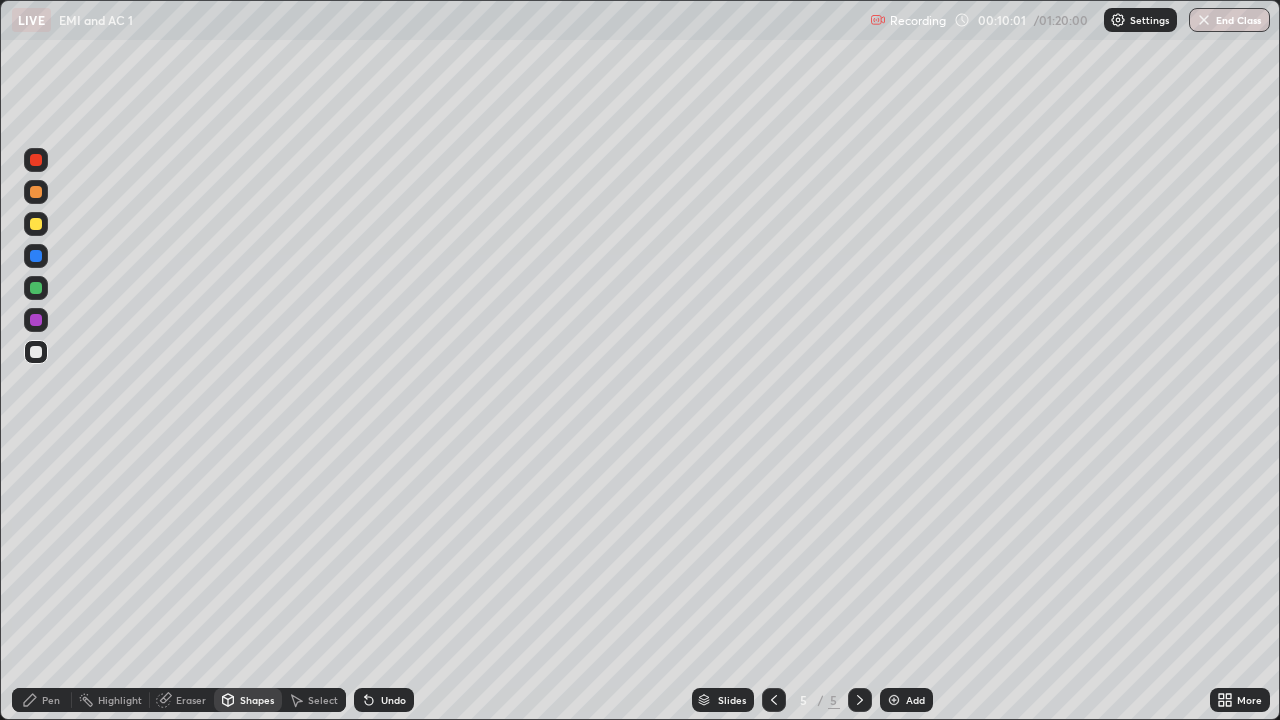 click at bounding box center [36, 192] 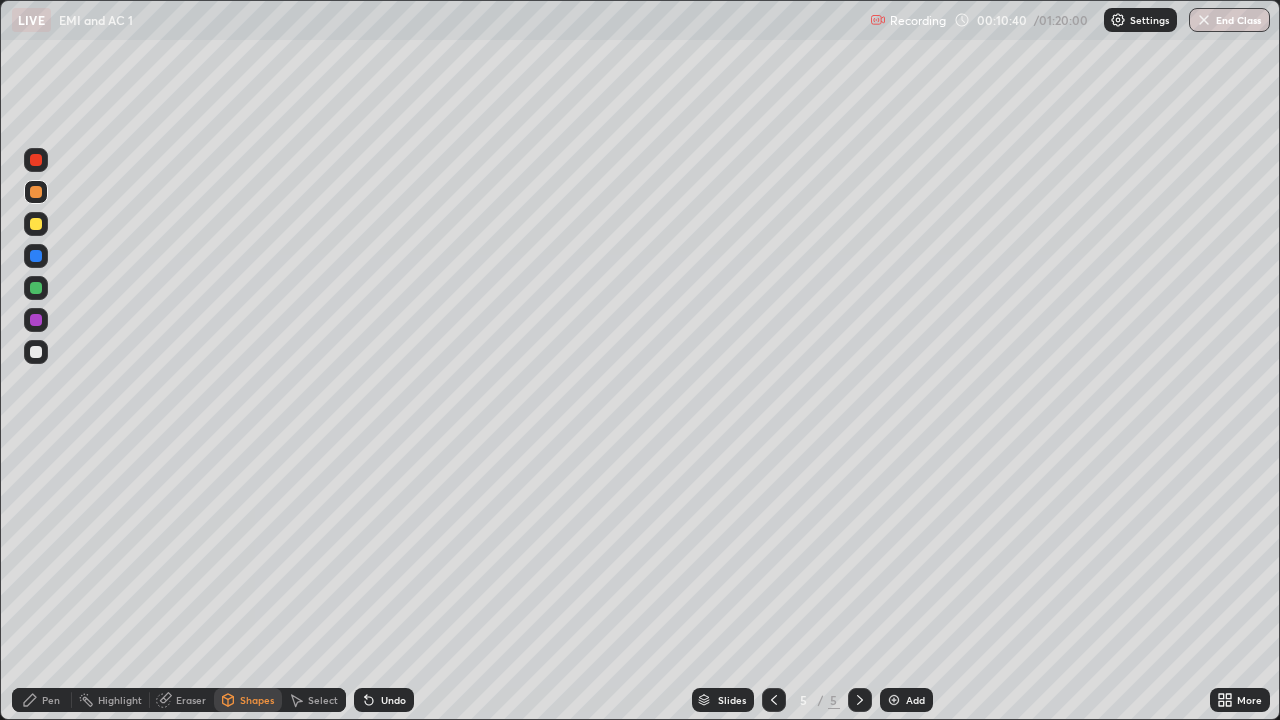 click on "Pen" at bounding box center [51, 700] 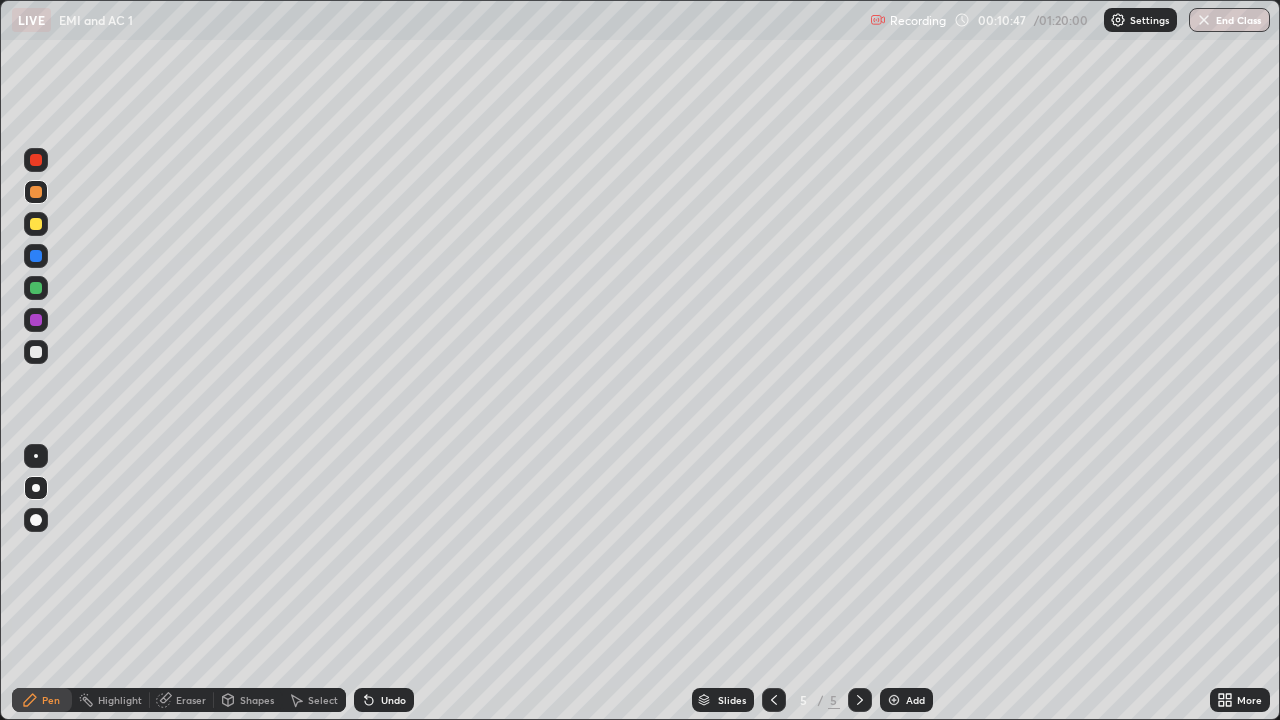 click on "Shapes" at bounding box center (257, 700) 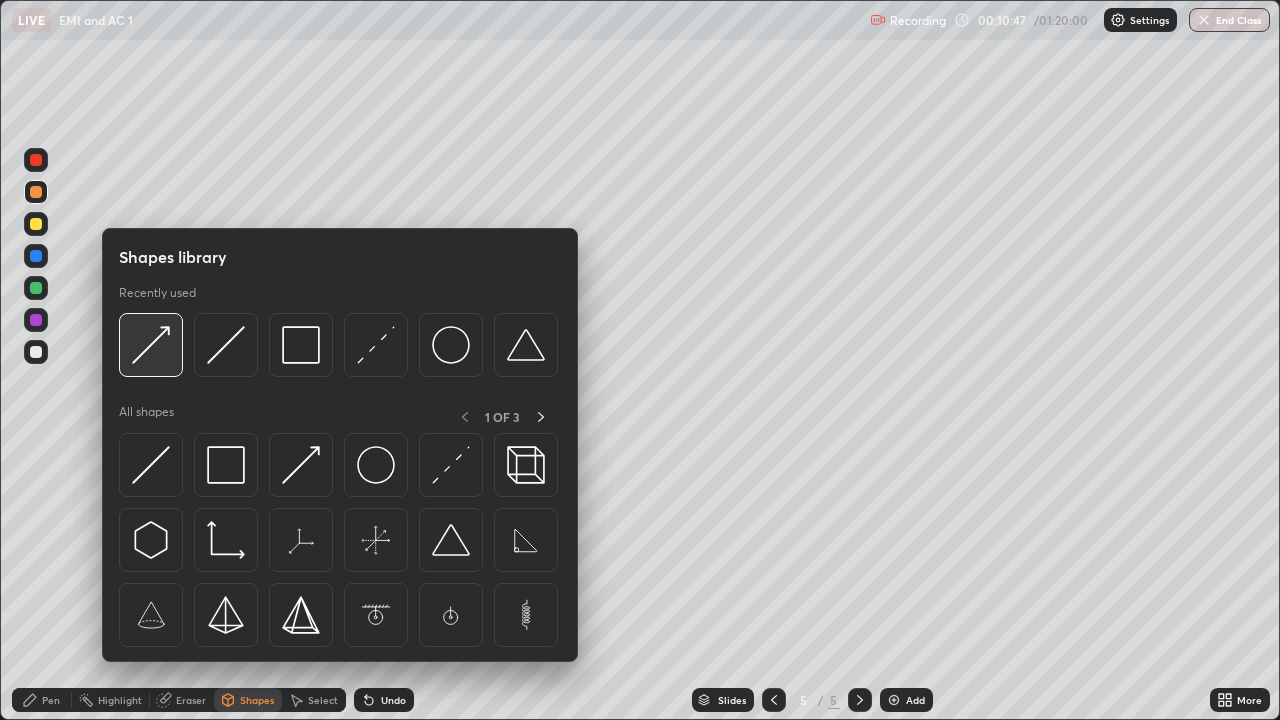 click at bounding box center (151, 345) 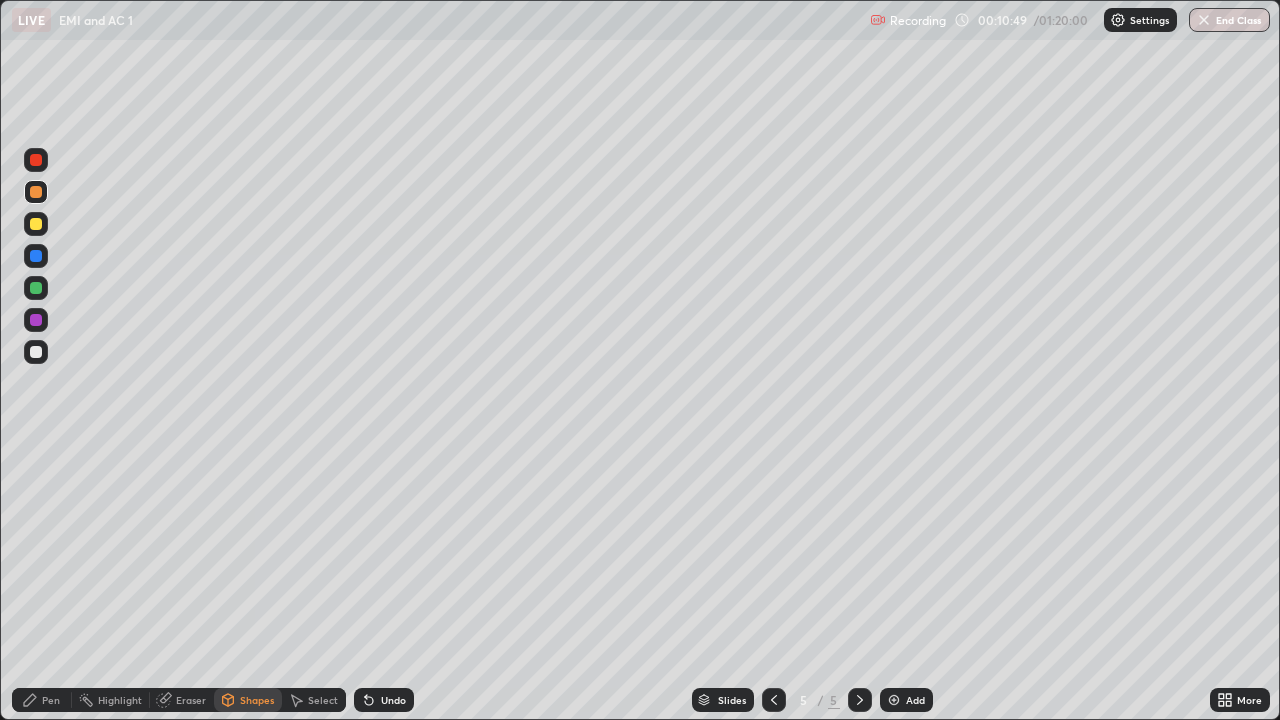 click at bounding box center [36, 288] 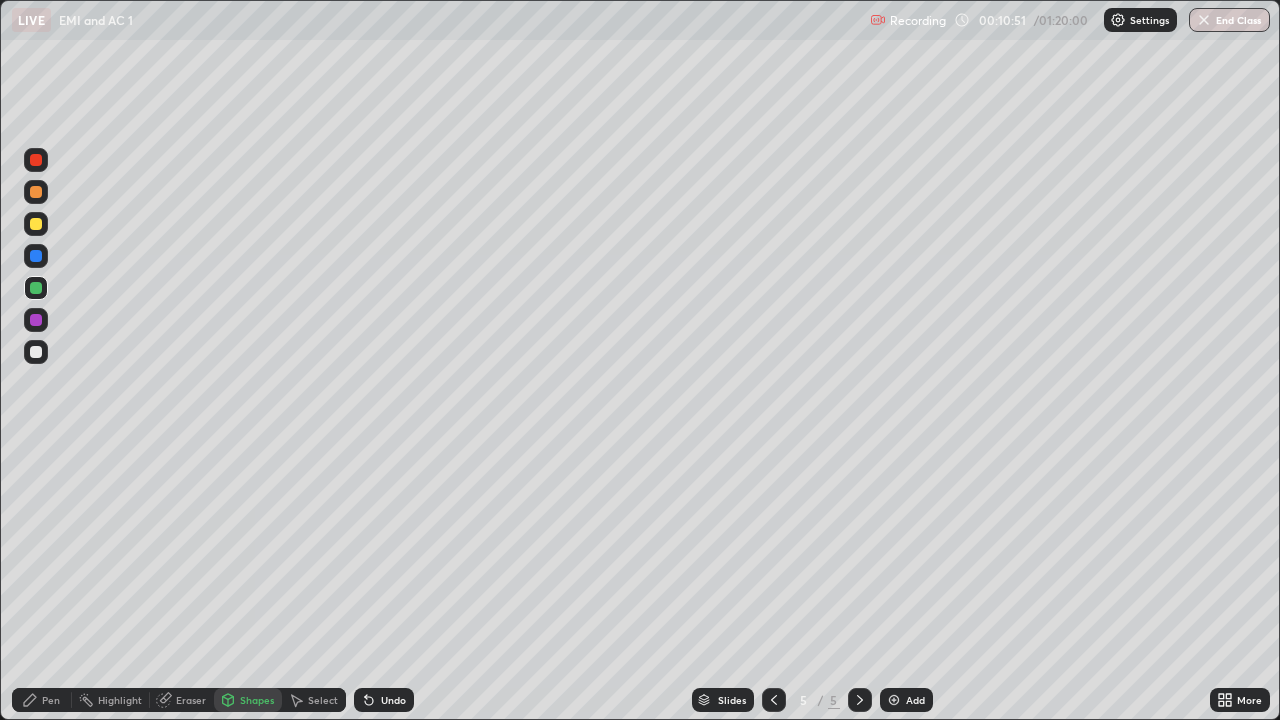 click on "Pen" at bounding box center (51, 700) 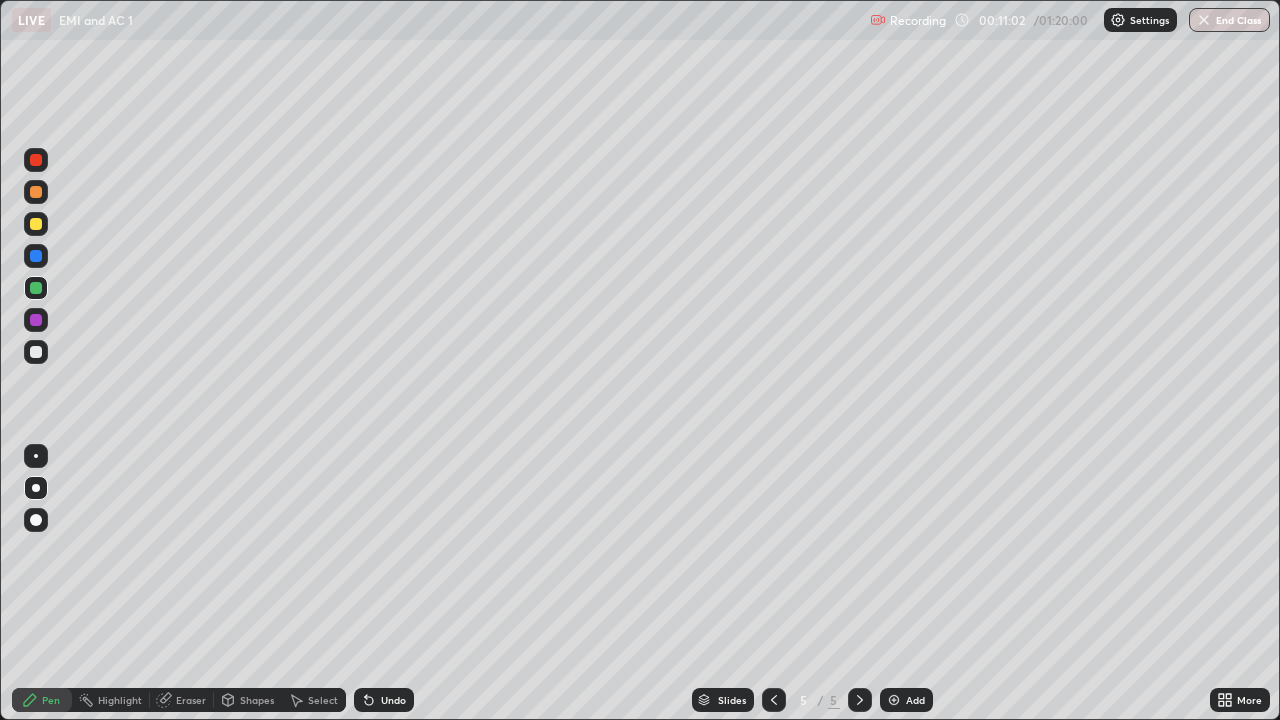 click on "Undo" at bounding box center (384, 700) 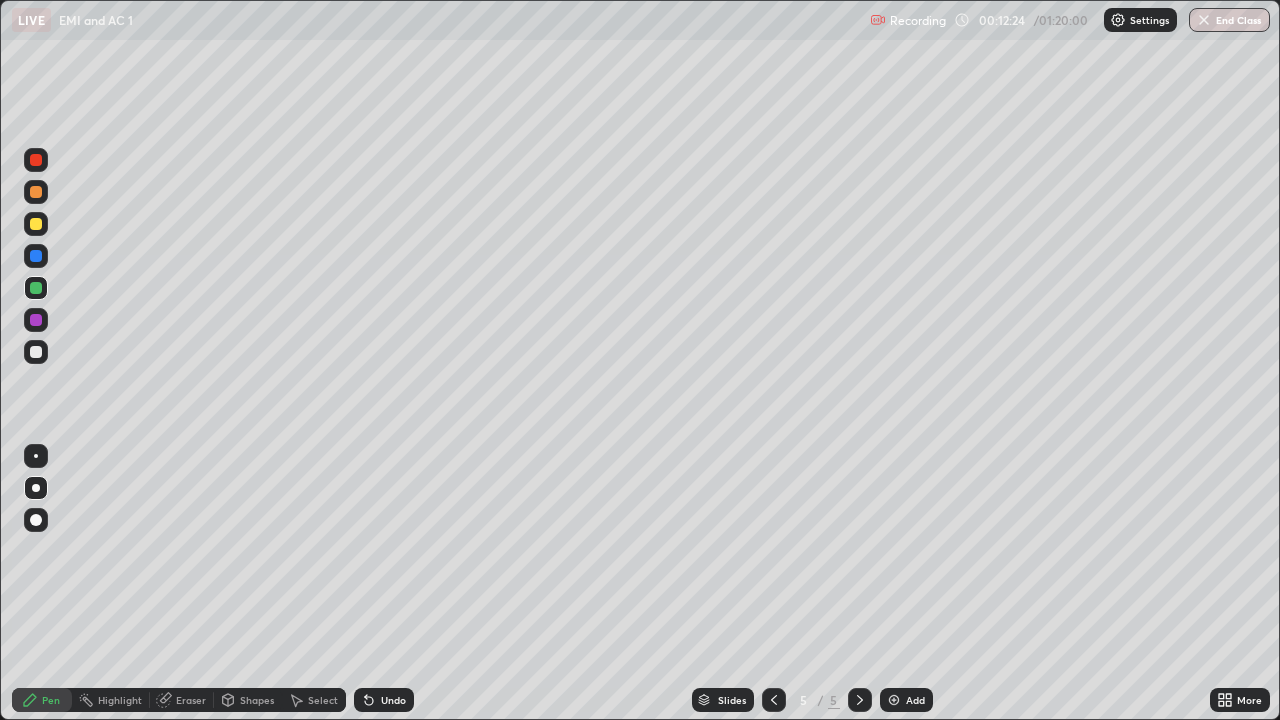 click on "Add" at bounding box center [915, 700] 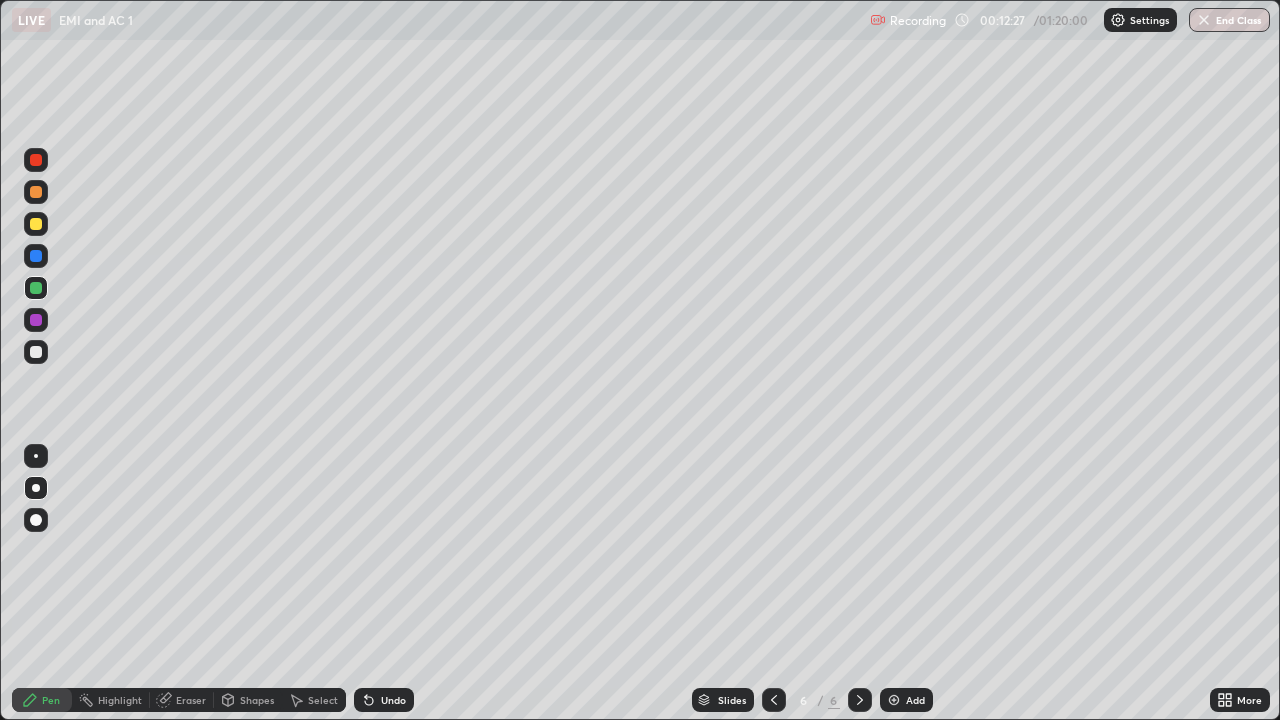 click at bounding box center [36, 352] 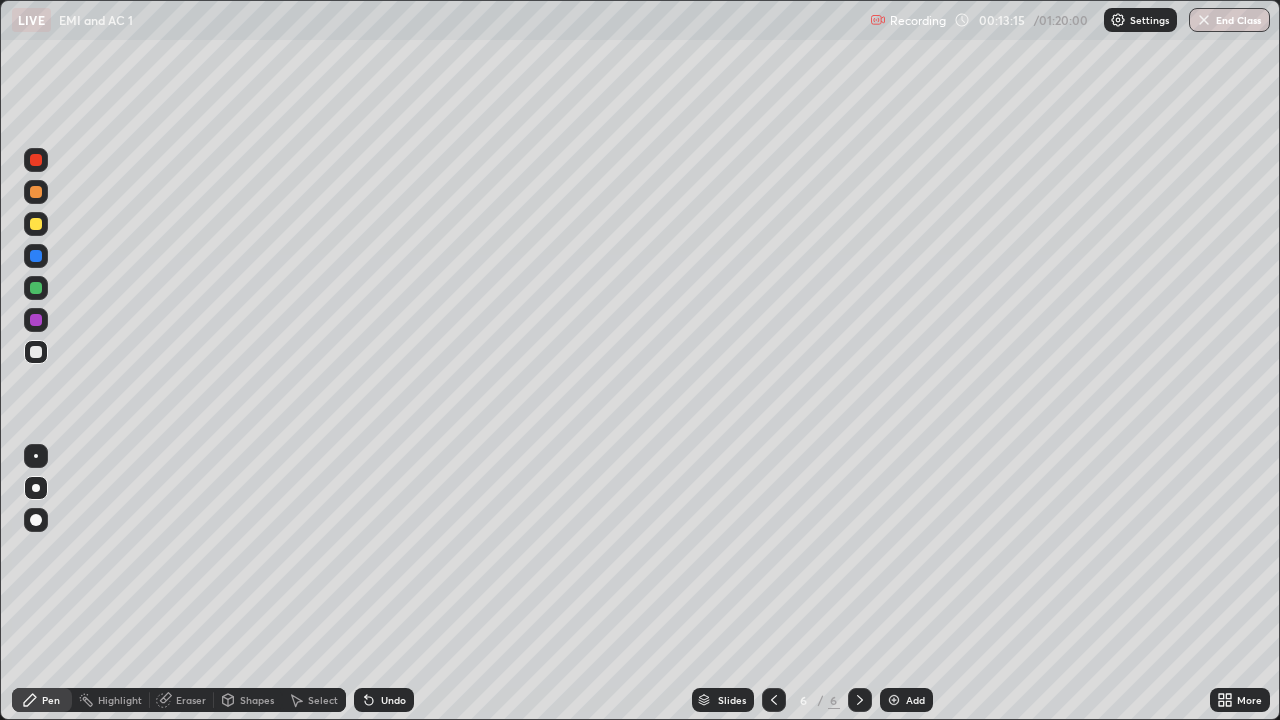 click at bounding box center (36, 224) 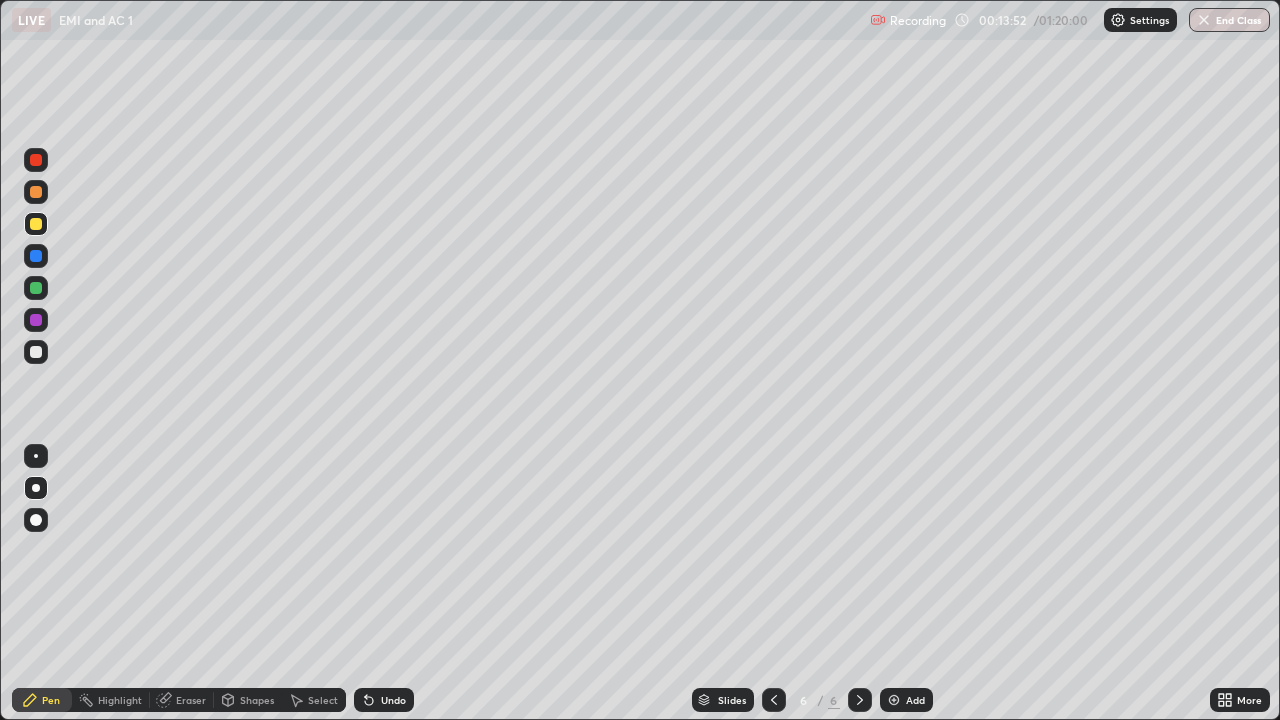 click at bounding box center [36, 288] 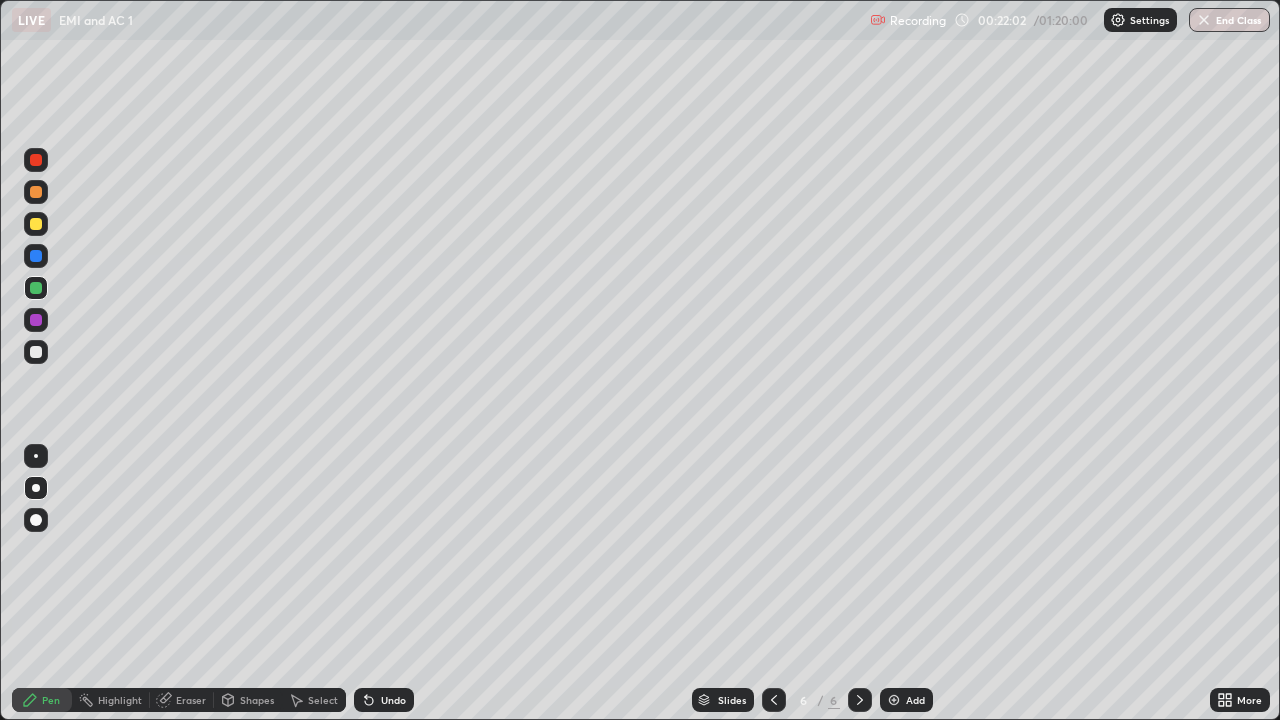 click on "Add" at bounding box center (915, 700) 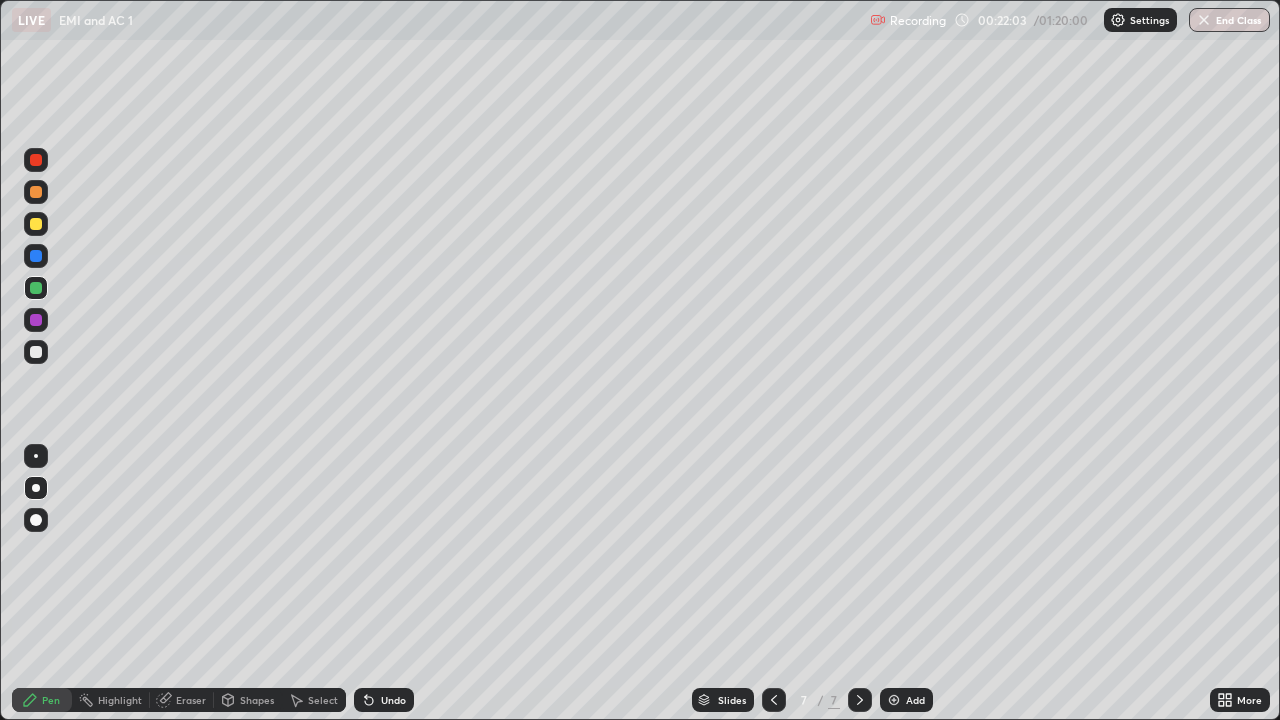 click at bounding box center [36, 352] 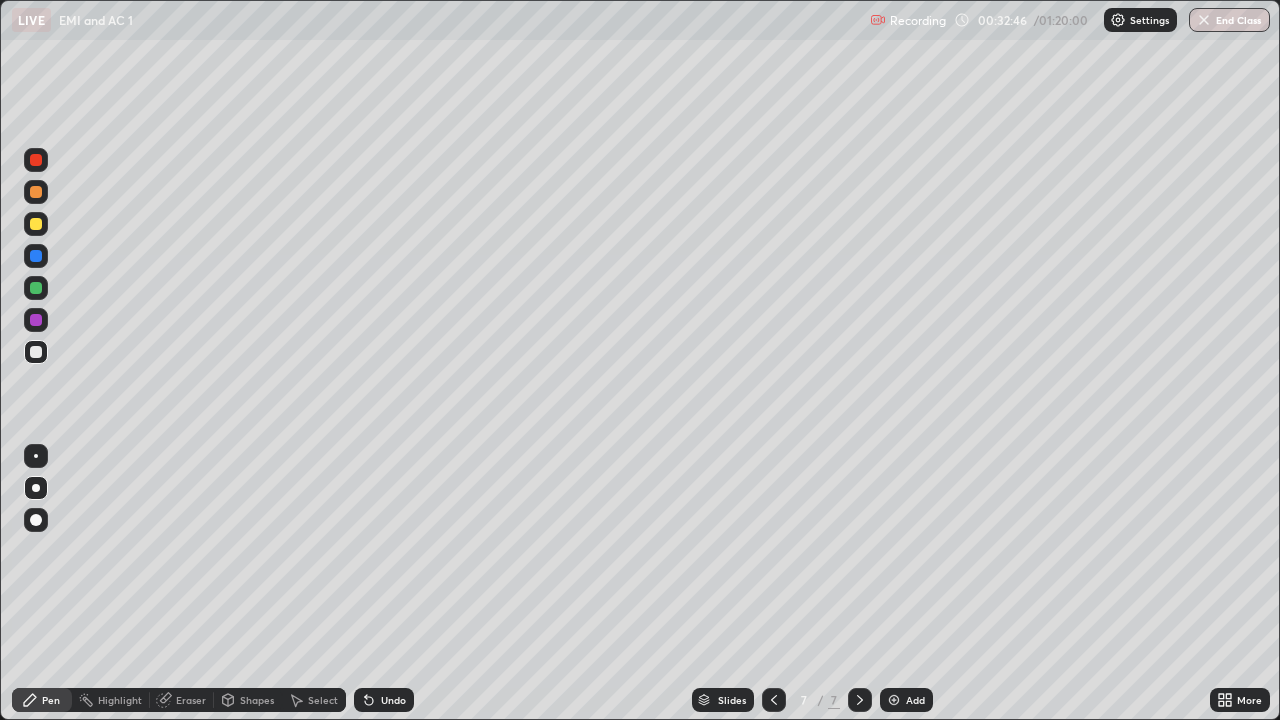 click 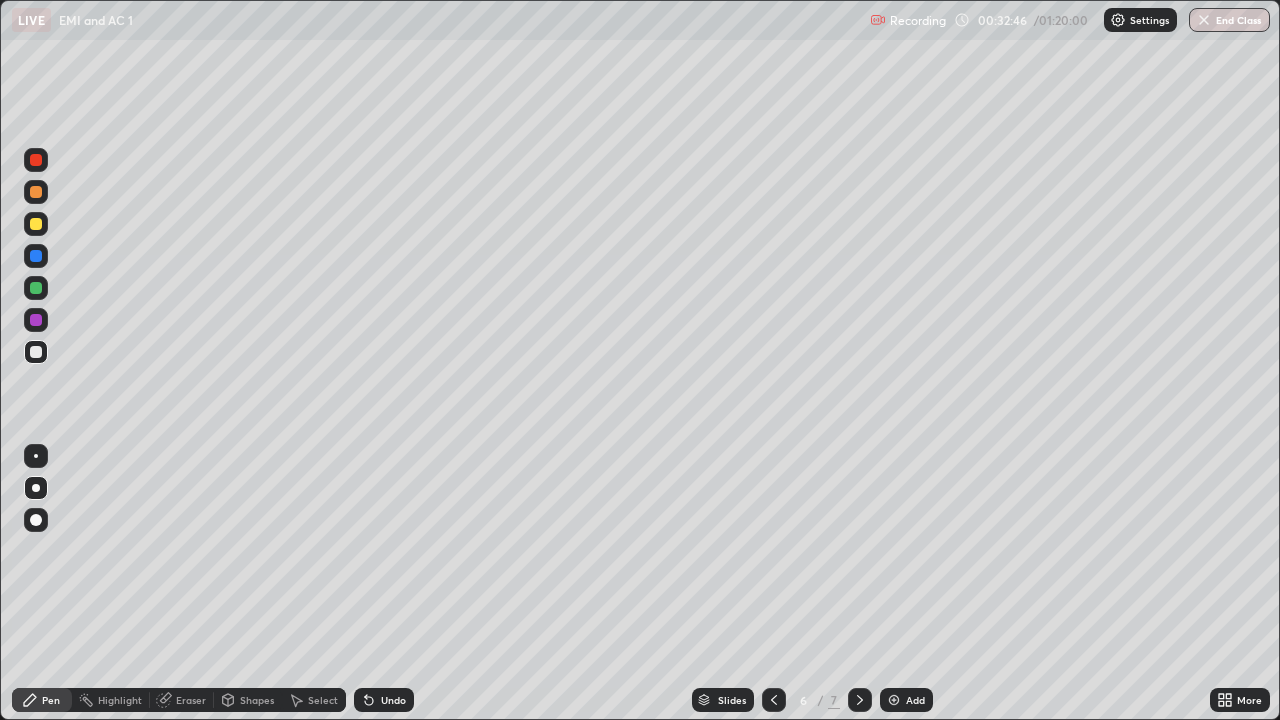 click 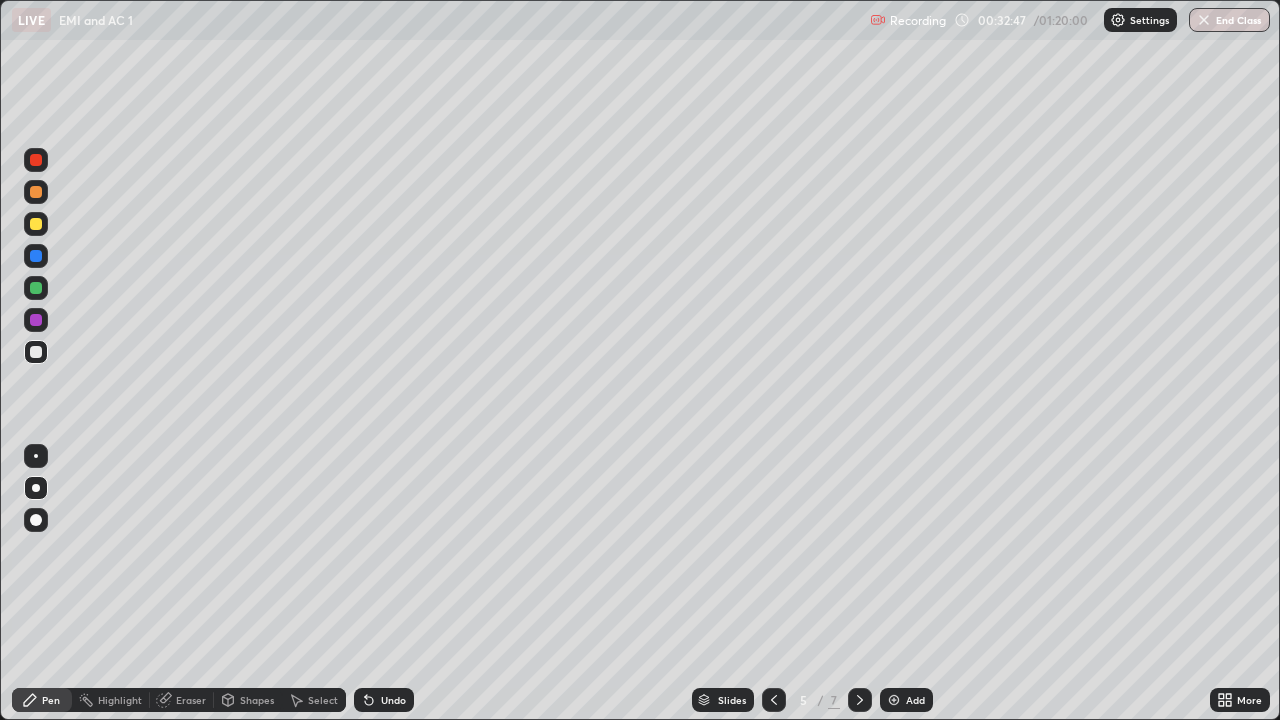 click 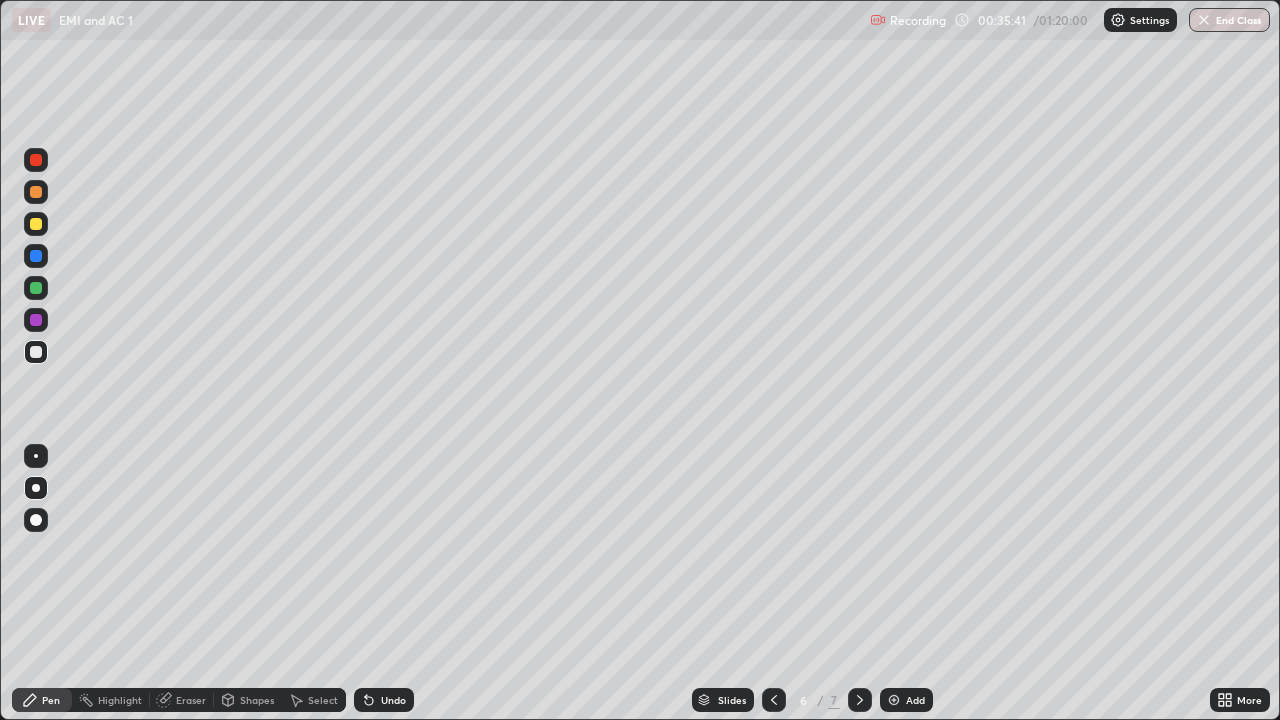 click on "Add" at bounding box center [915, 700] 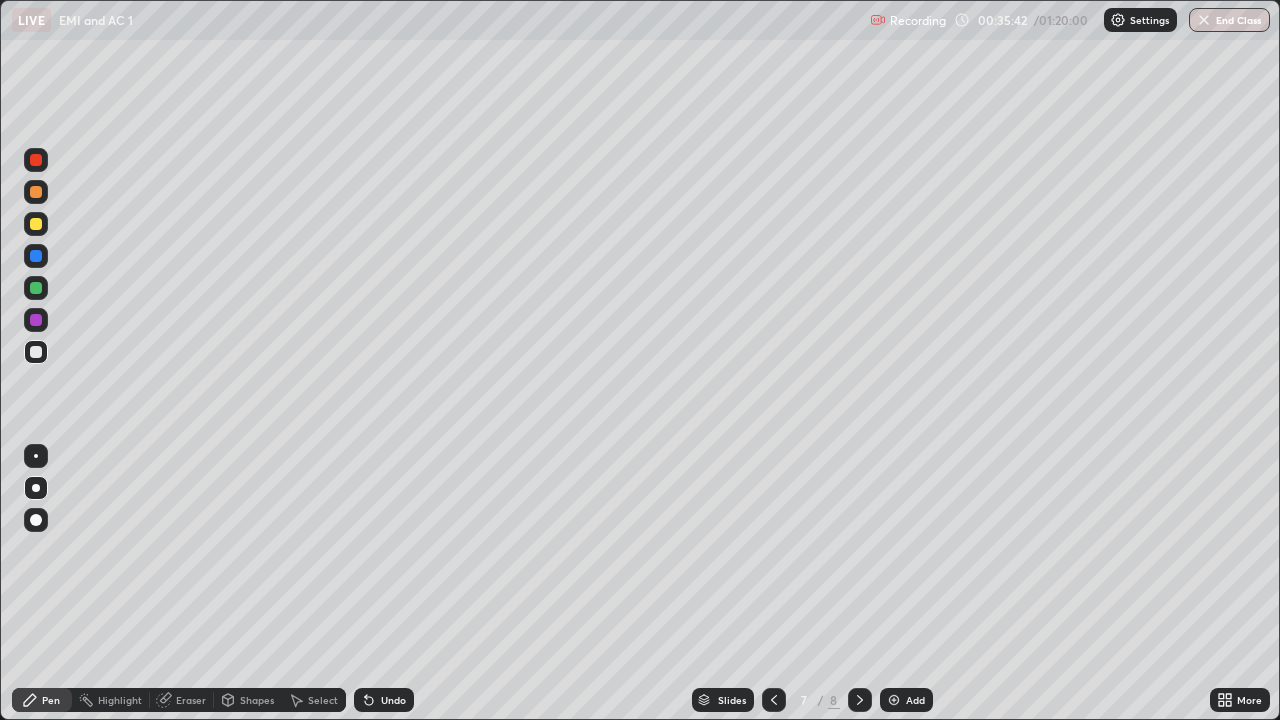 click 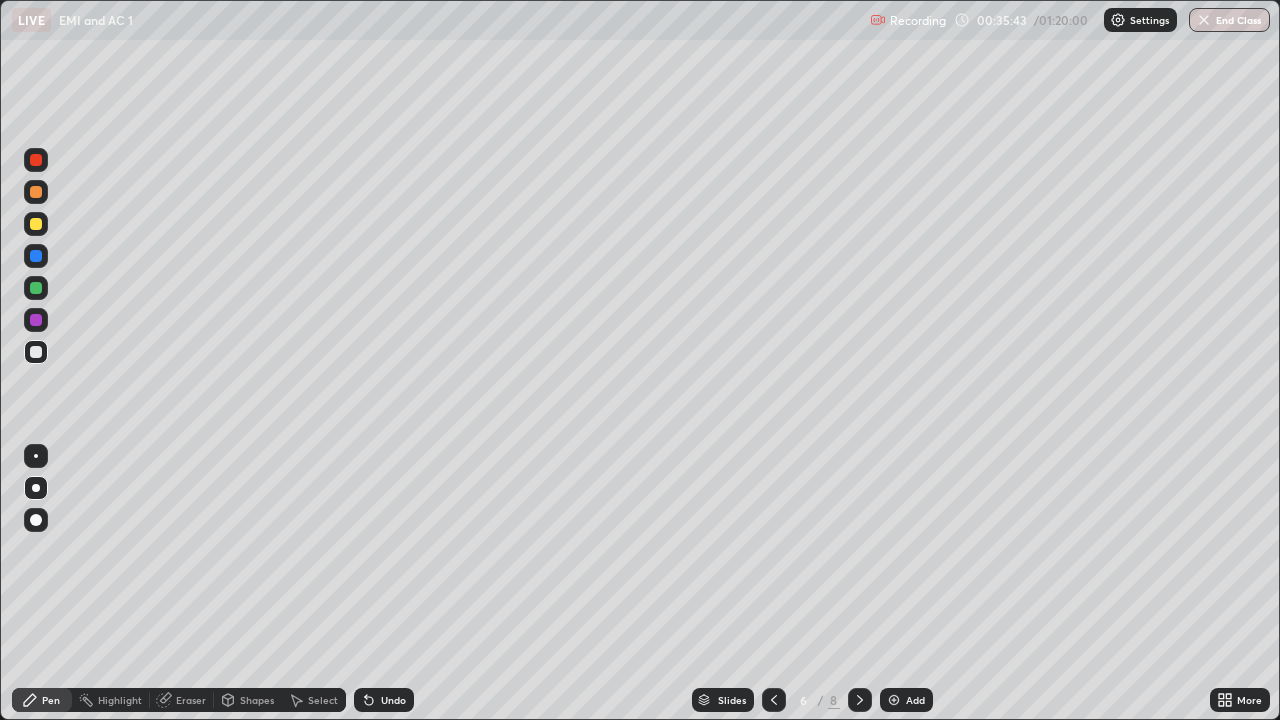 click 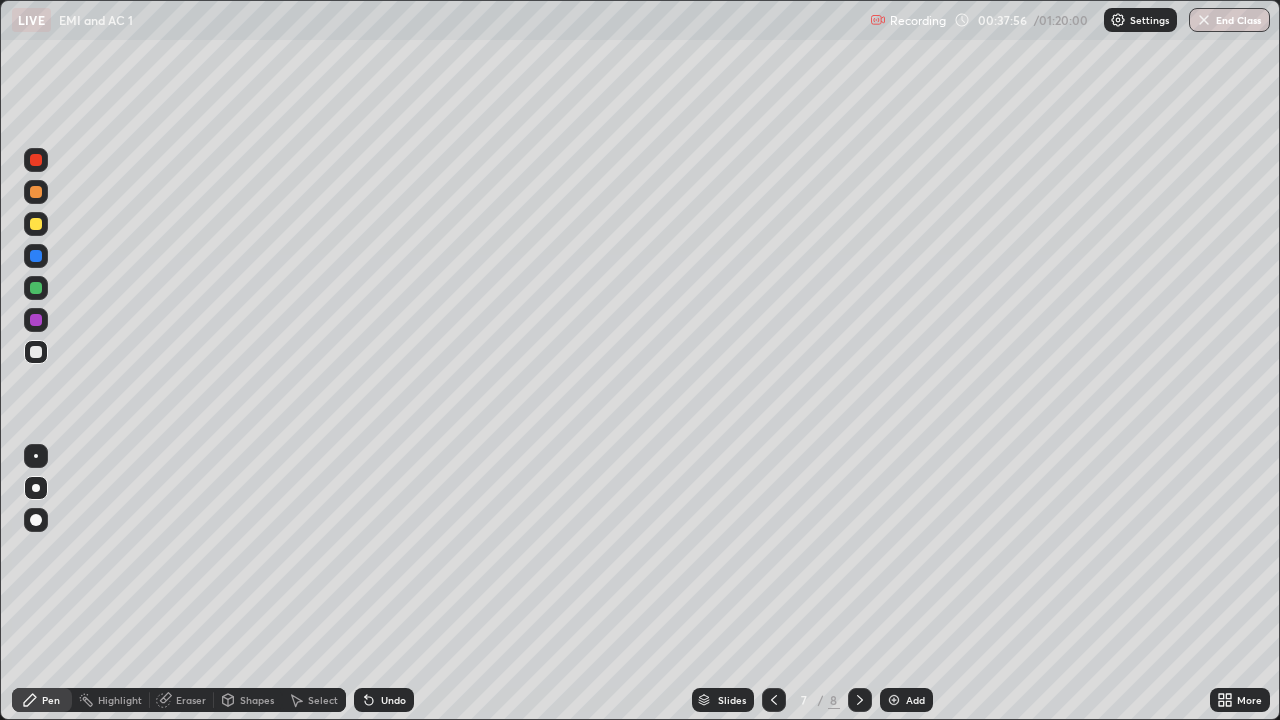 click on "Shapes" at bounding box center [248, 700] 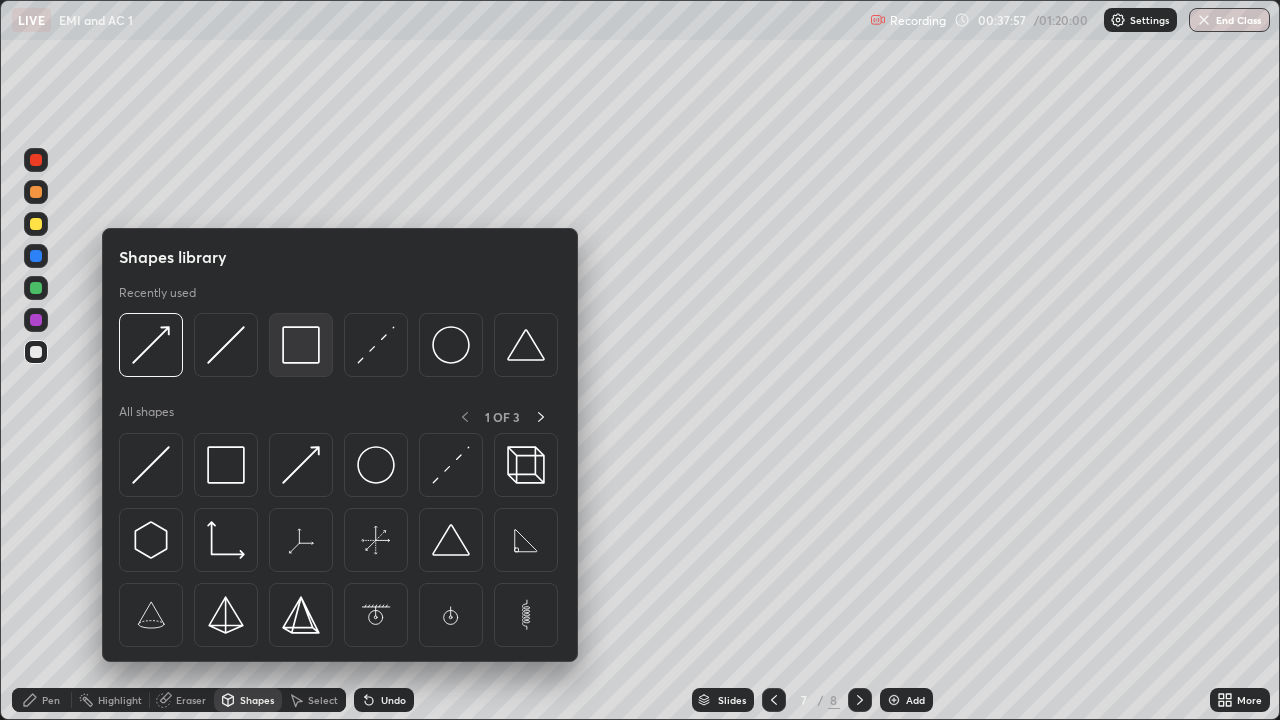 click at bounding box center [301, 345] 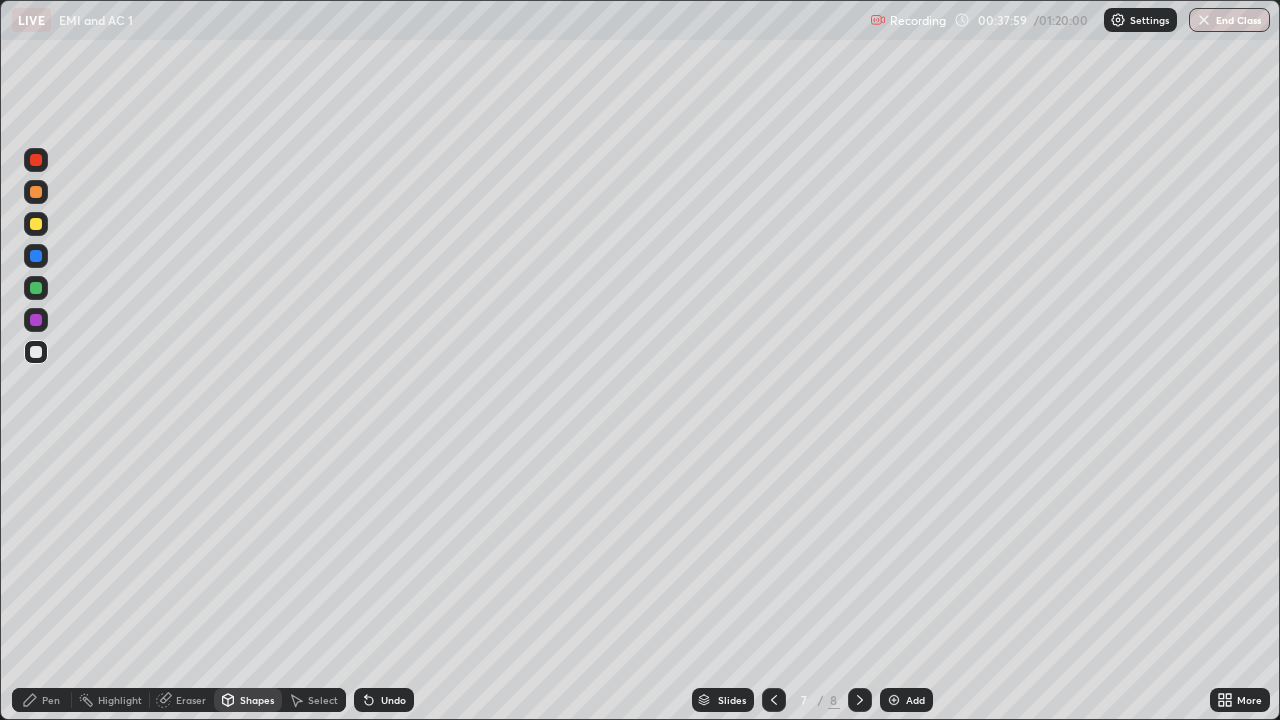 click 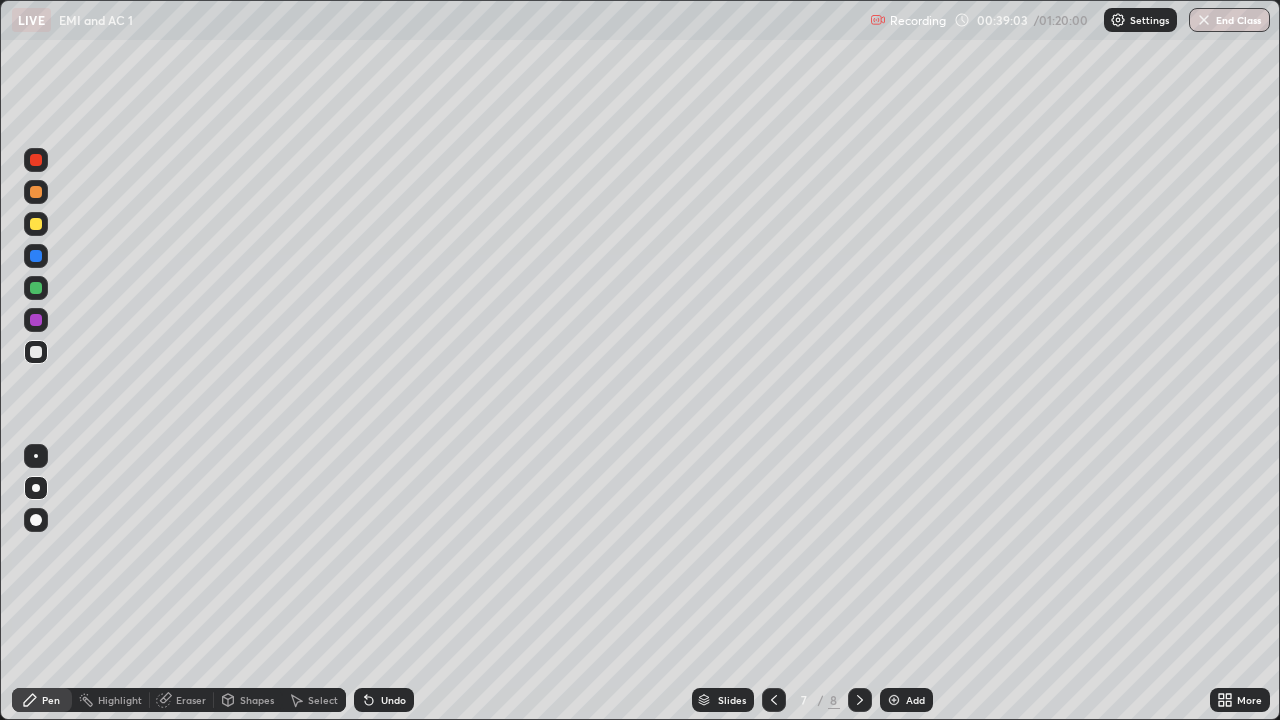 click on "Undo" at bounding box center (393, 700) 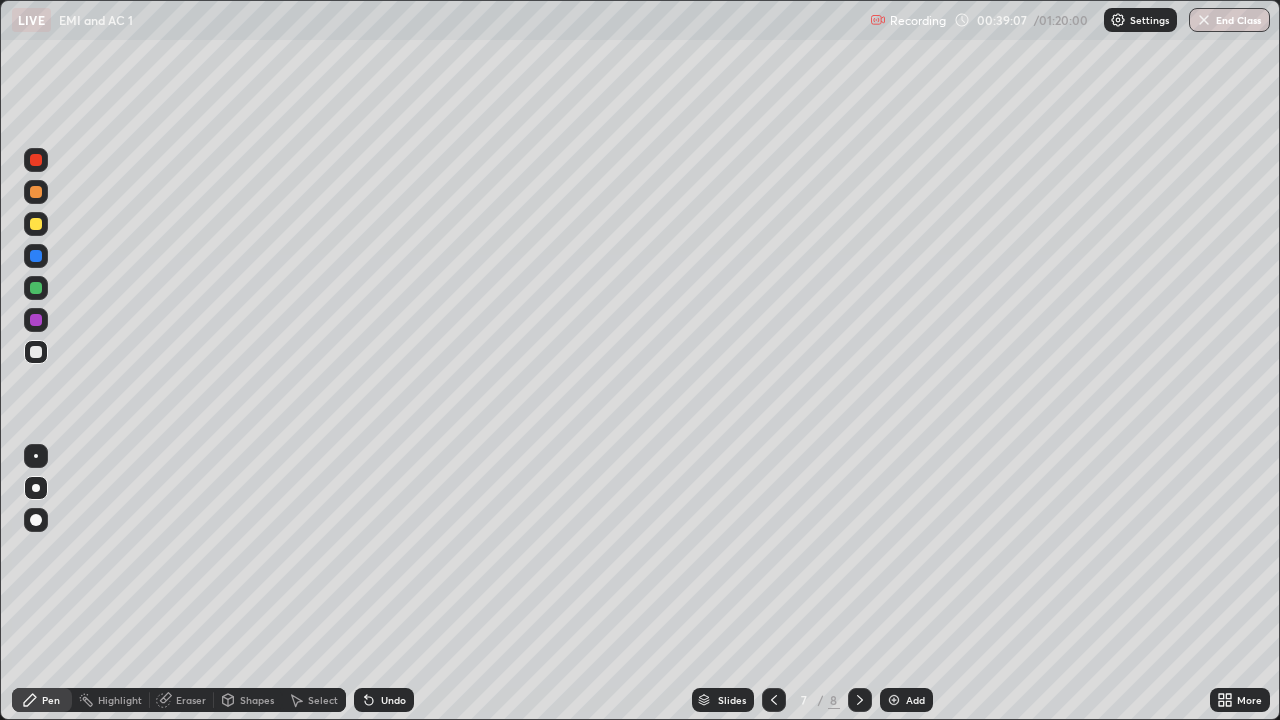 click on "Shapes" at bounding box center [257, 700] 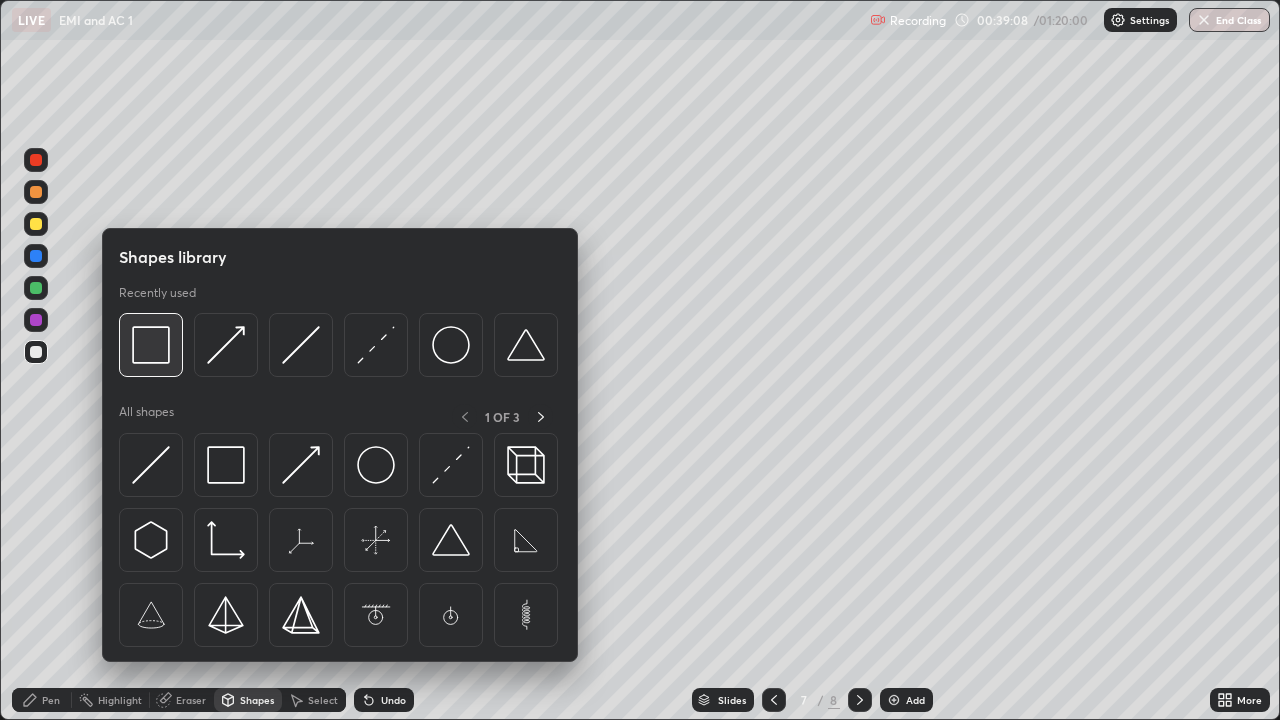 click at bounding box center (151, 345) 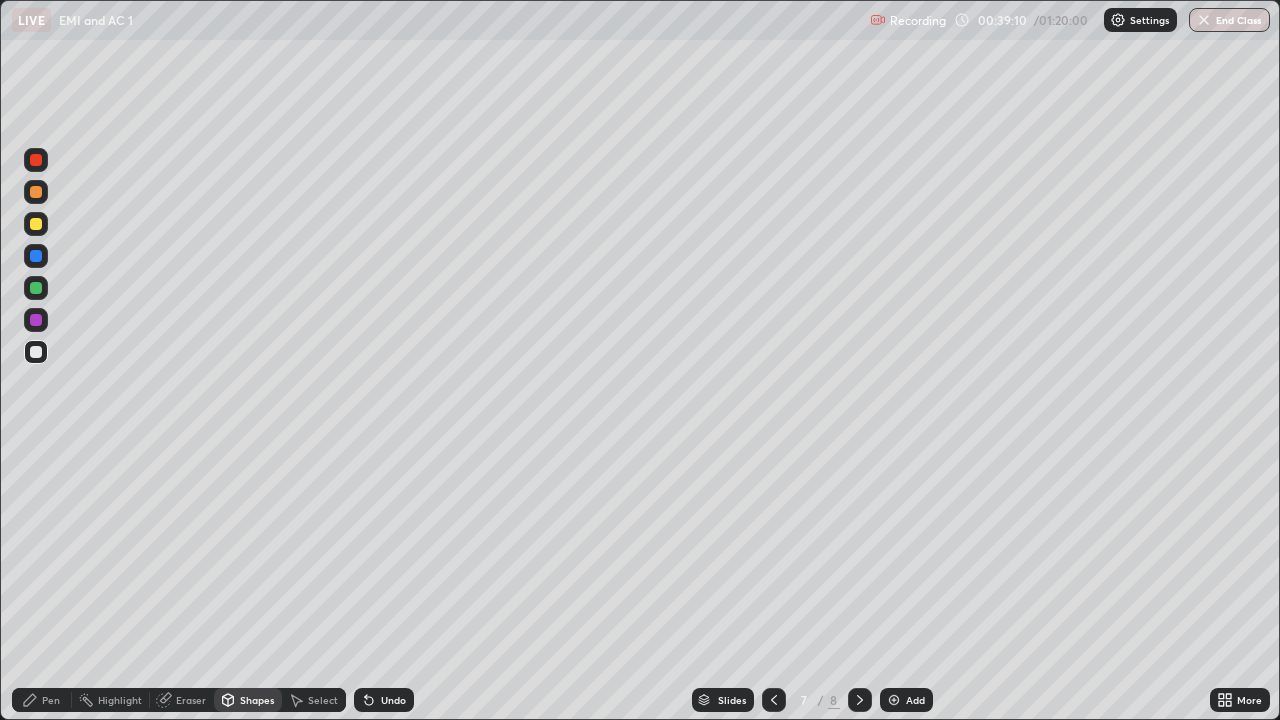 click on "Pen" at bounding box center [51, 700] 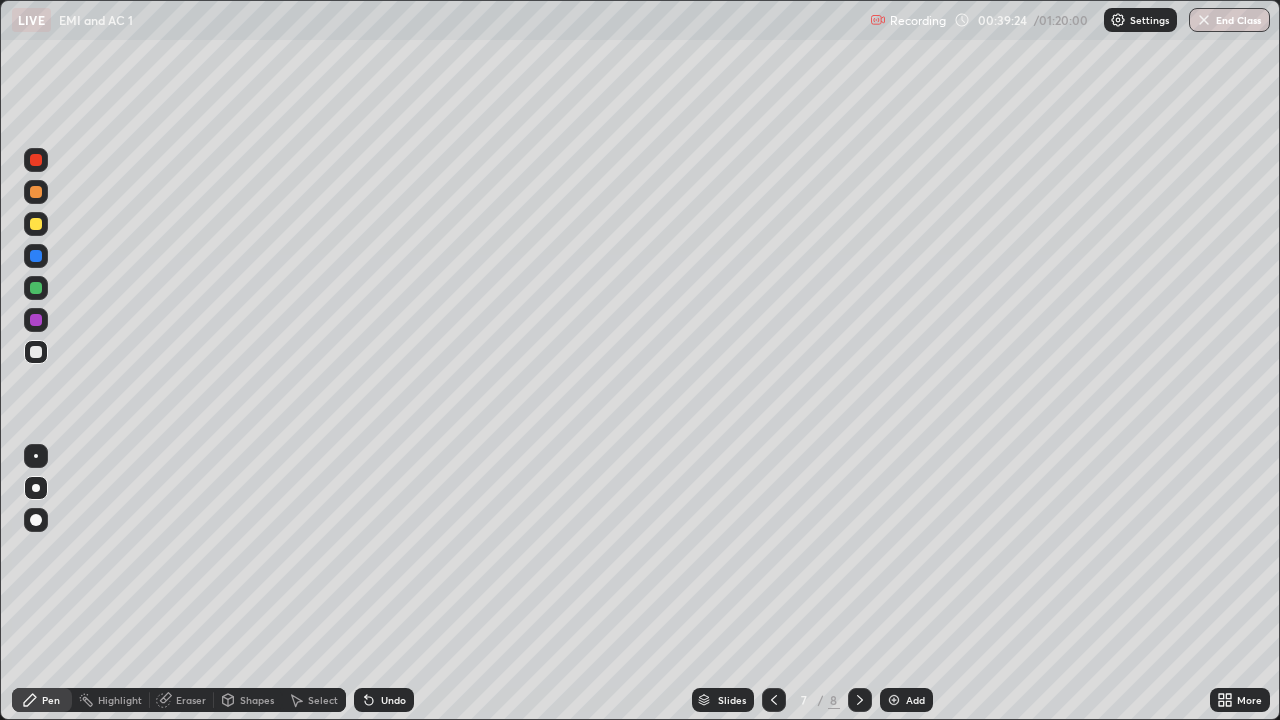 click on "Eraser" at bounding box center [191, 700] 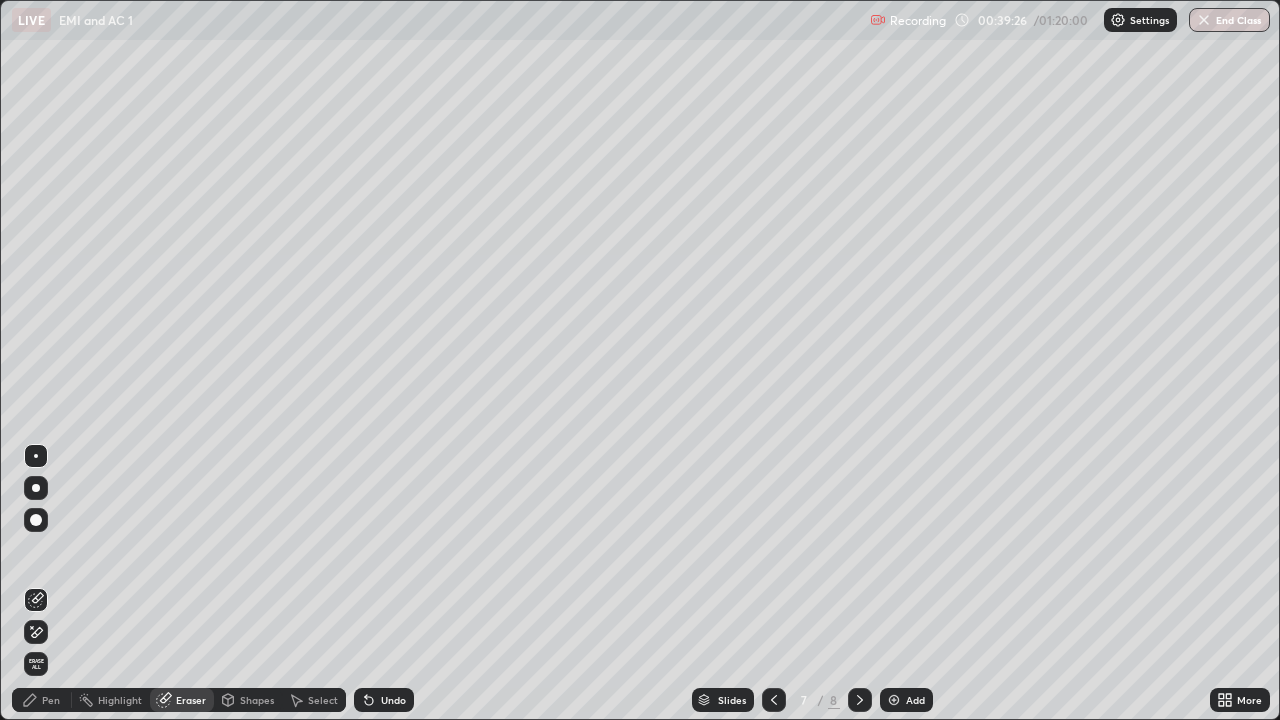 click on "Pen" at bounding box center (42, 700) 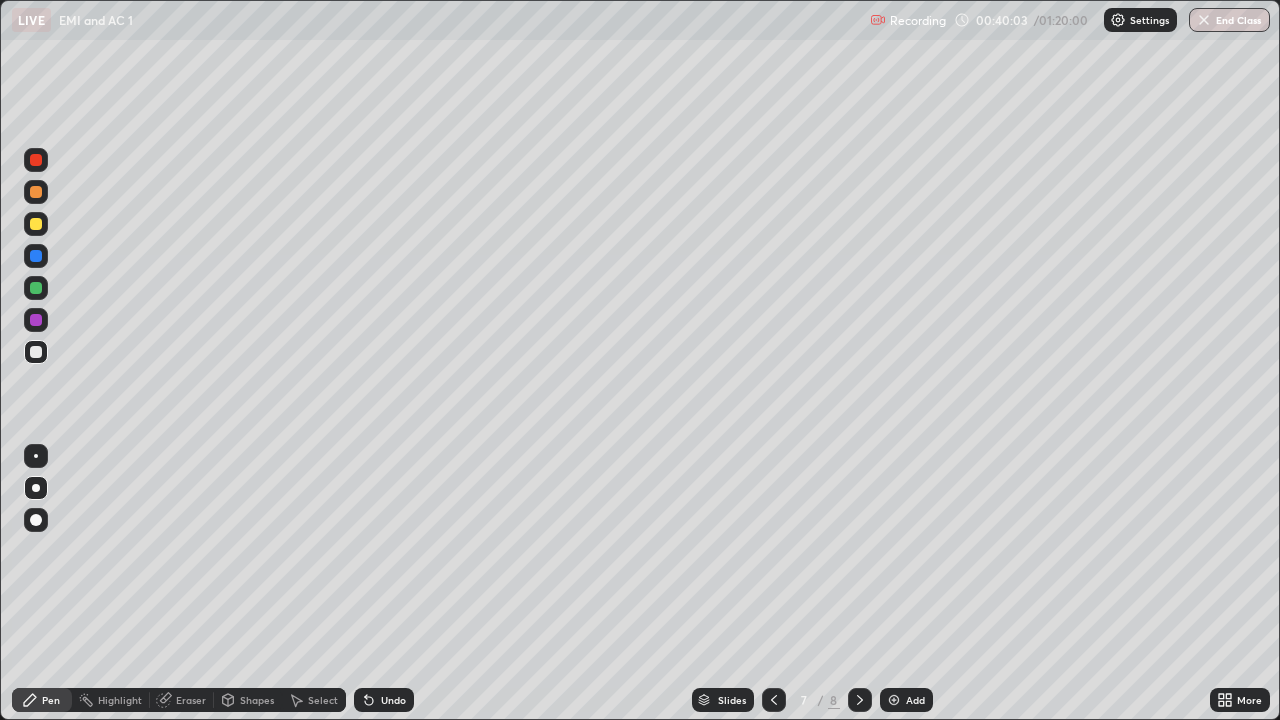 click on "Undo" at bounding box center (384, 700) 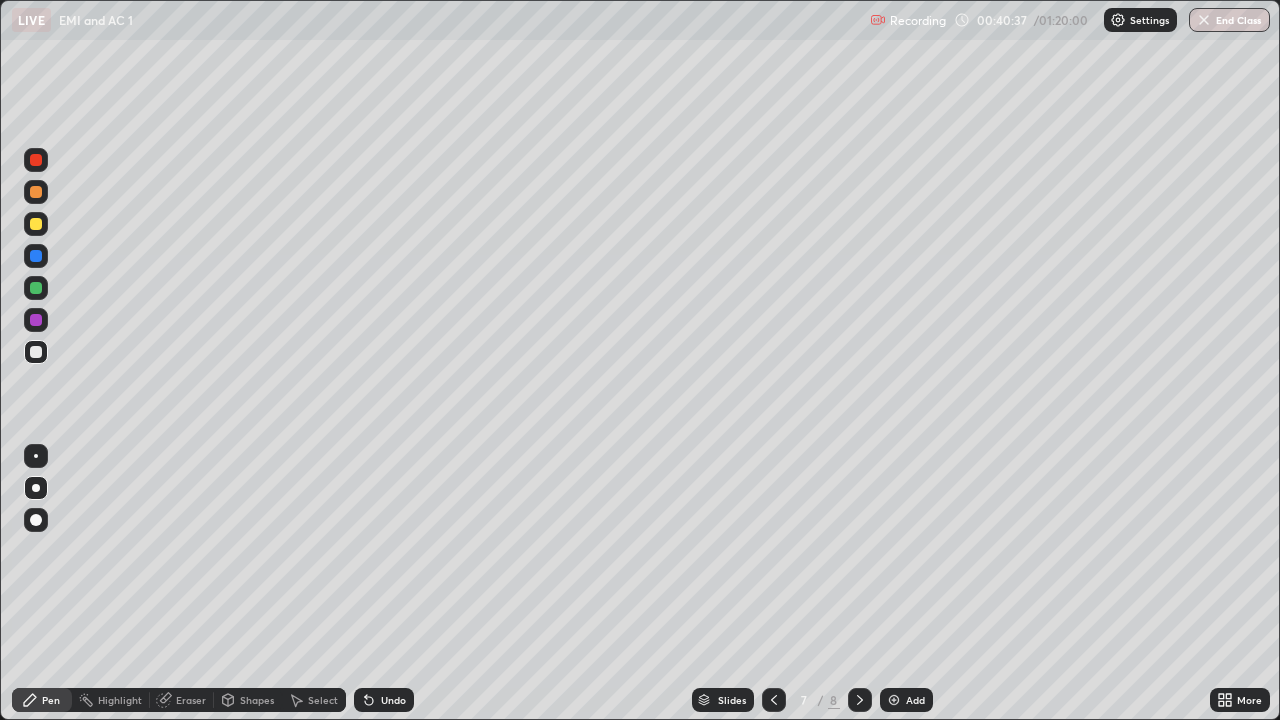 click on "Undo" at bounding box center (384, 700) 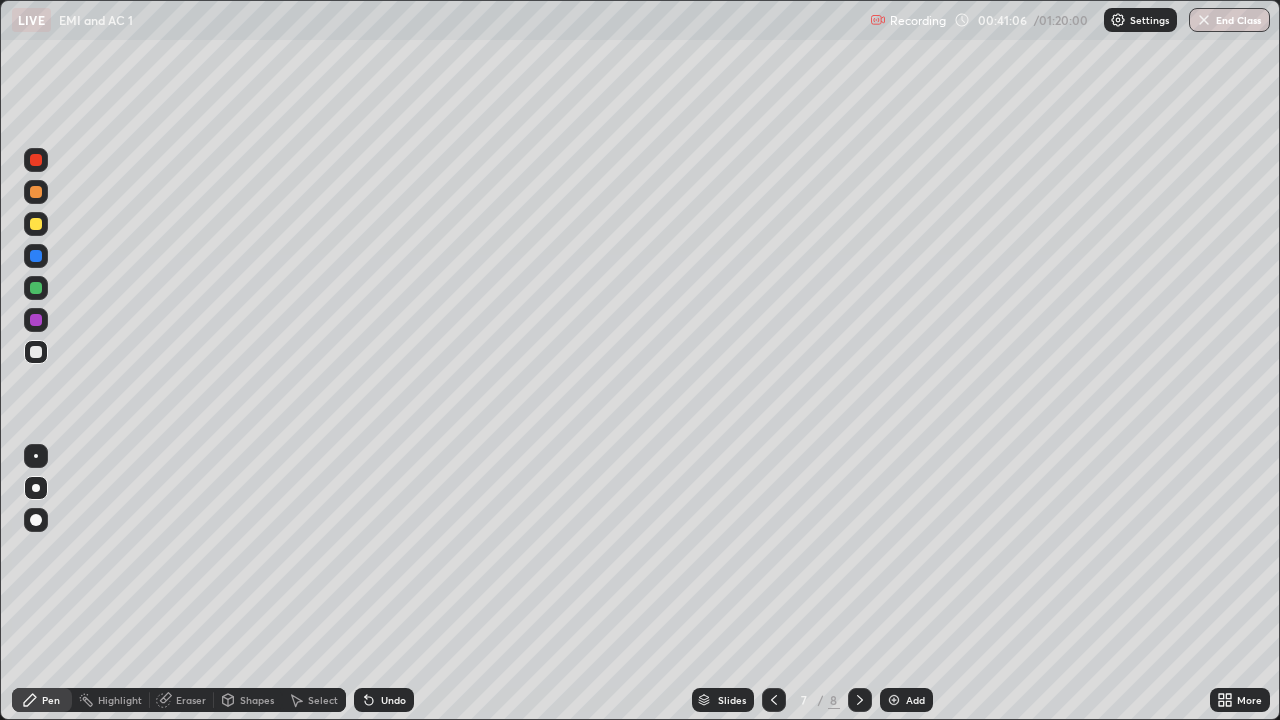 click on "Undo" at bounding box center [393, 700] 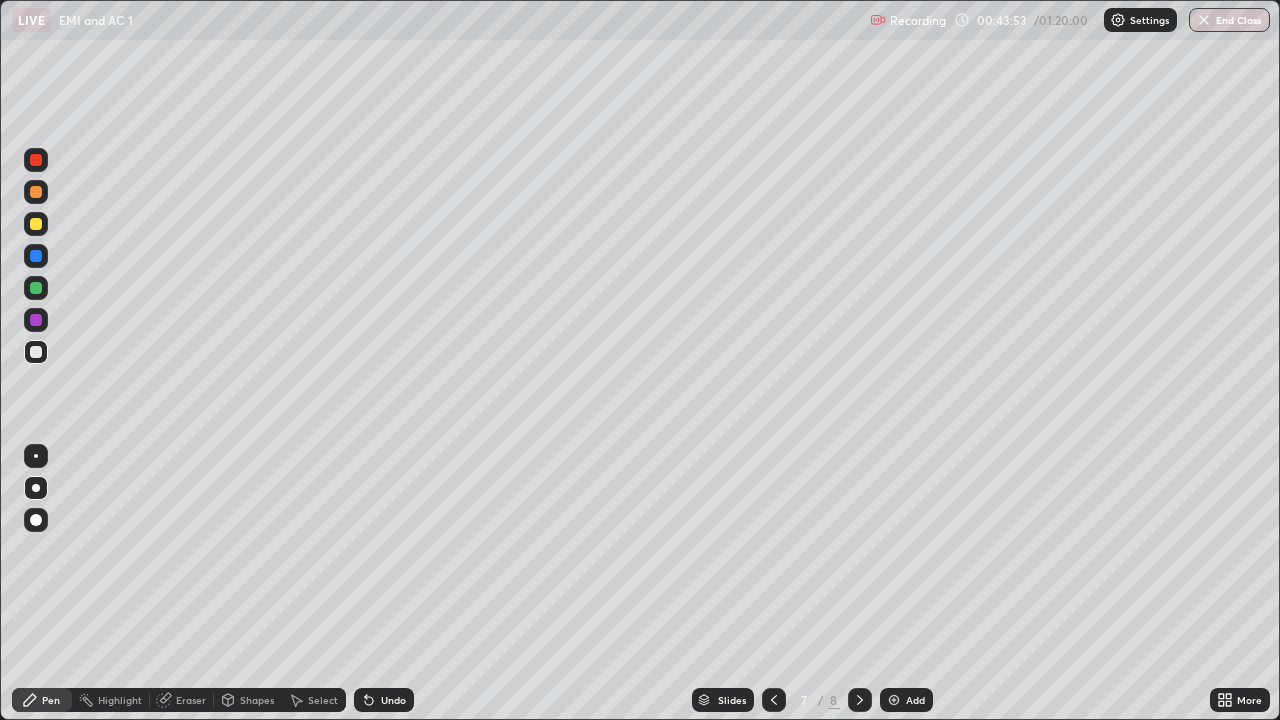 click 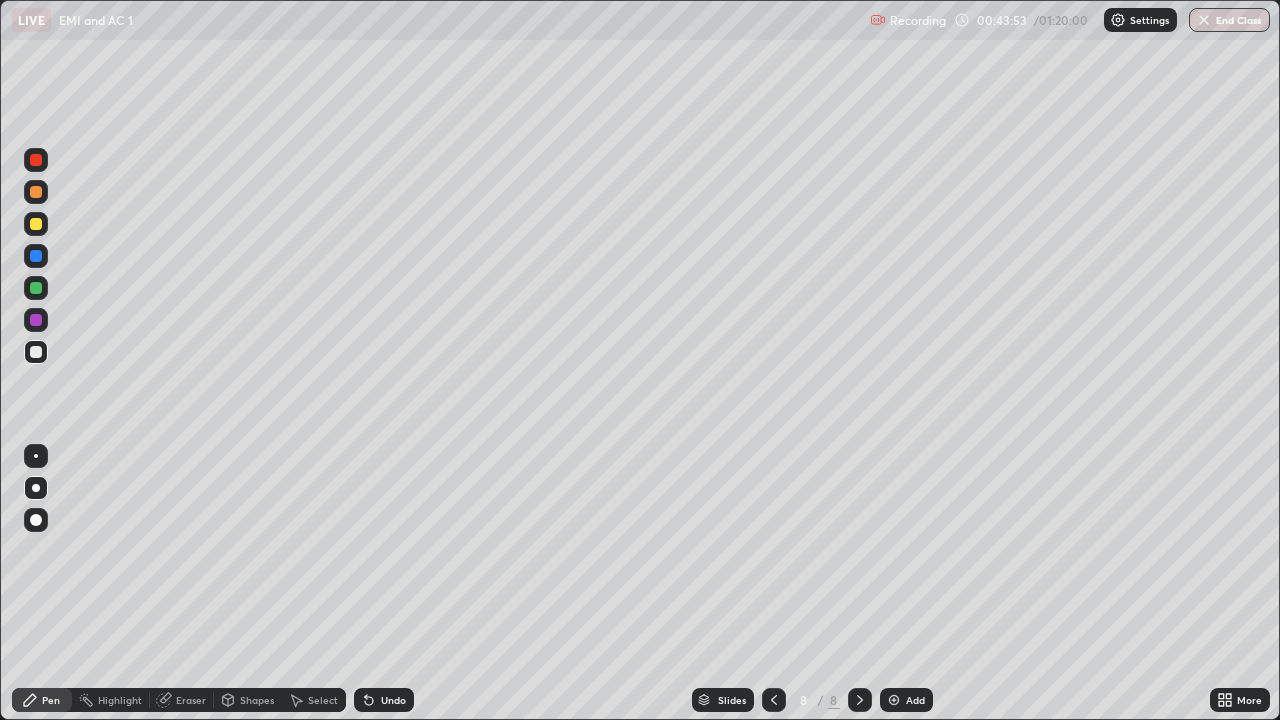 click 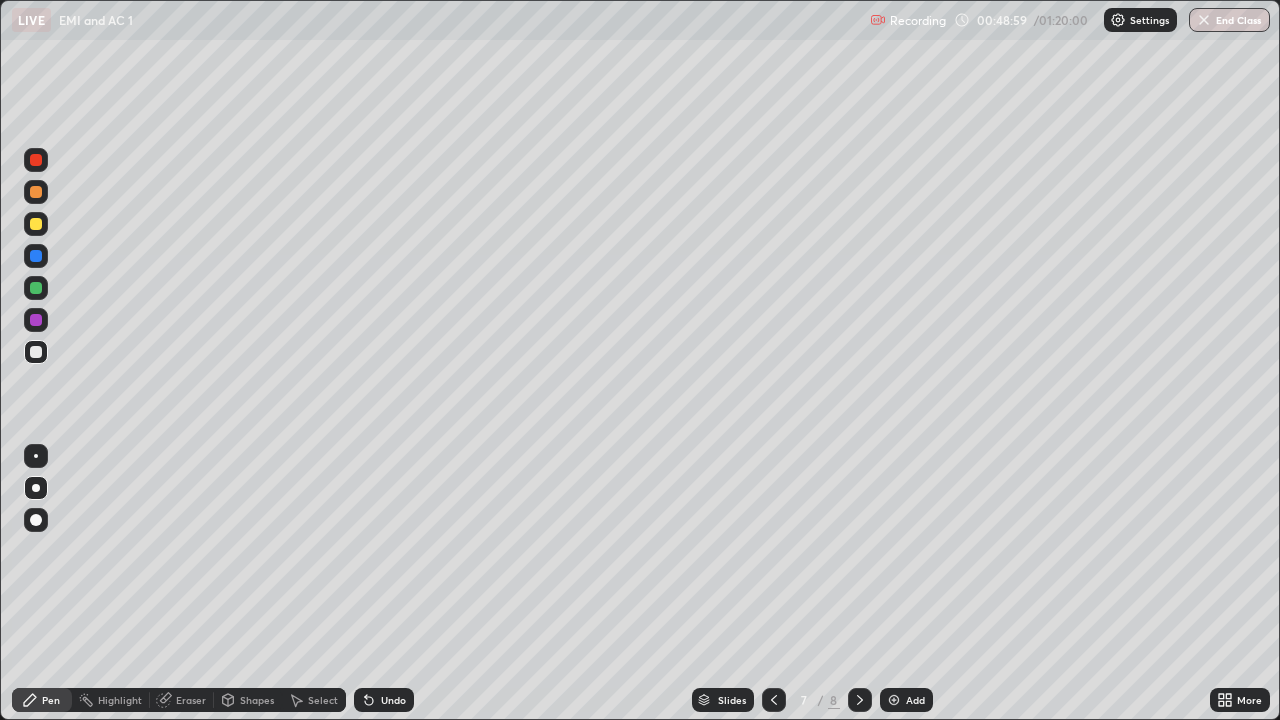 click on "Undo" at bounding box center [393, 700] 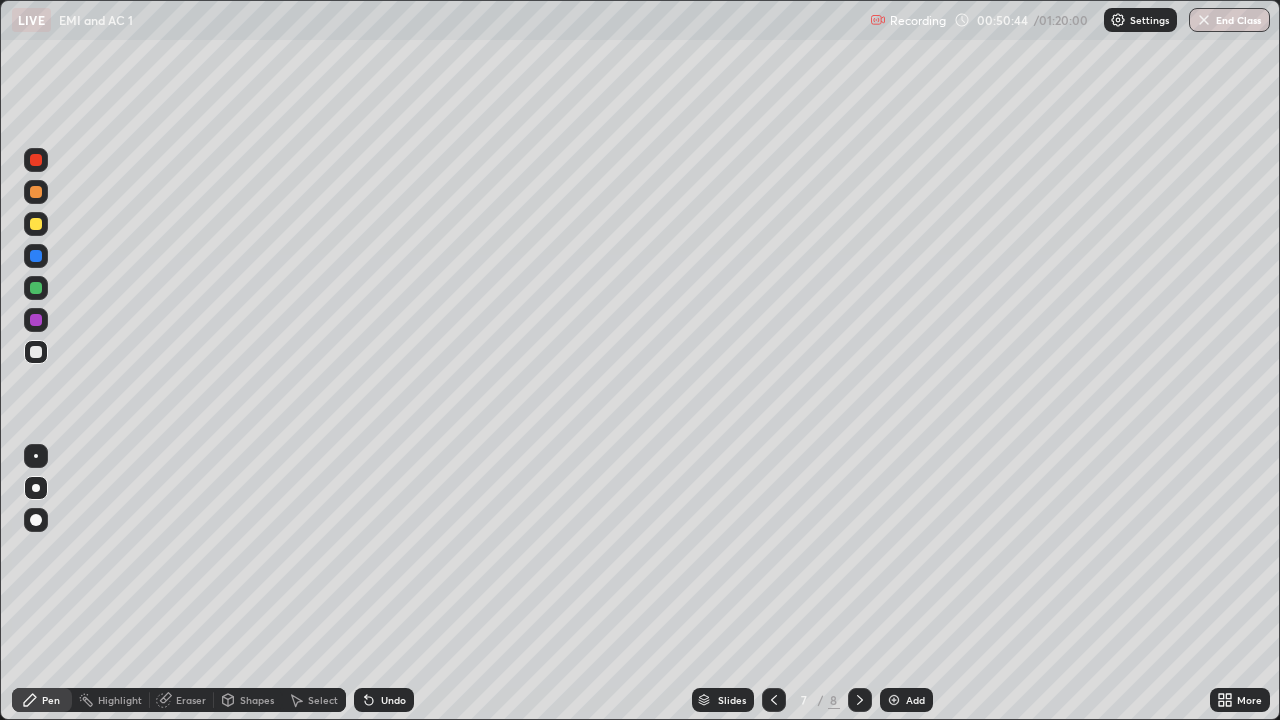 click 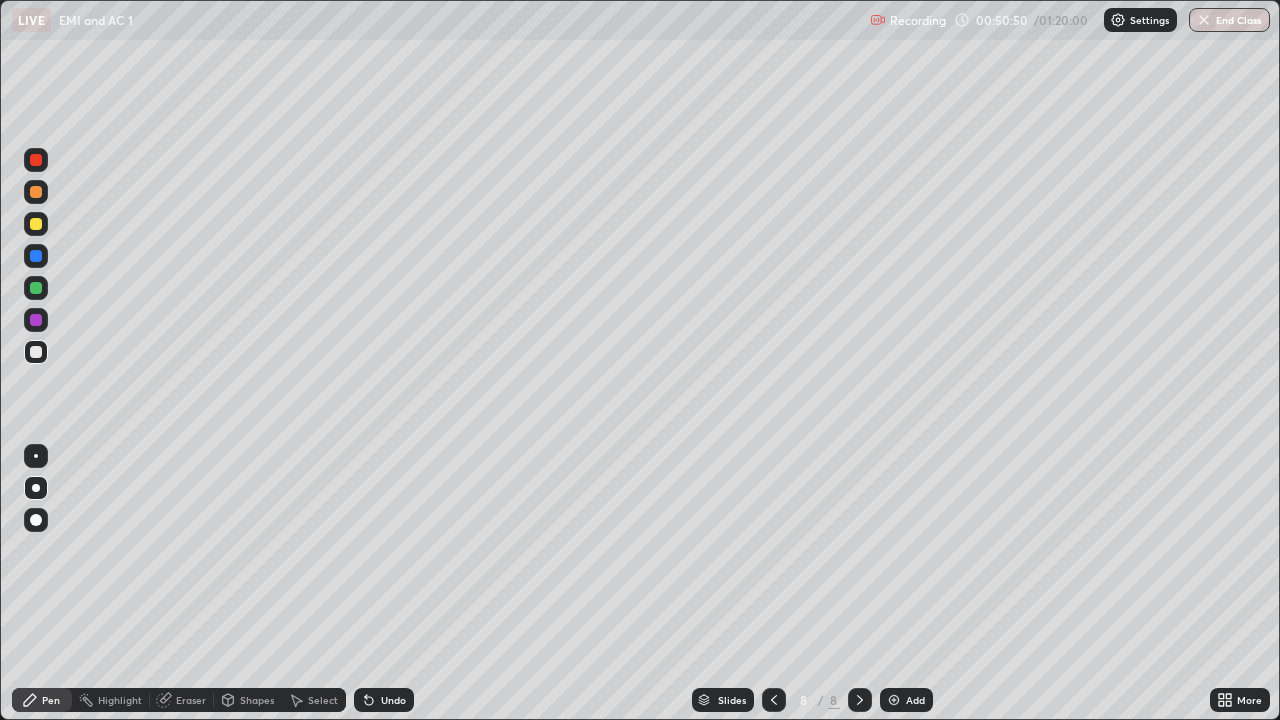 click at bounding box center [774, 700] 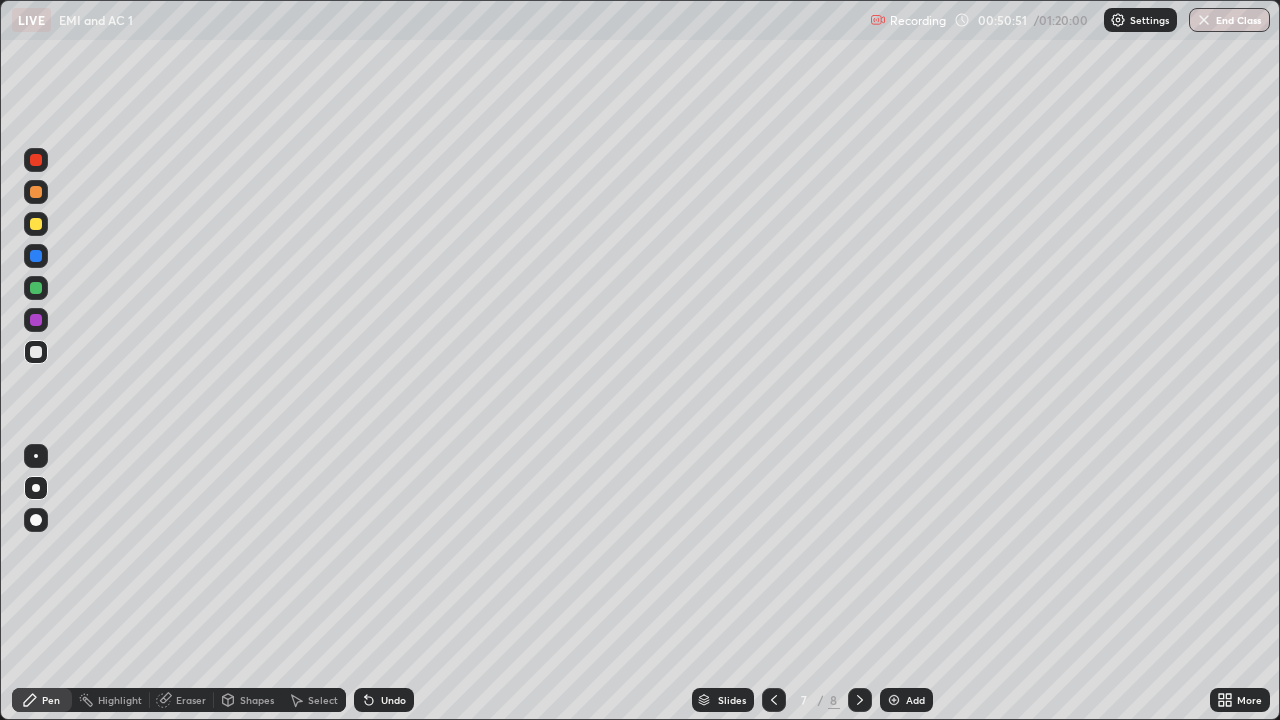 click 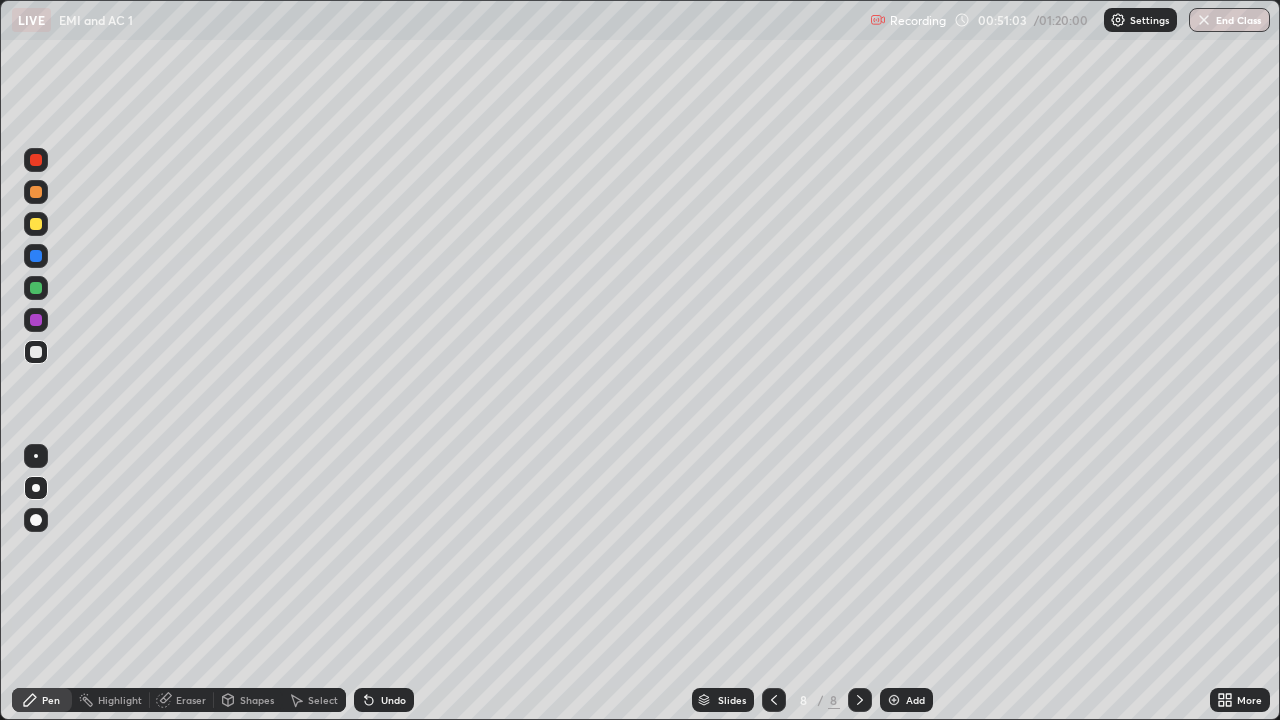 click on "Undo" at bounding box center [393, 700] 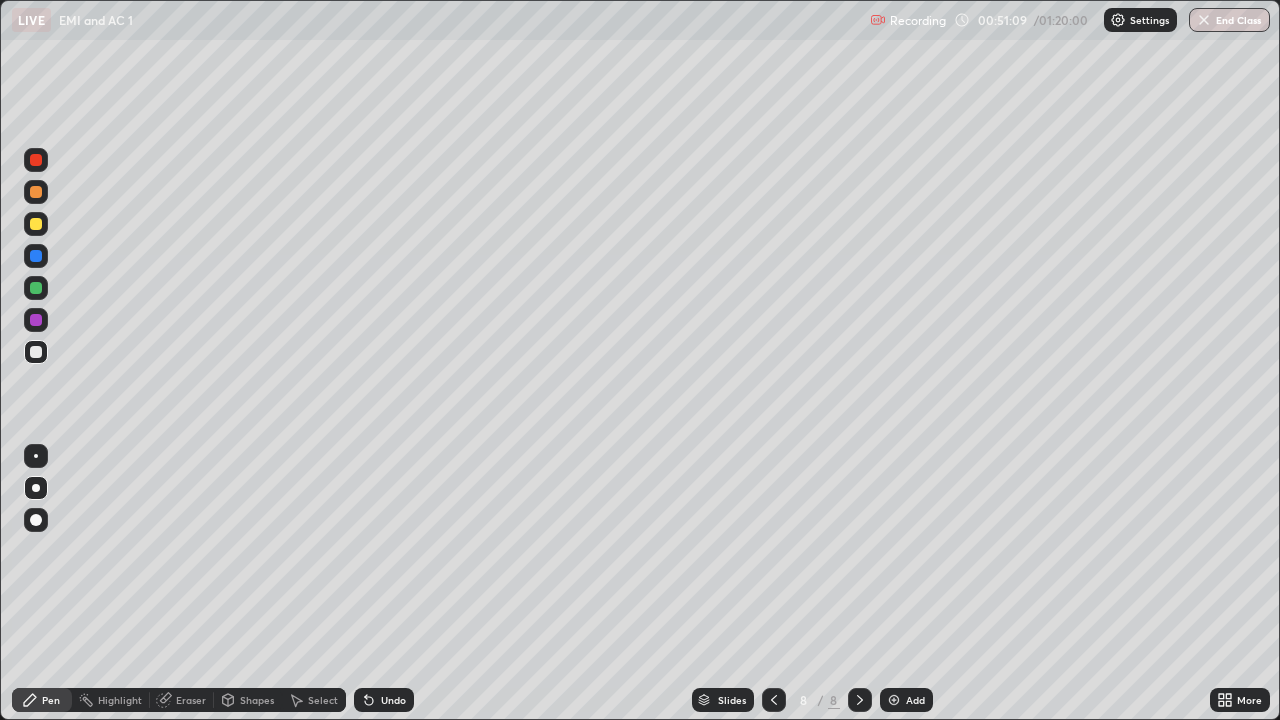 click 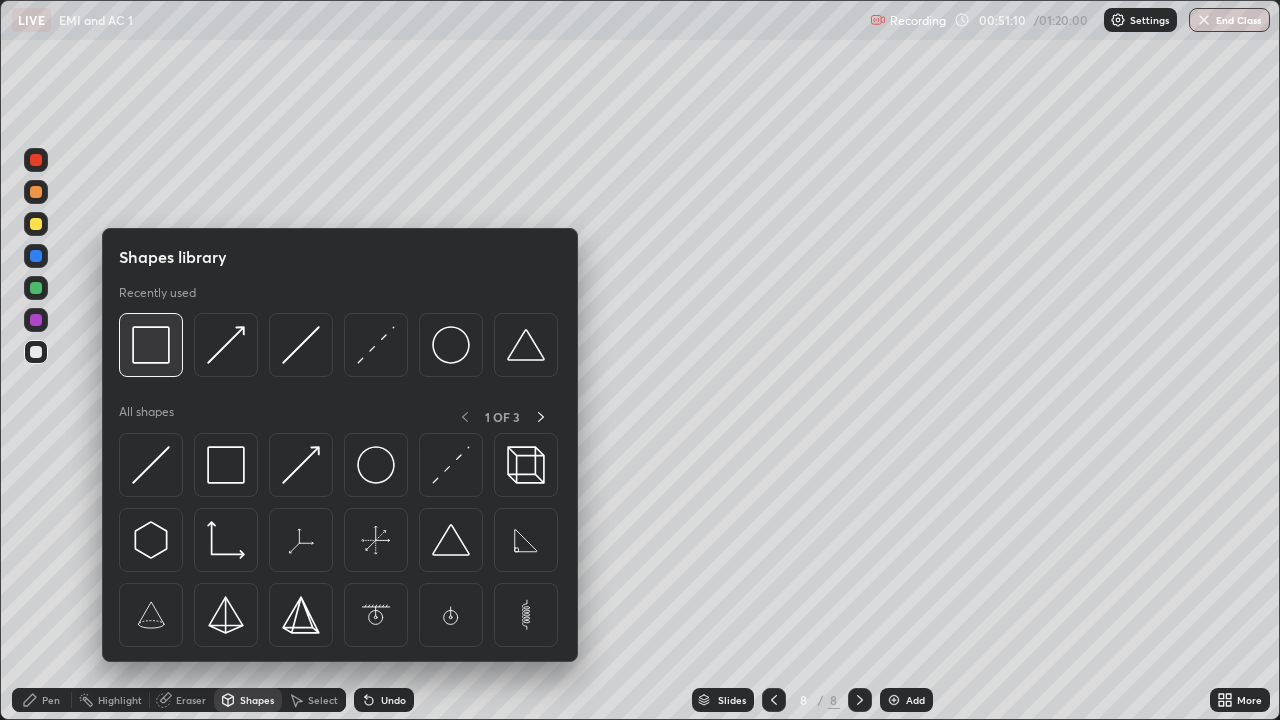 click at bounding box center [151, 345] 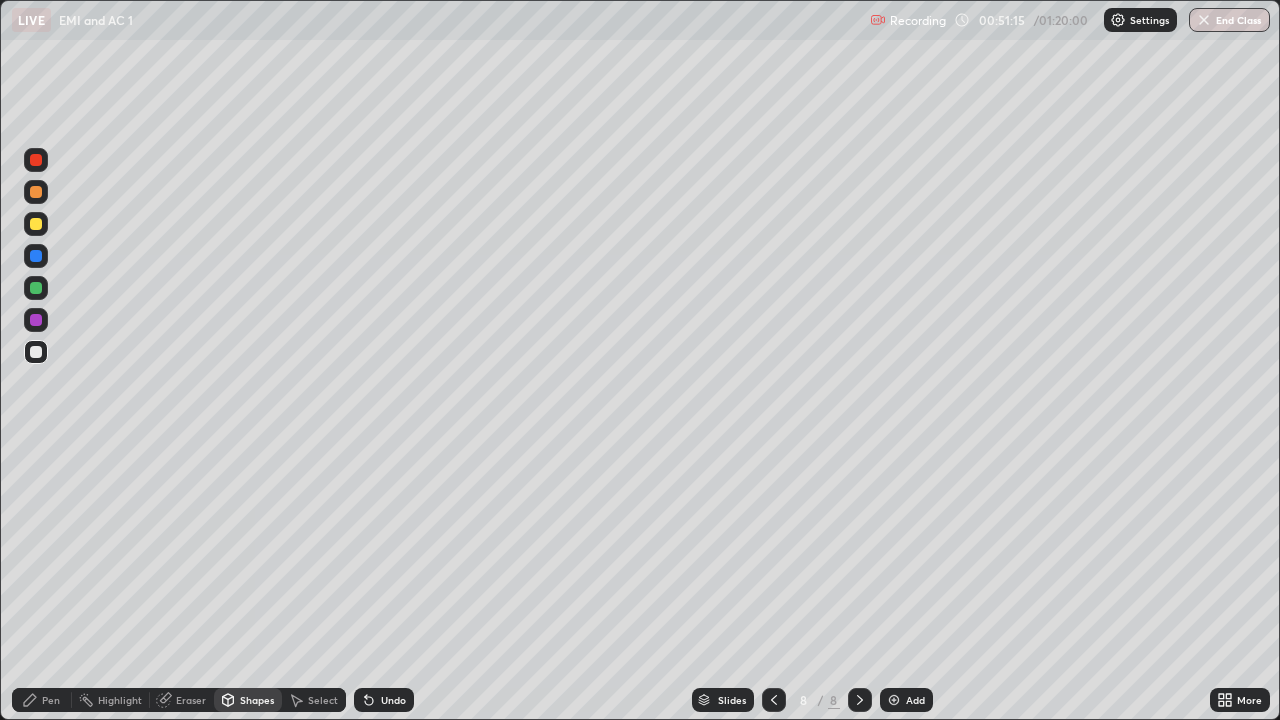 click on "Shapes" at bounding box center (257, 700) 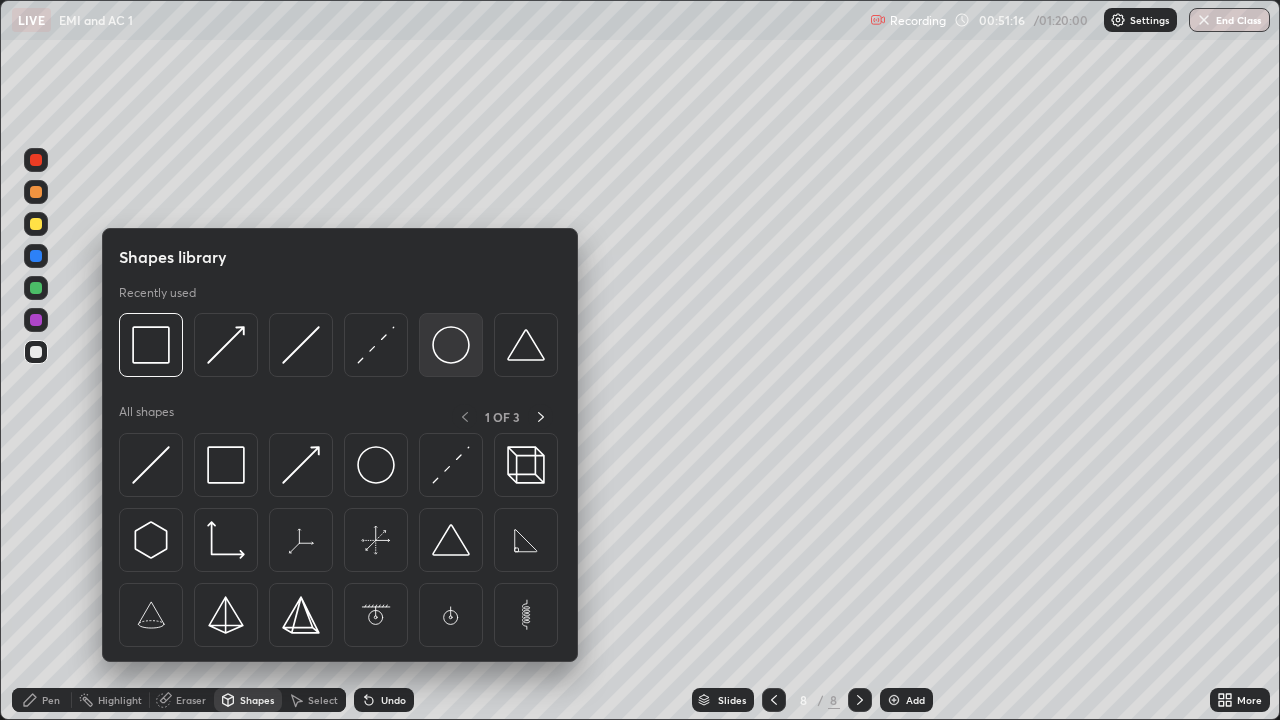 click at bounding box center [451, 345] 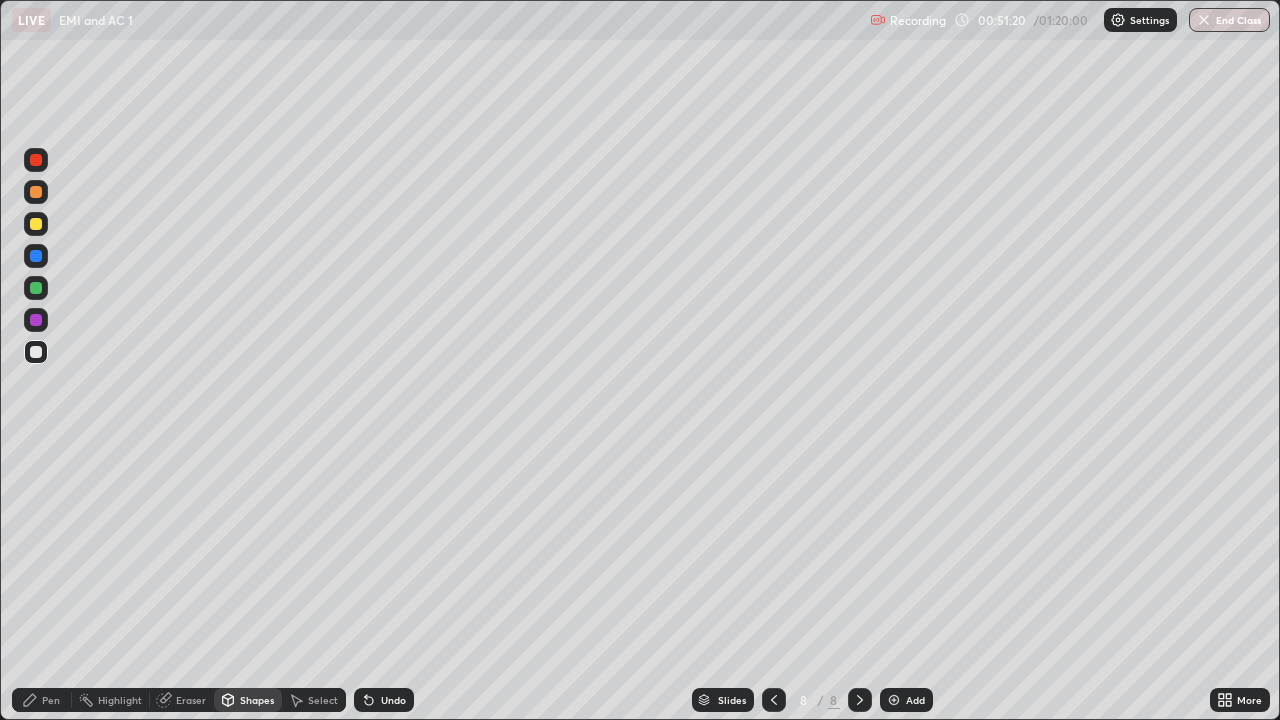 click on "Shapes" at bounding box center [257, 700] 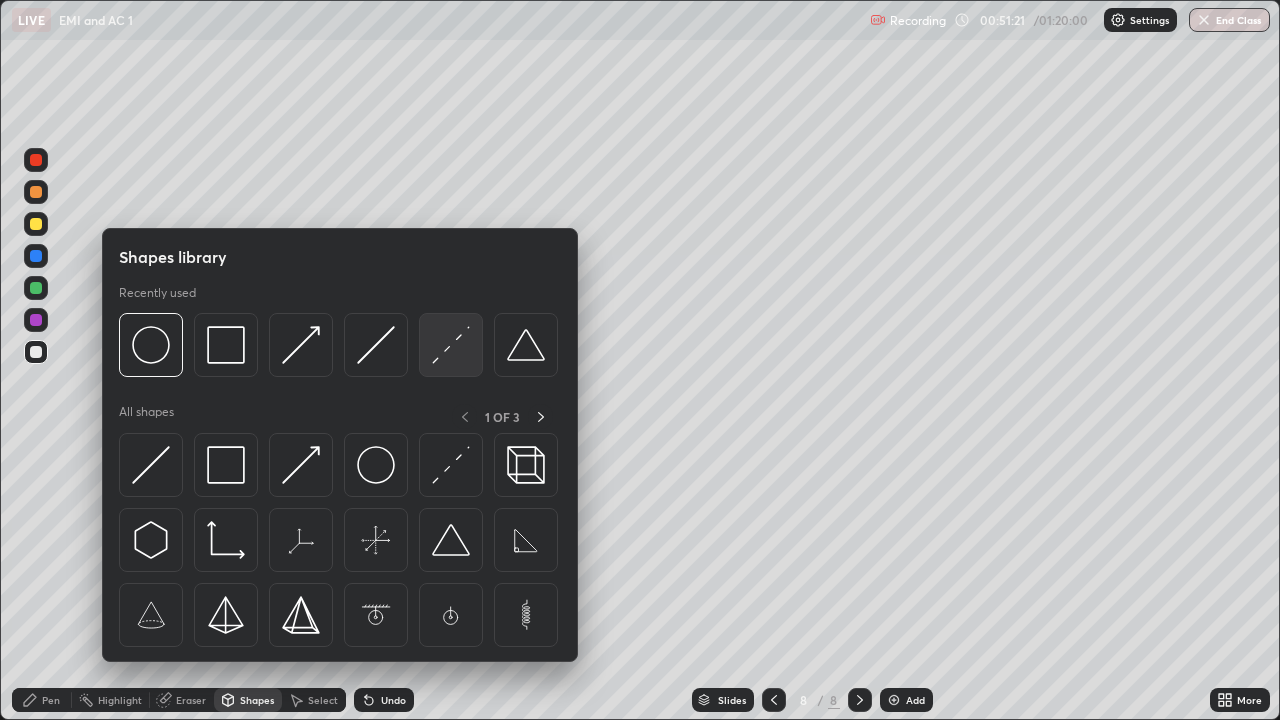 click at bounding box center (451, 345) 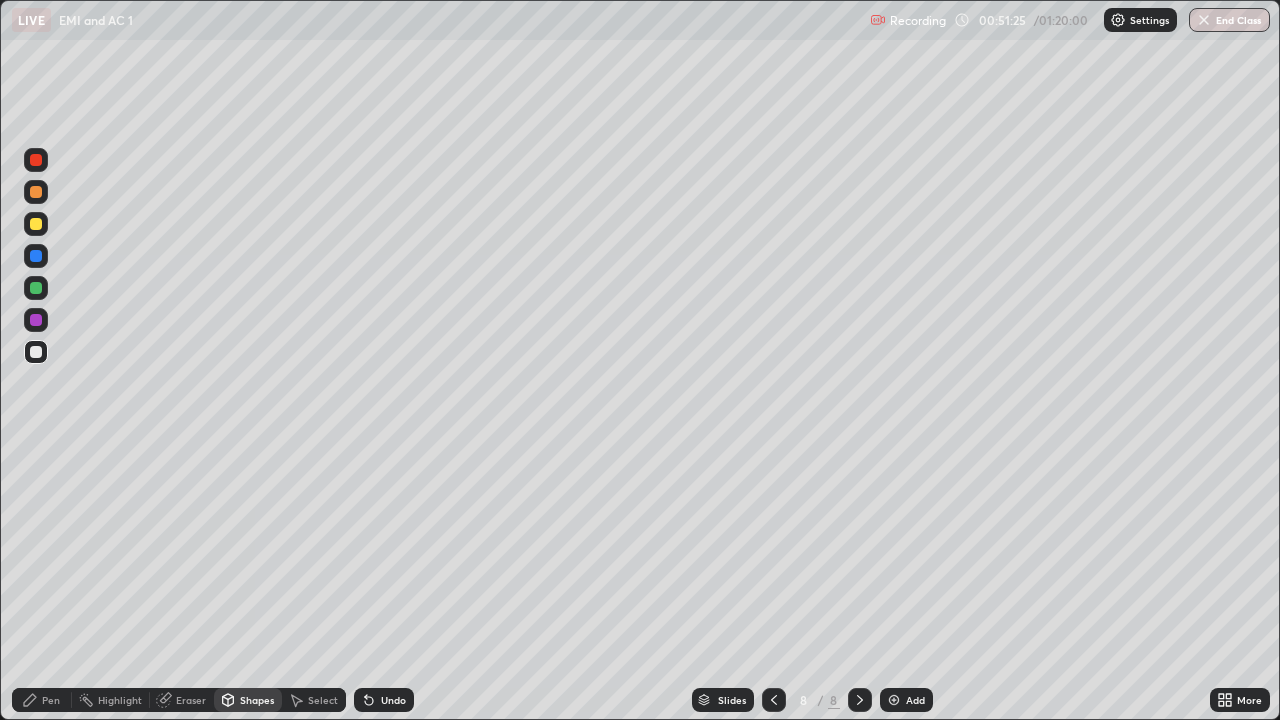 click on "Undo" at bounding box center (393, 700) 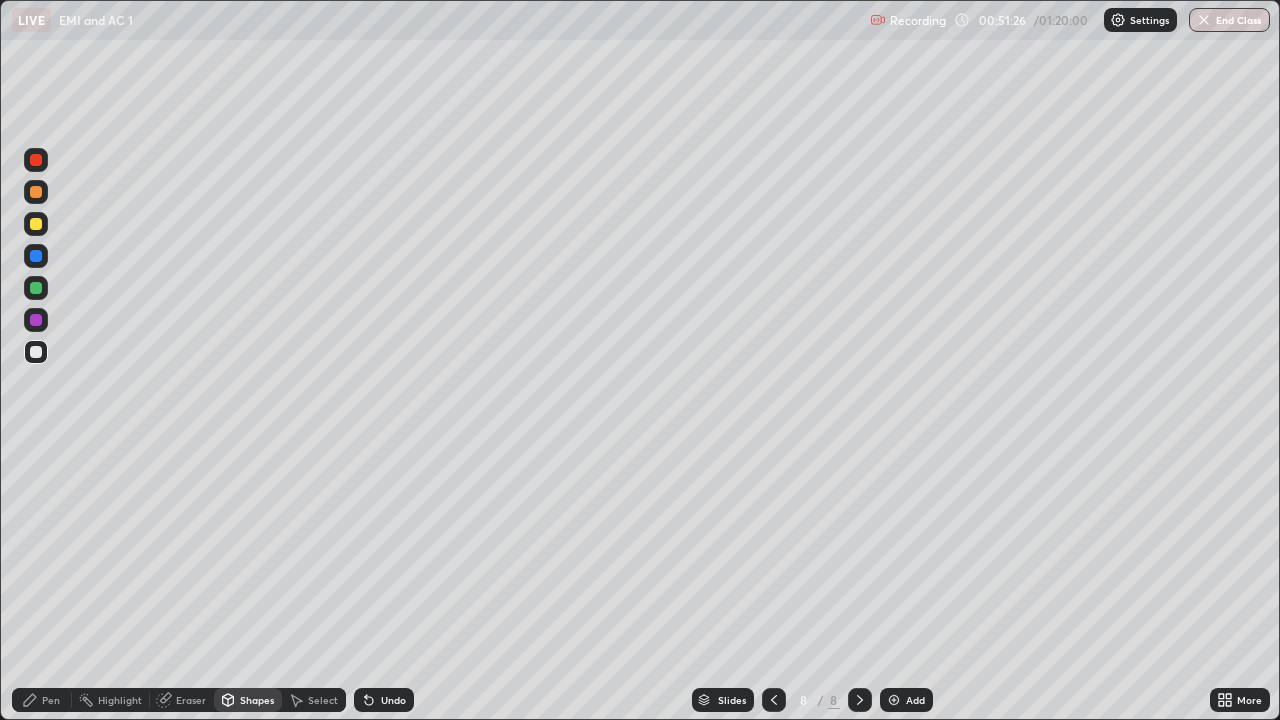 click on "Undo" at bounding box center [393, 700] 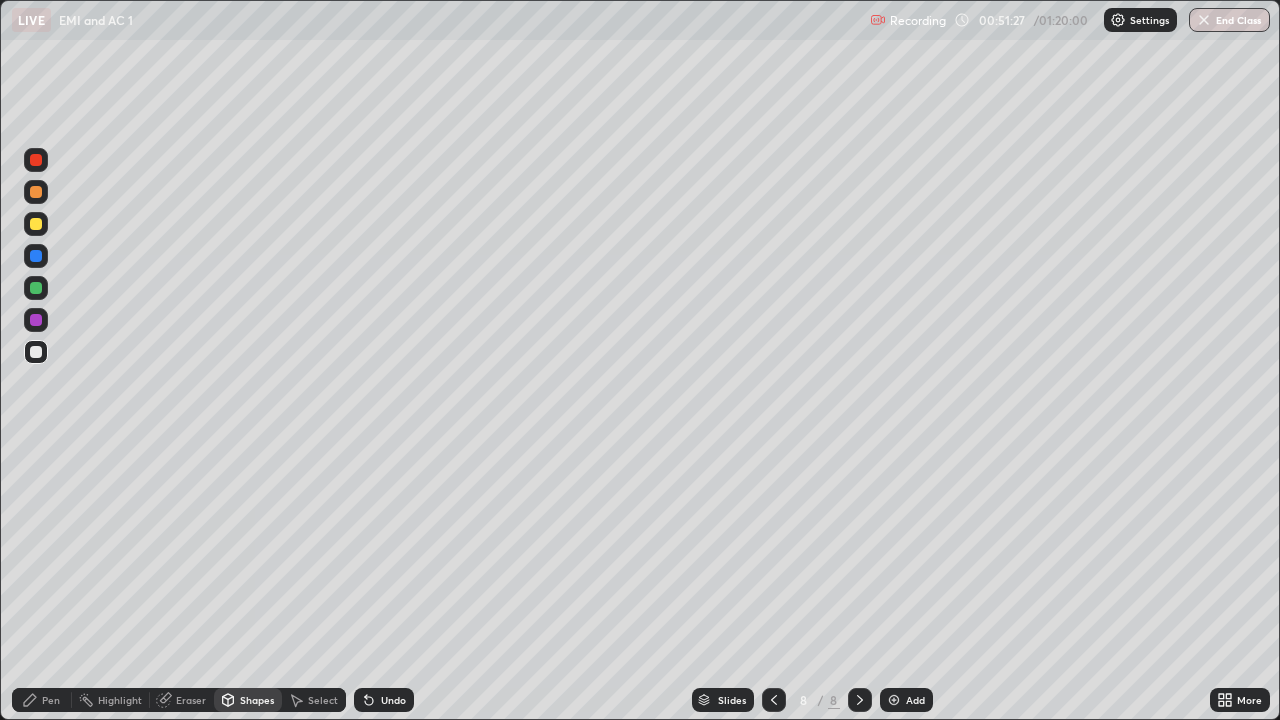 click on "Shapes" at bounding box center [257, 700] 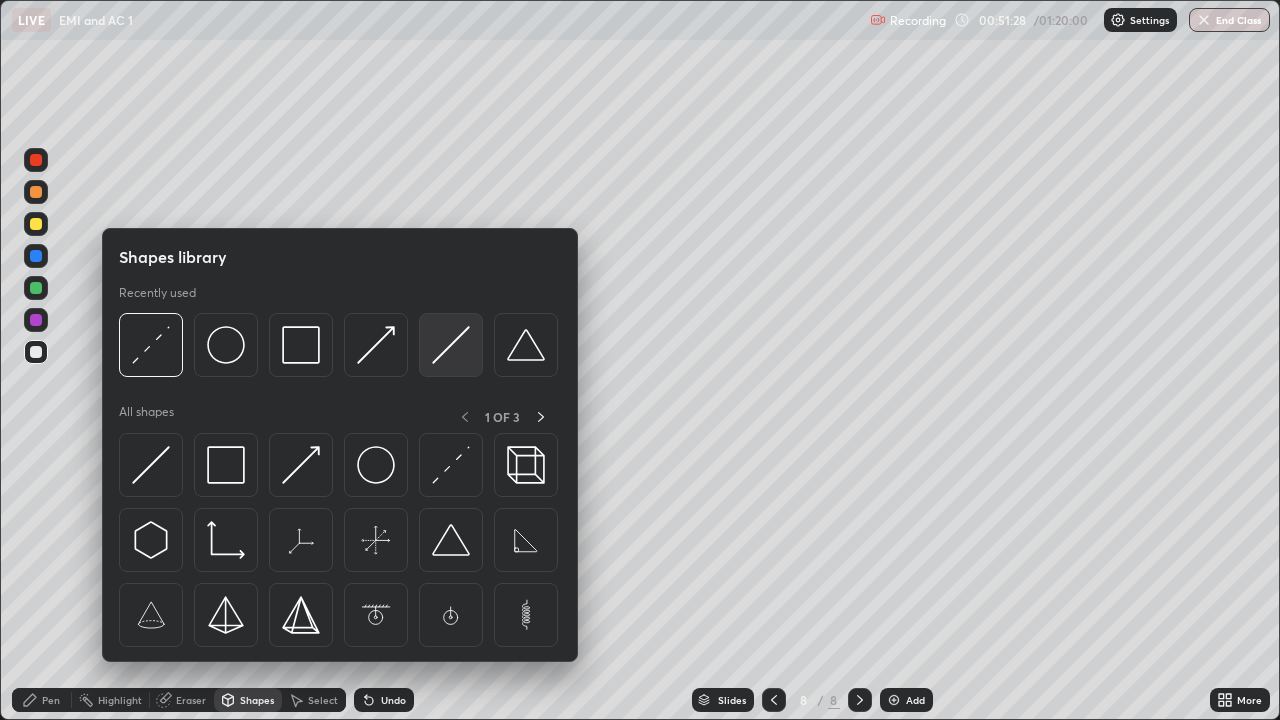 click at bounding box center [451, 345] 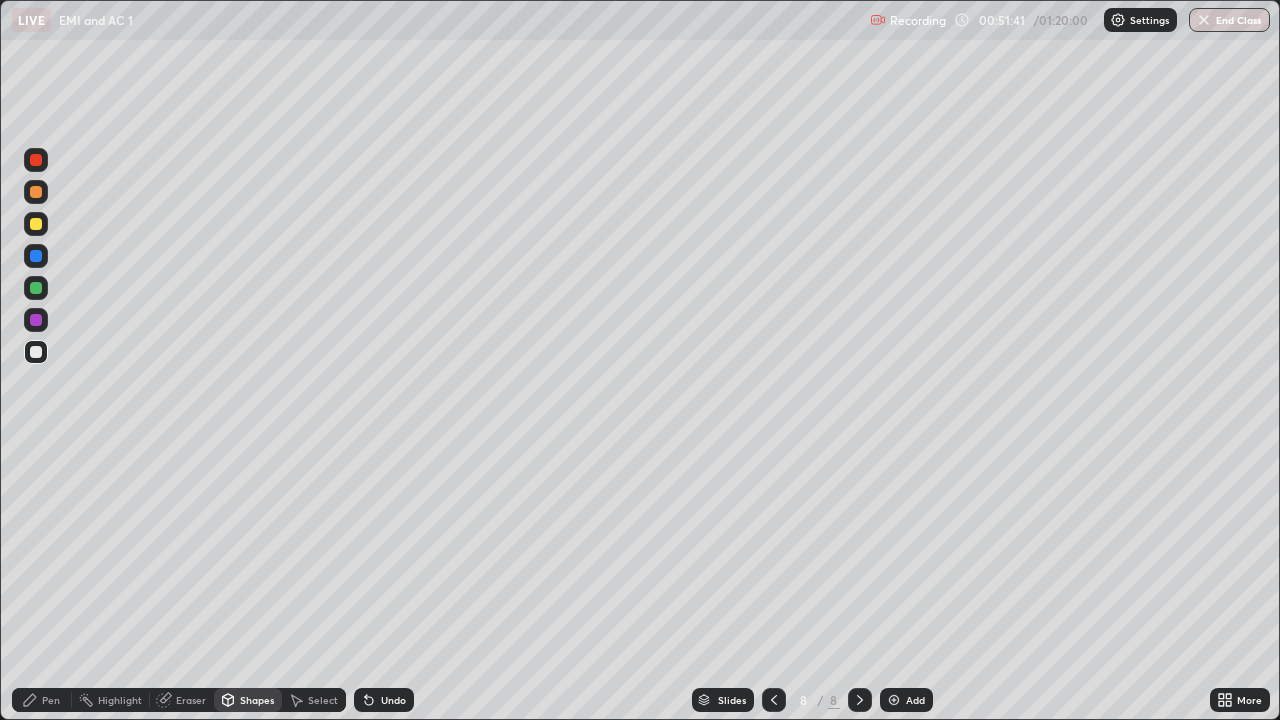 click 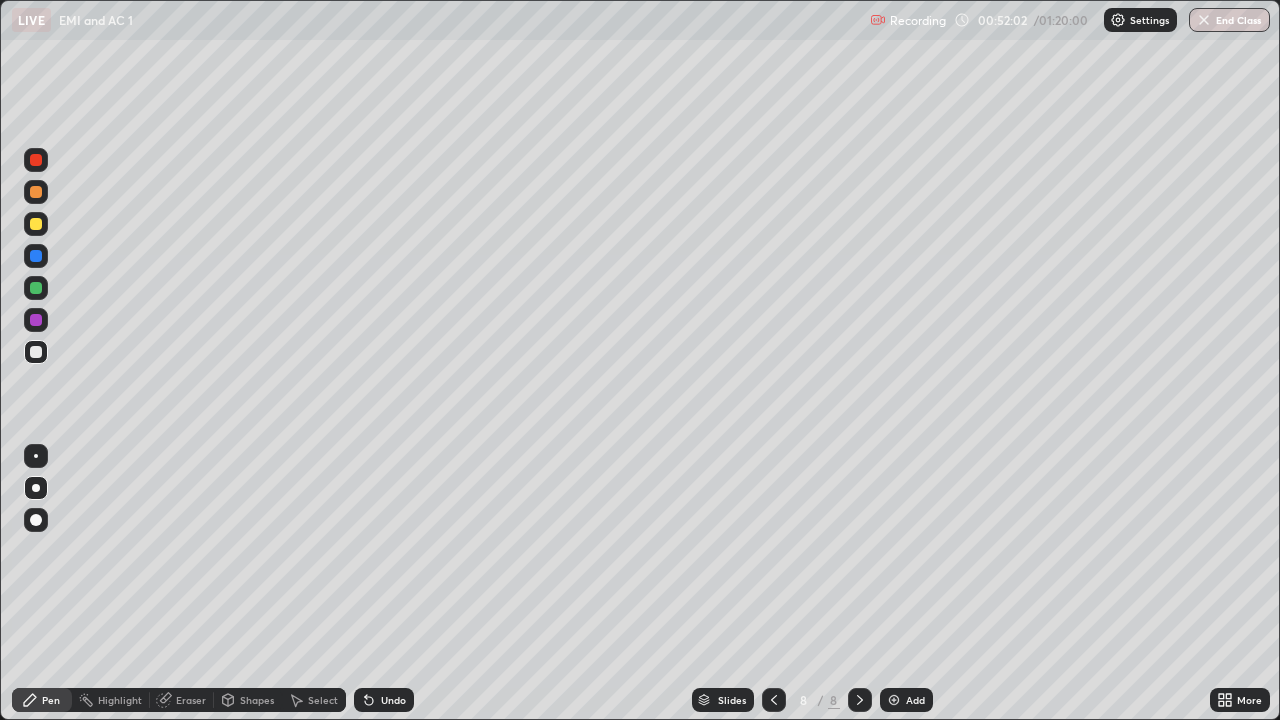 click on "Shapes" at bounding box center (257, 700) 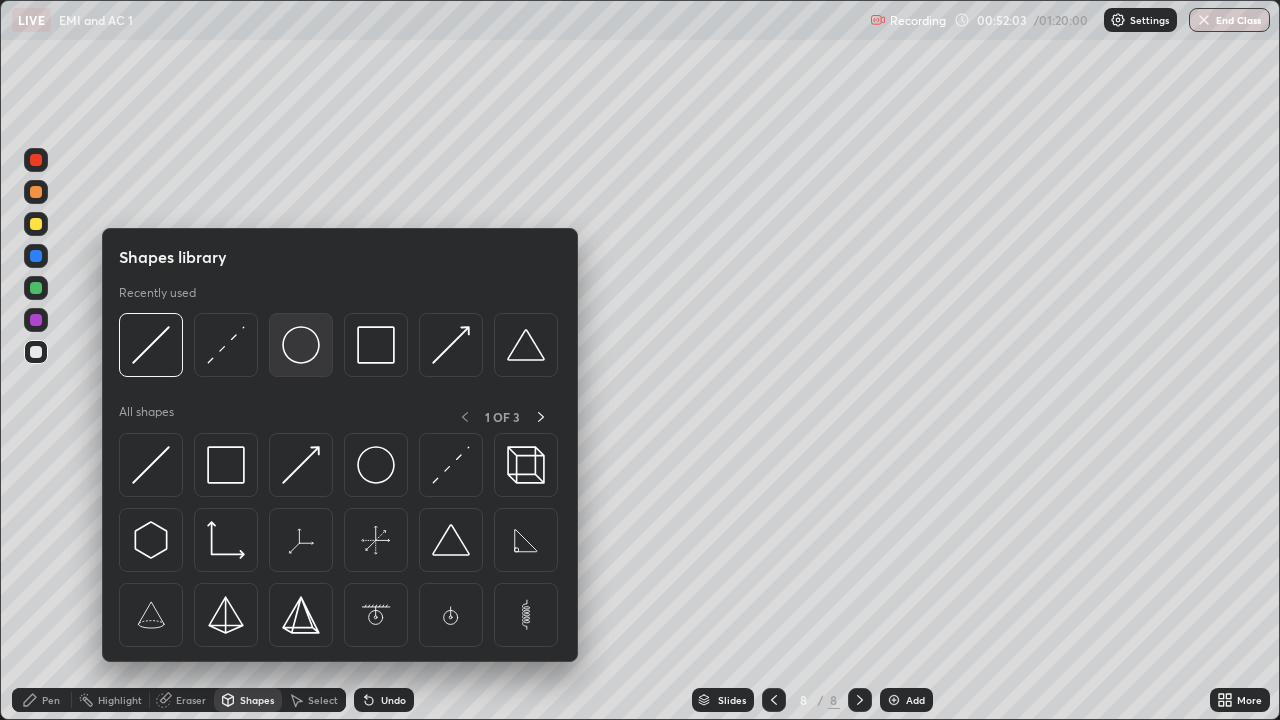 click at bounding box center (301, 345) 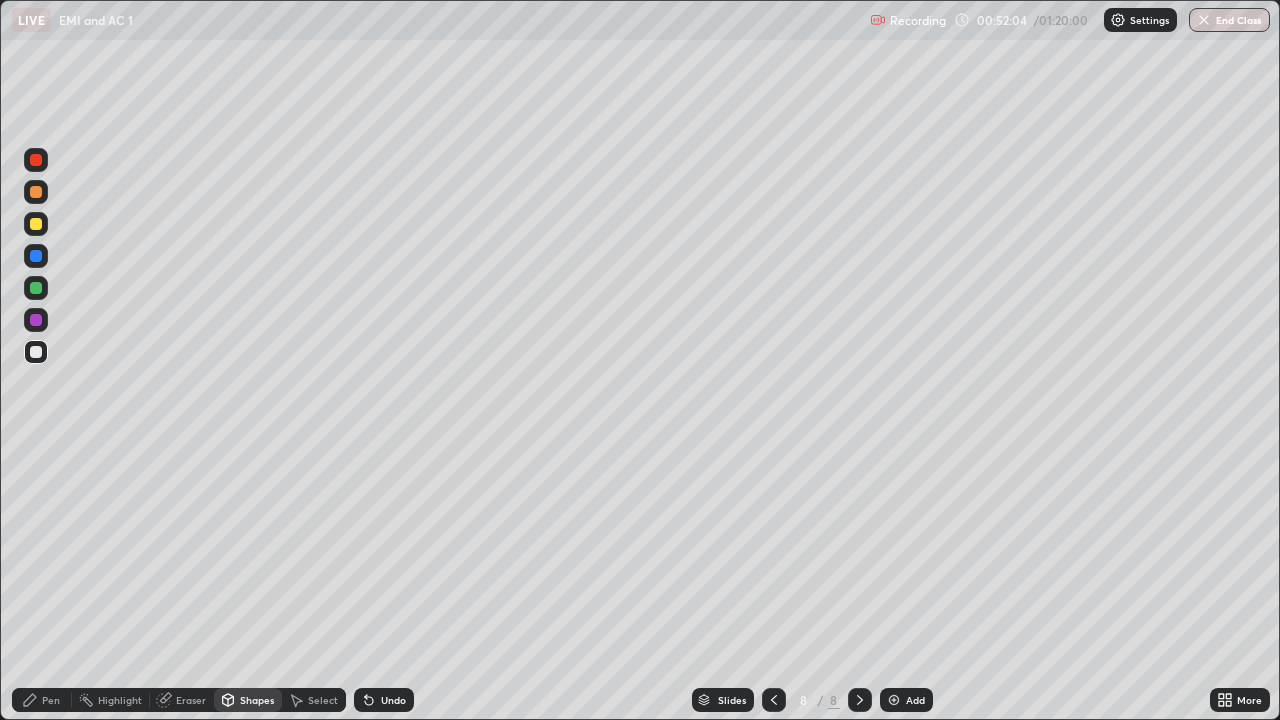 click at bounding box center [36, 224] 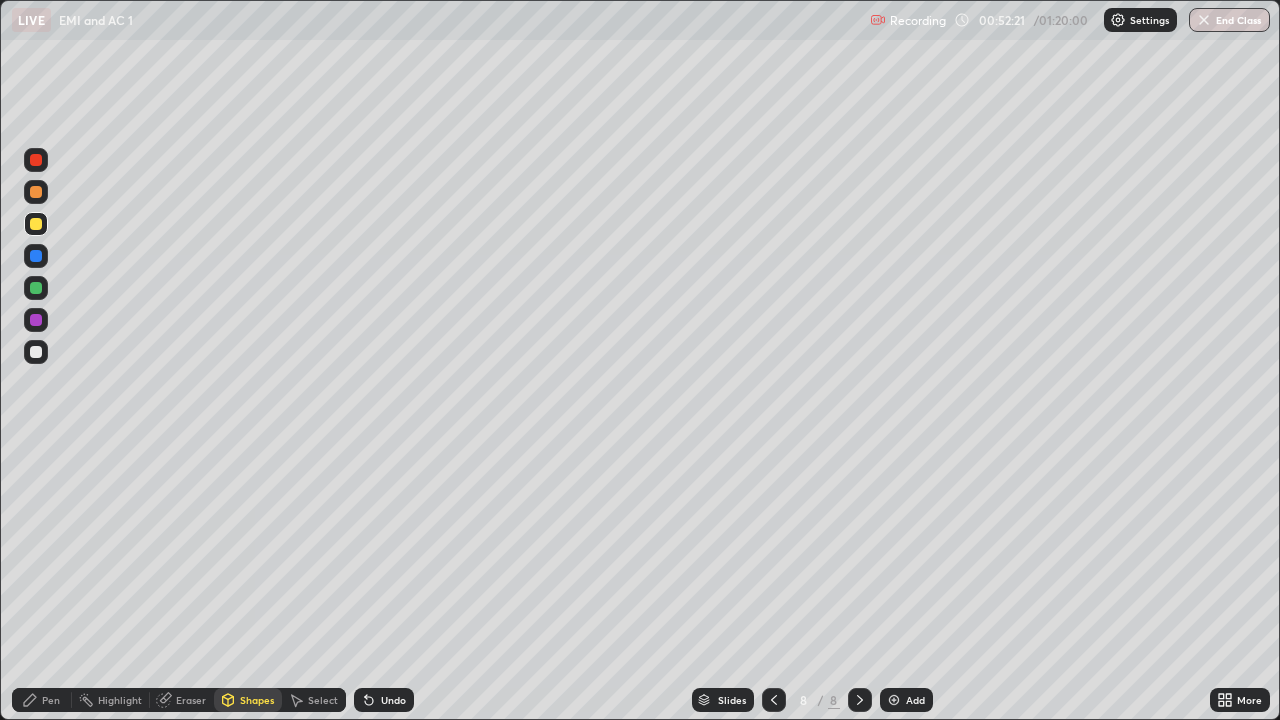 click at bounding box center (36, 352) 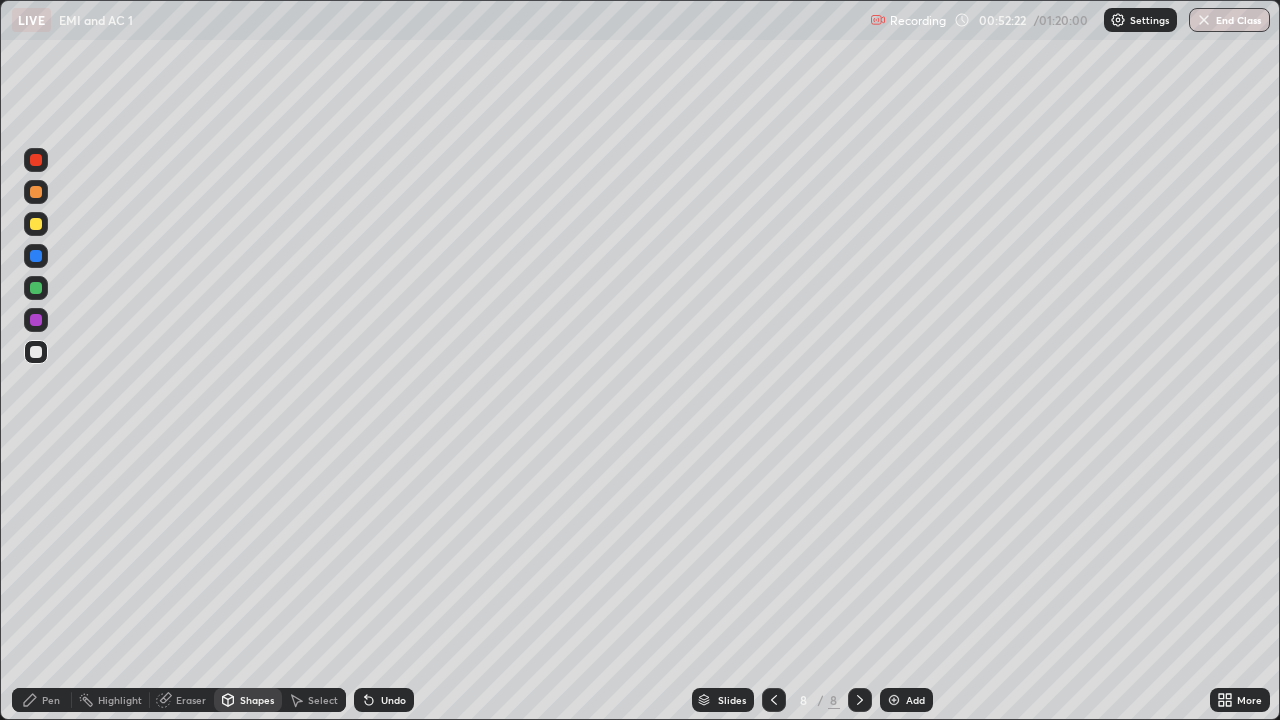 click 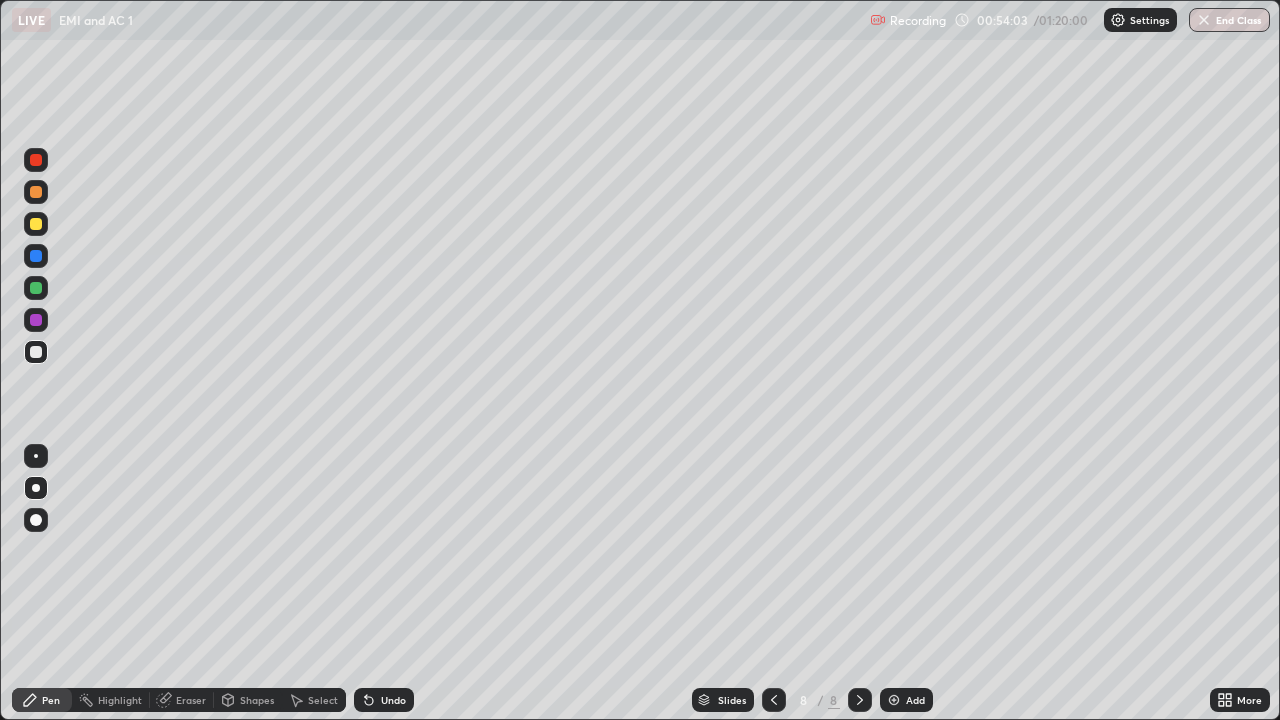 click on "Shapes" at bounding box center [257, 700] 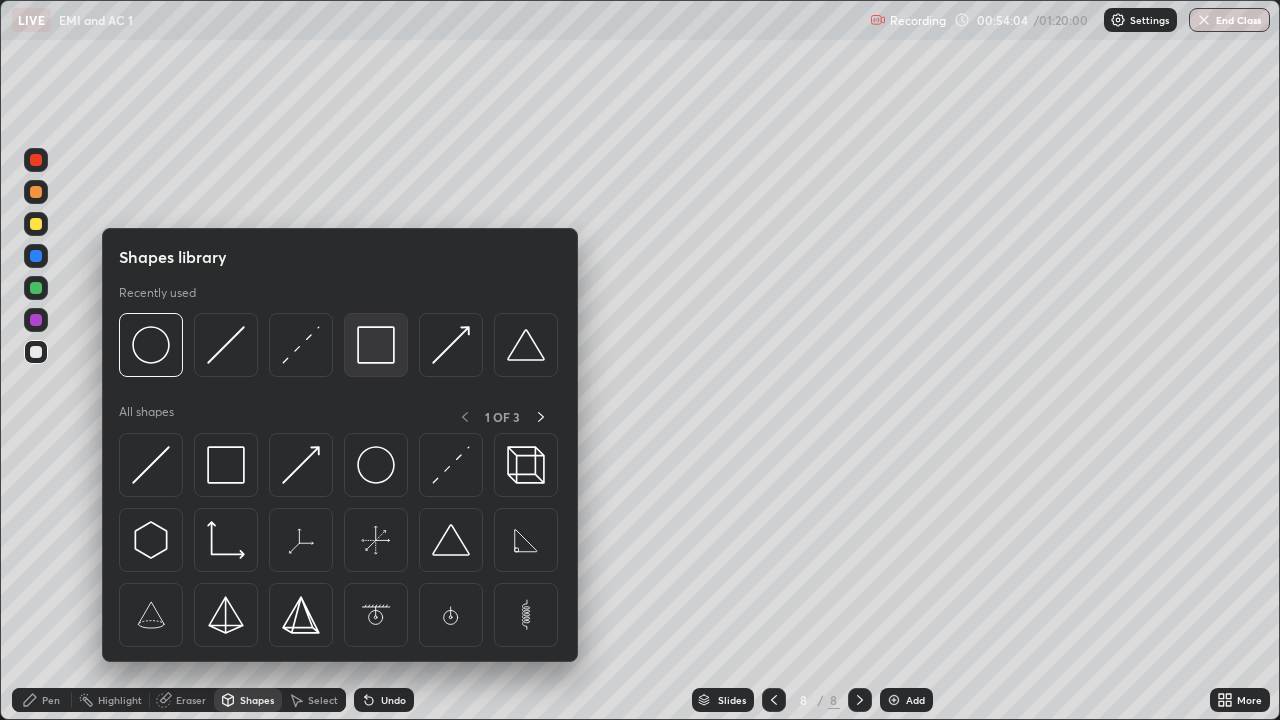 click at bounding box center (376, 345) 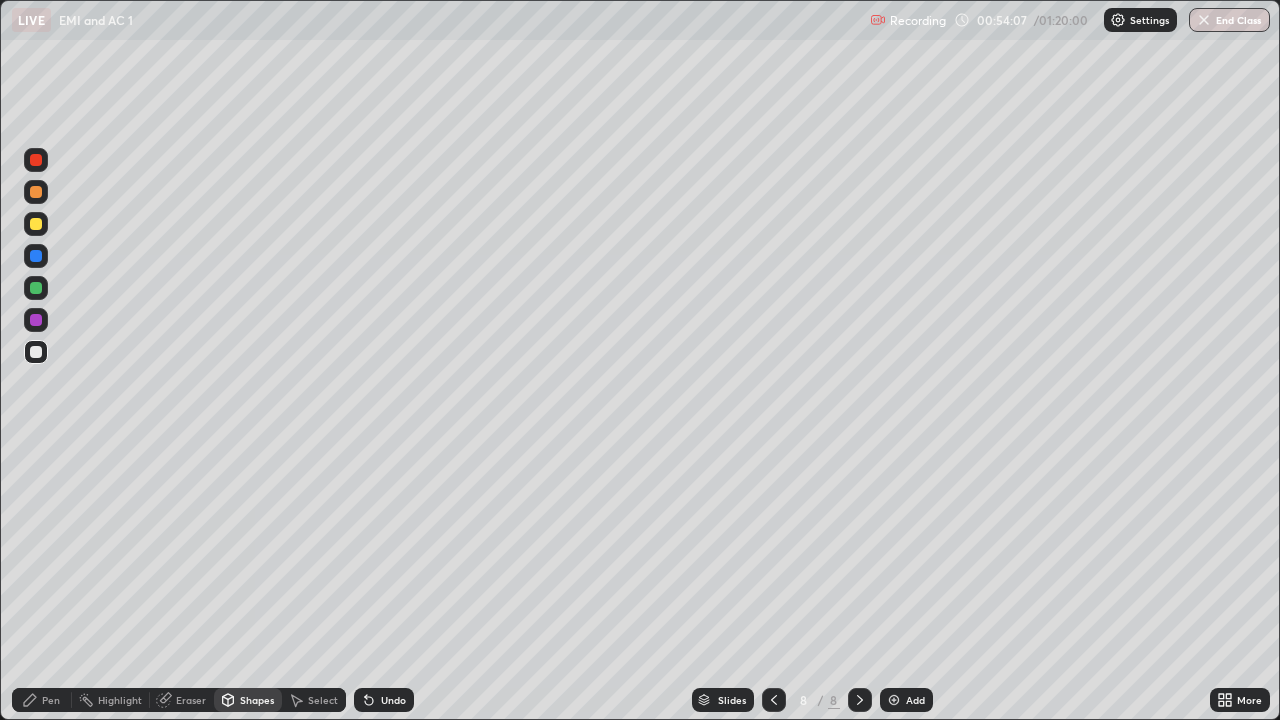 click on "Pen" at bounding box center [42, 700] 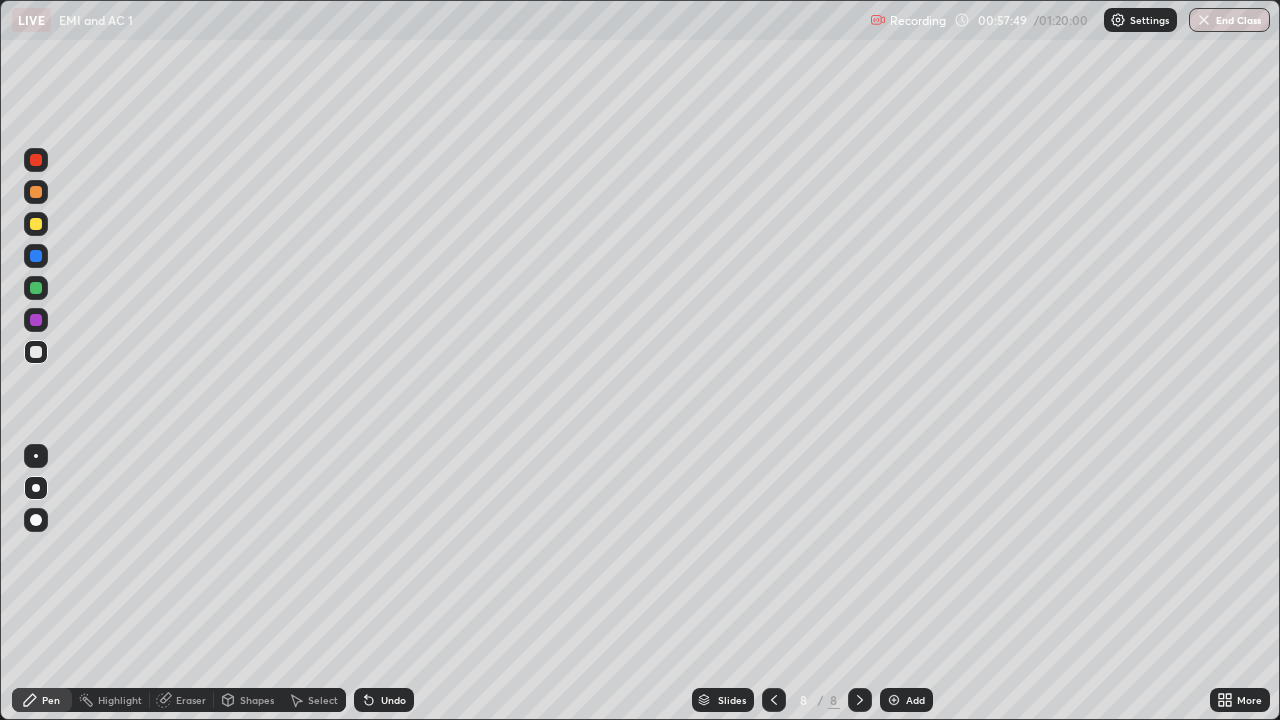 click at bounding box center [36, 192] 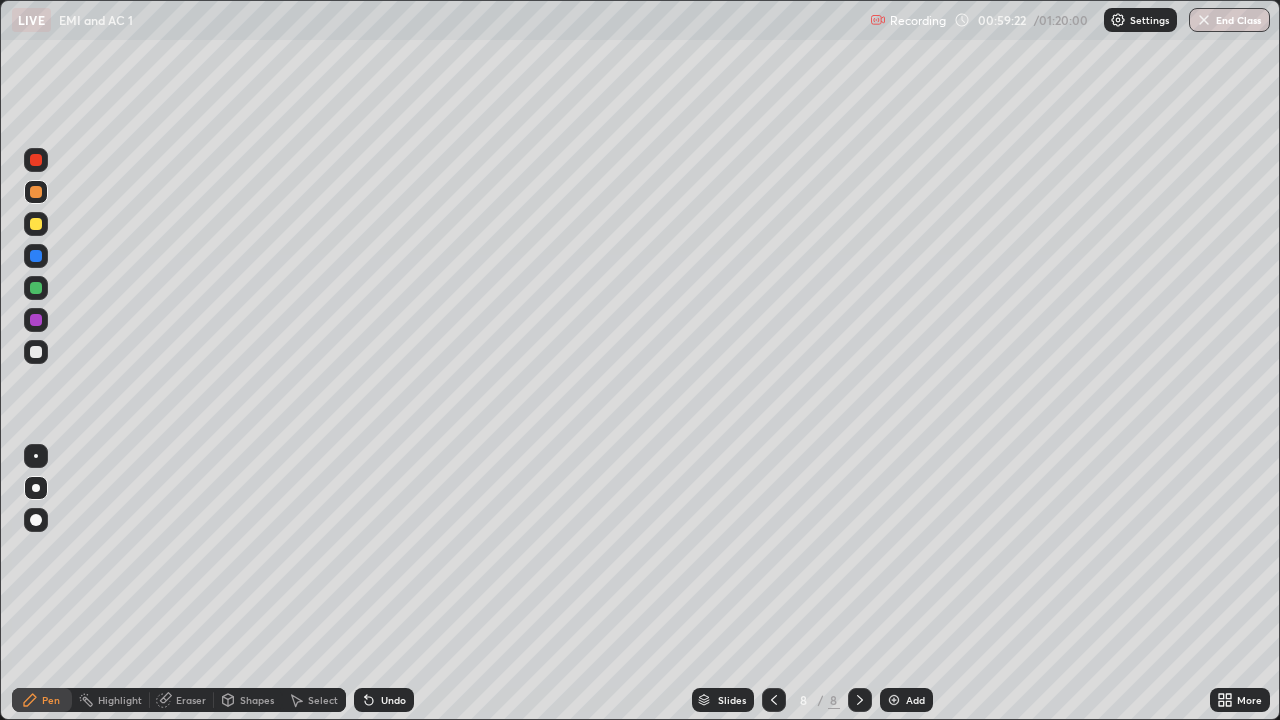 click on "Shapes" at bounding box center [257, 700] 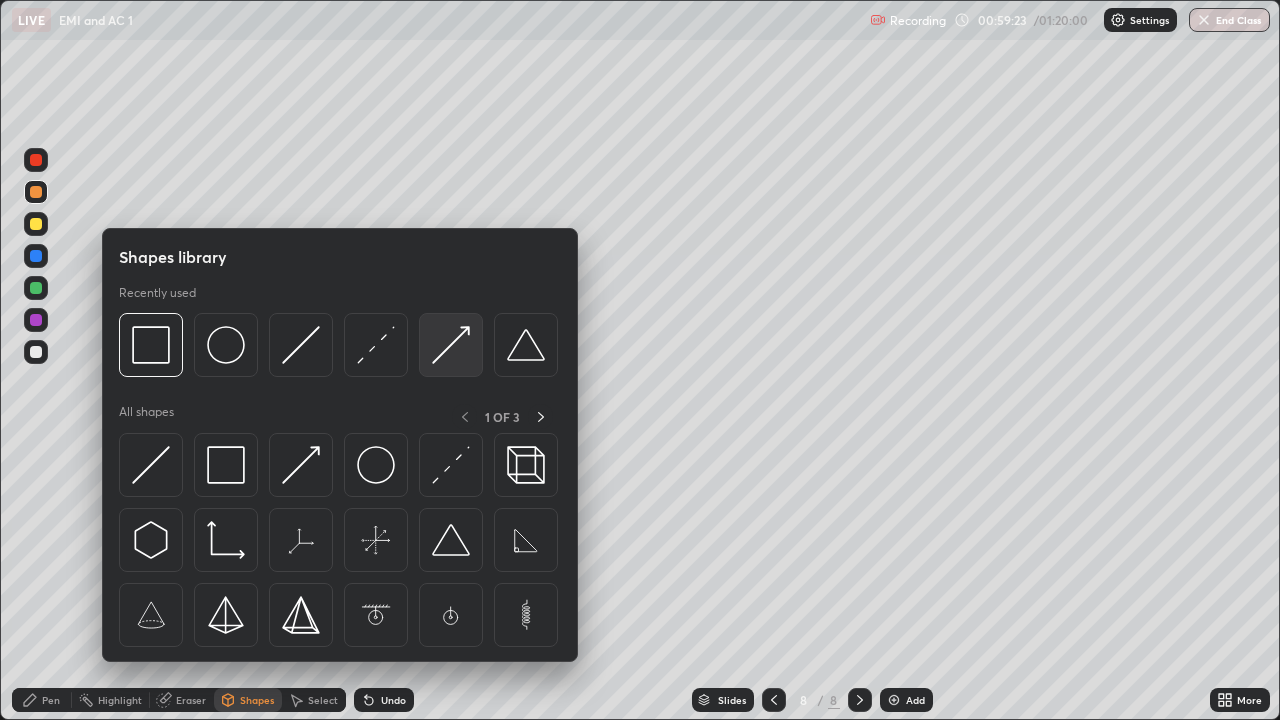 click at bounding box center (451, 345) 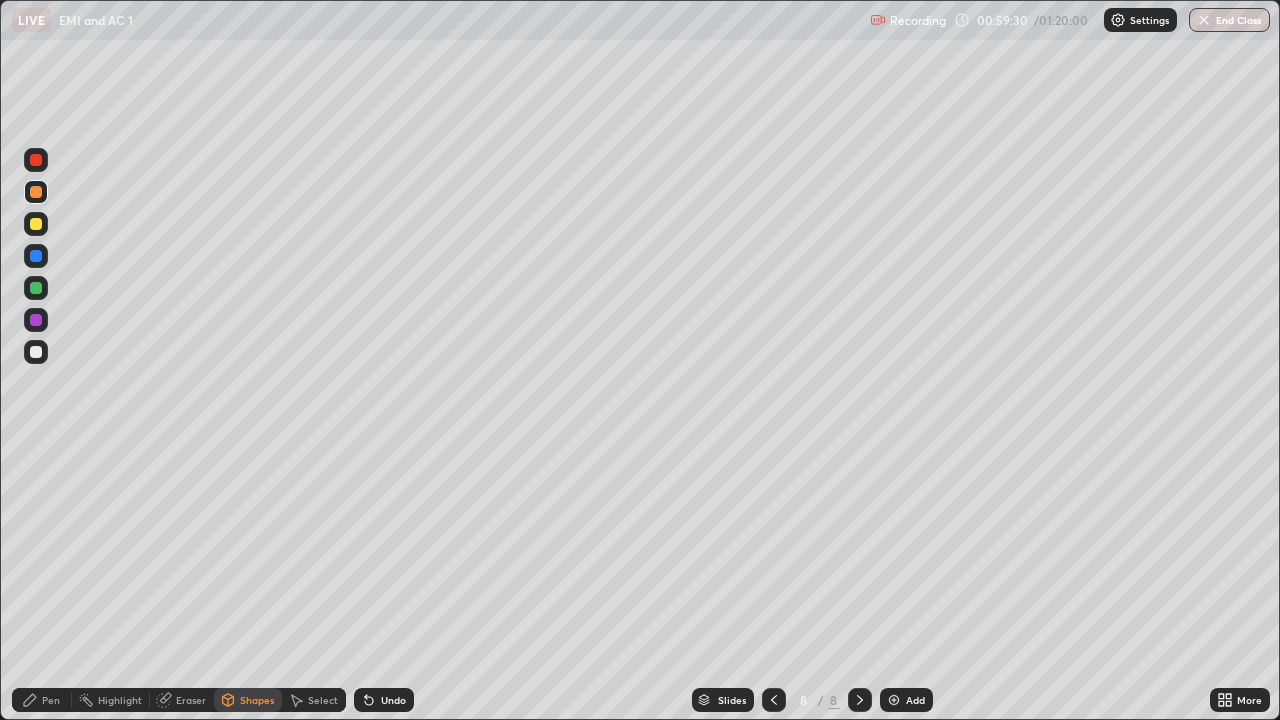 click 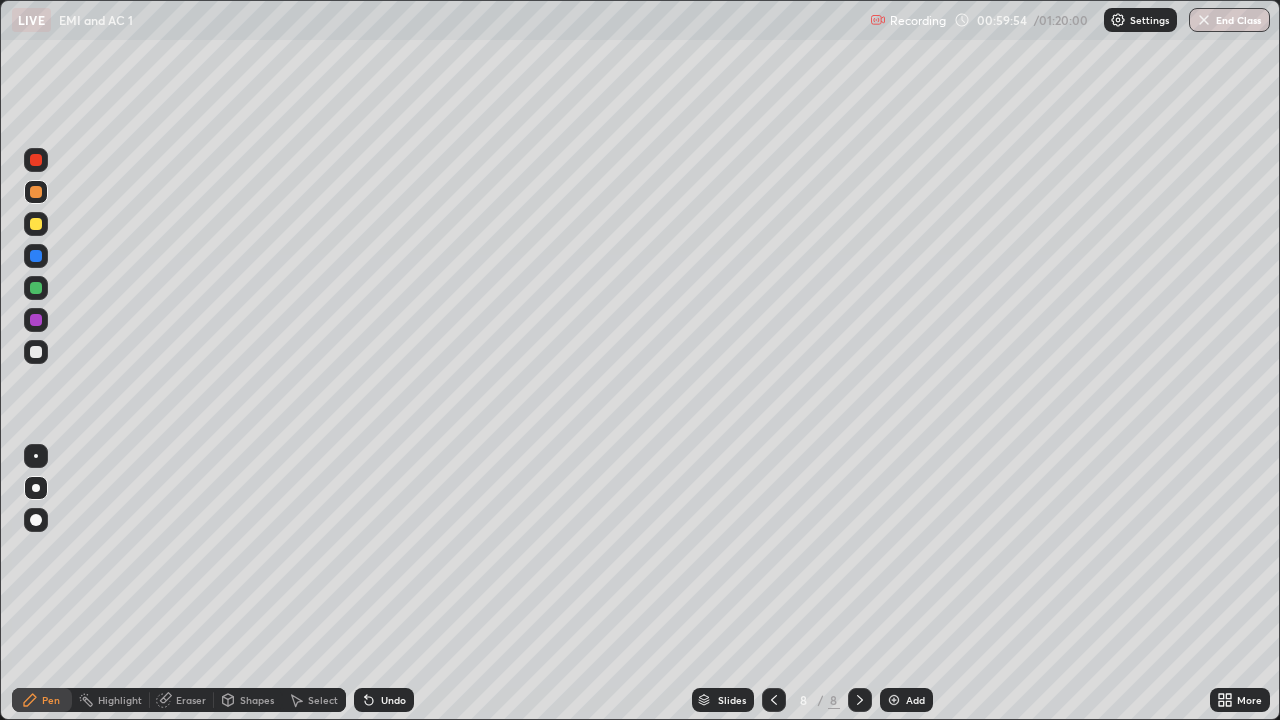 click at bounding box center (36, 288) 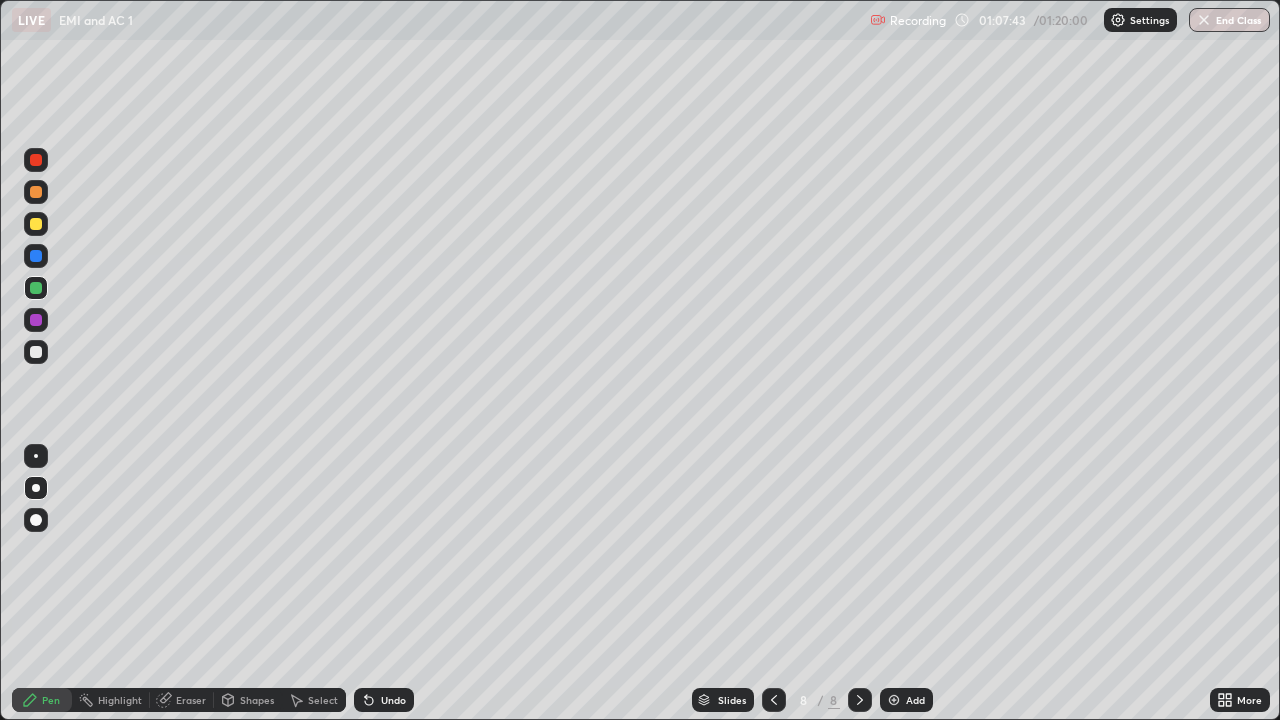 click at bounding box center (894, 700) 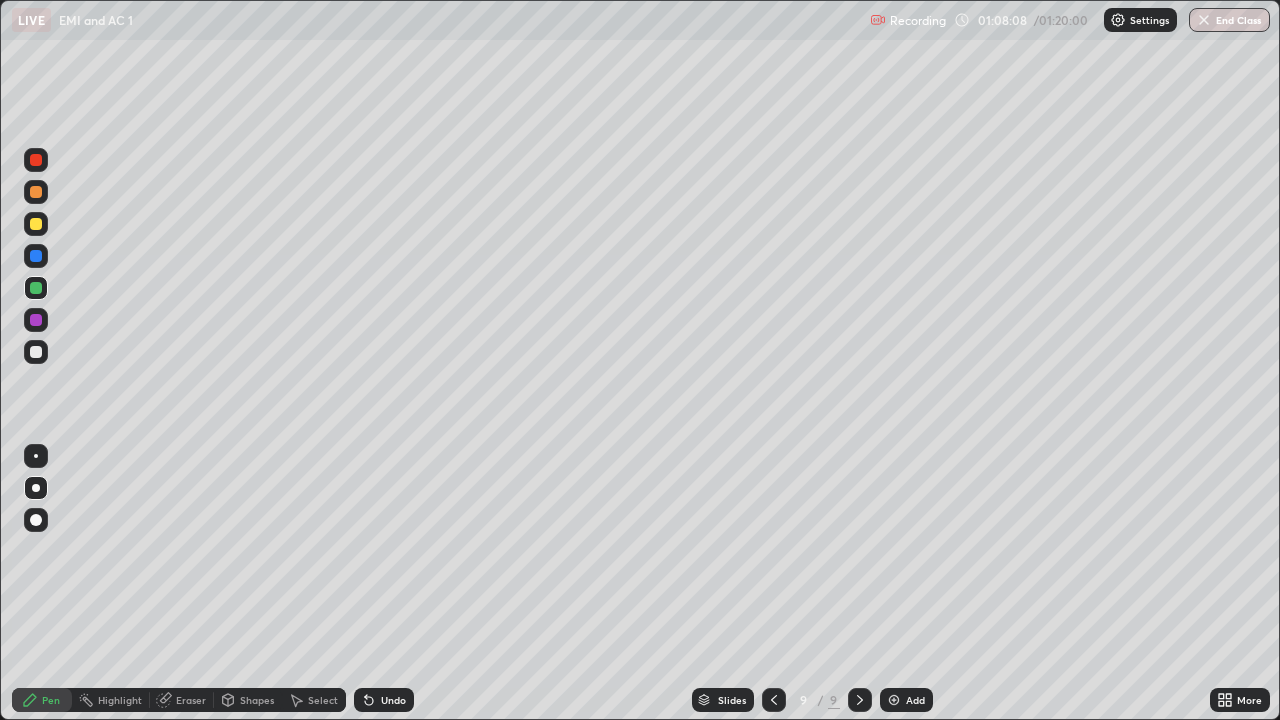 click at bounding box center [36, 352] 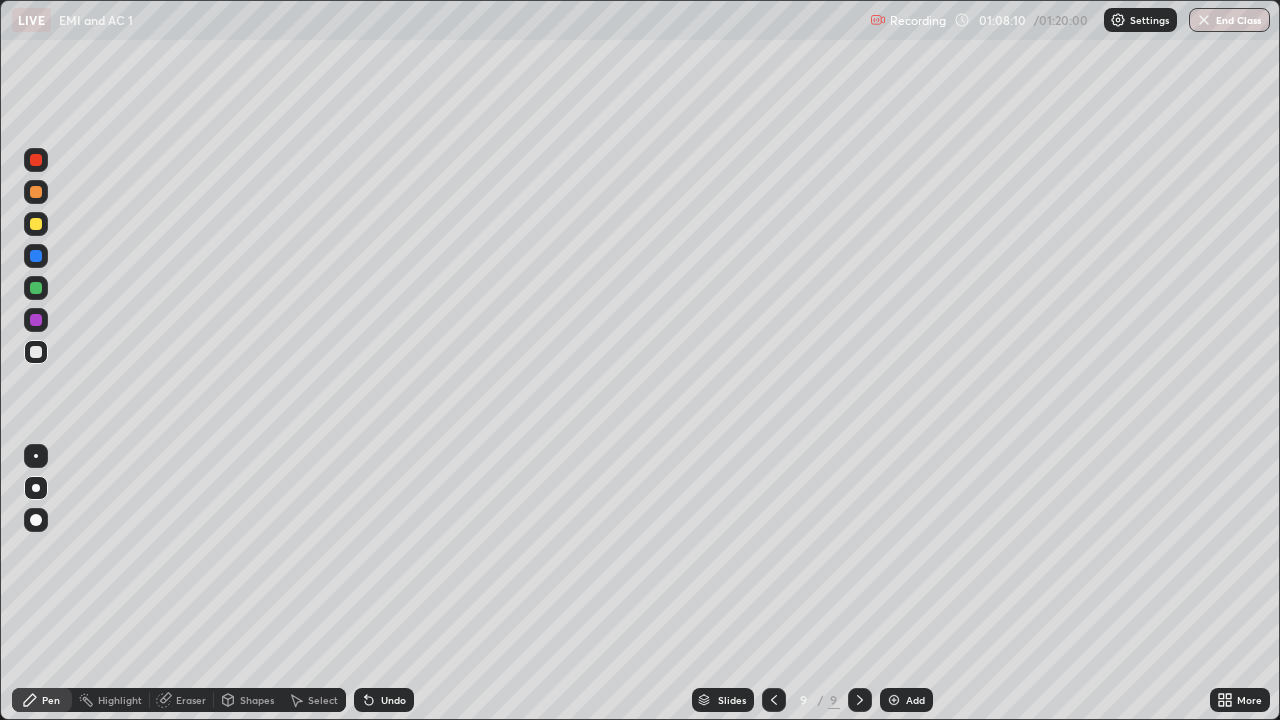 click on "Shapes" at bounding box center (257, 700) 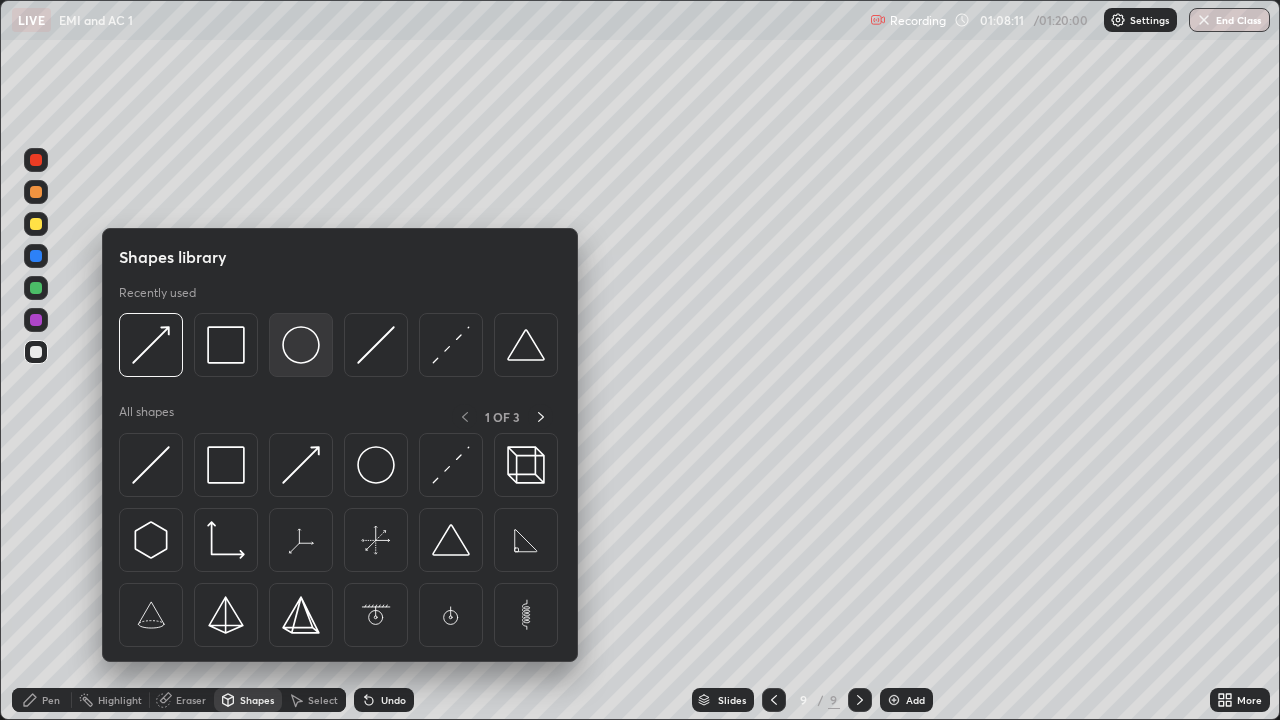 click at bounding box center [301, 345] 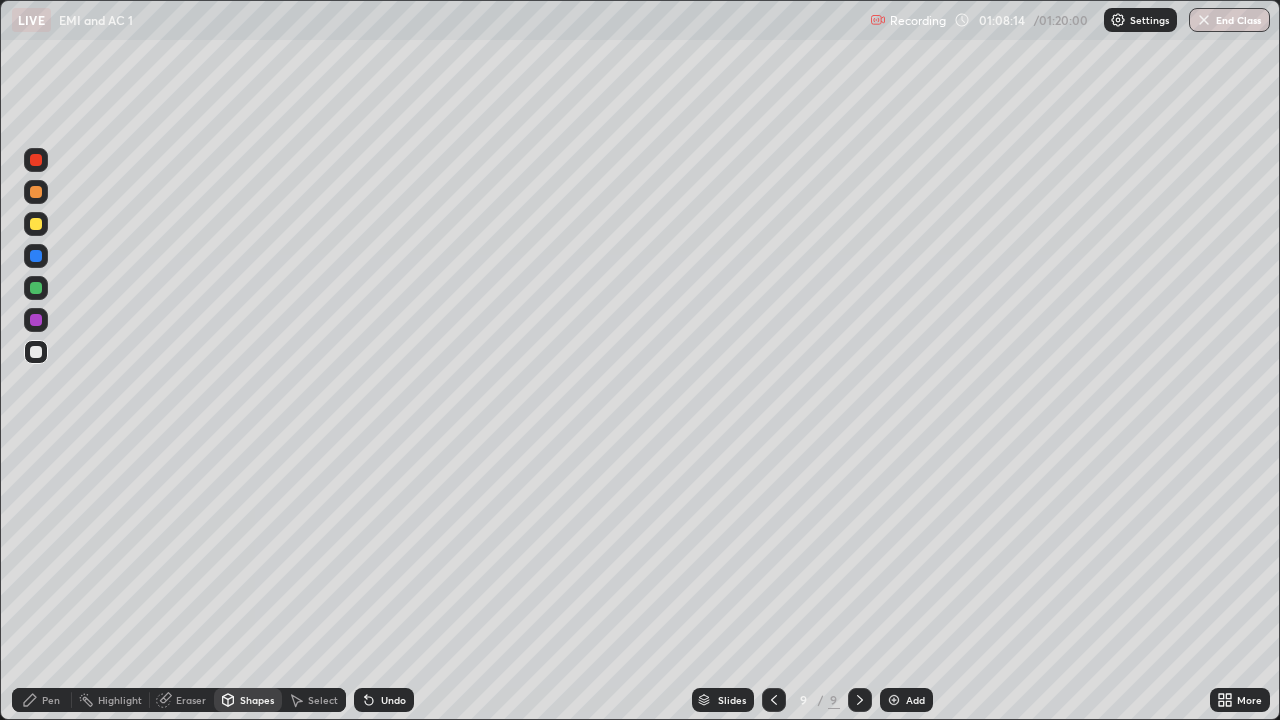 click on "Shapes" at bounding box center (248, 700) 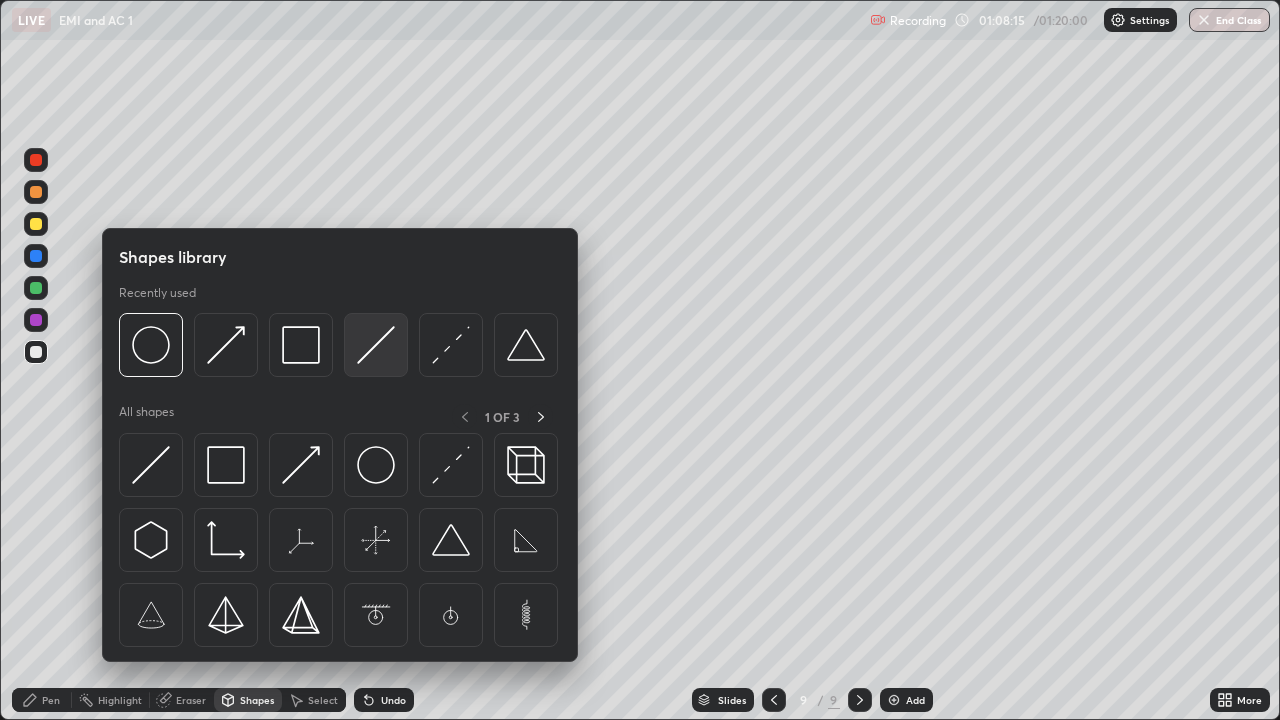 click at bounding box center [376, 345] 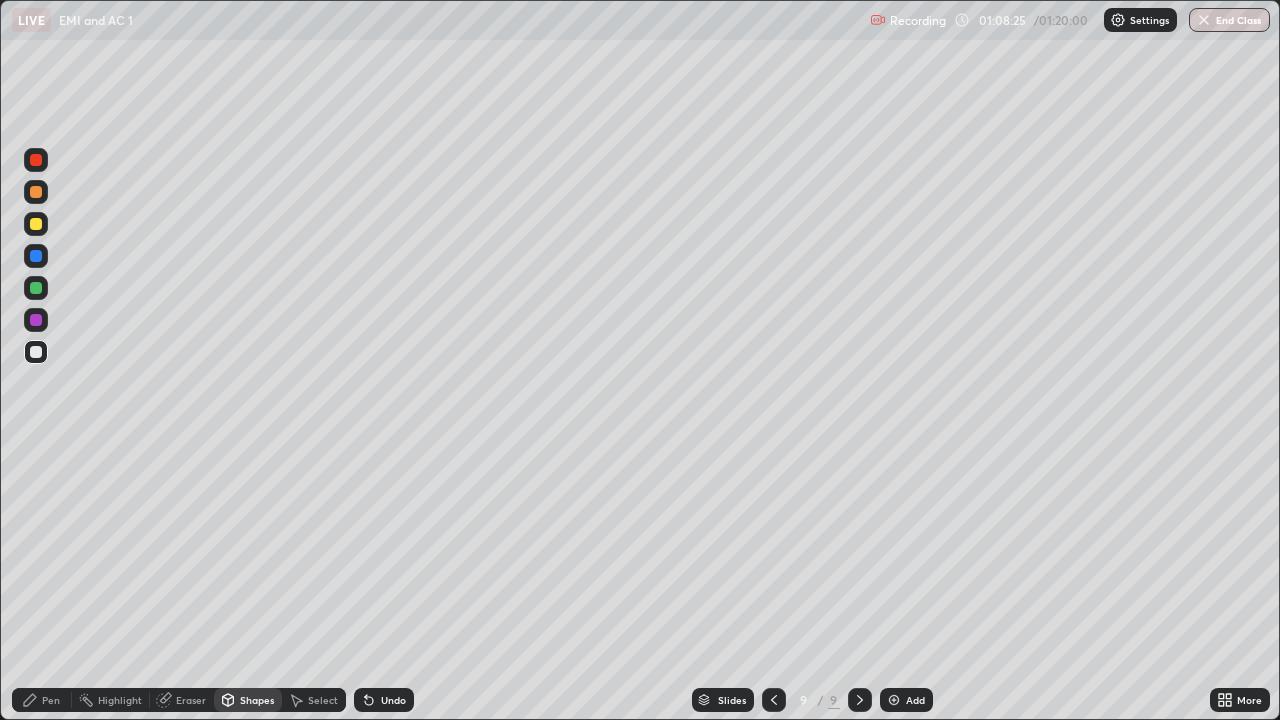 click on "Pen" at bounding box center (51, 700) 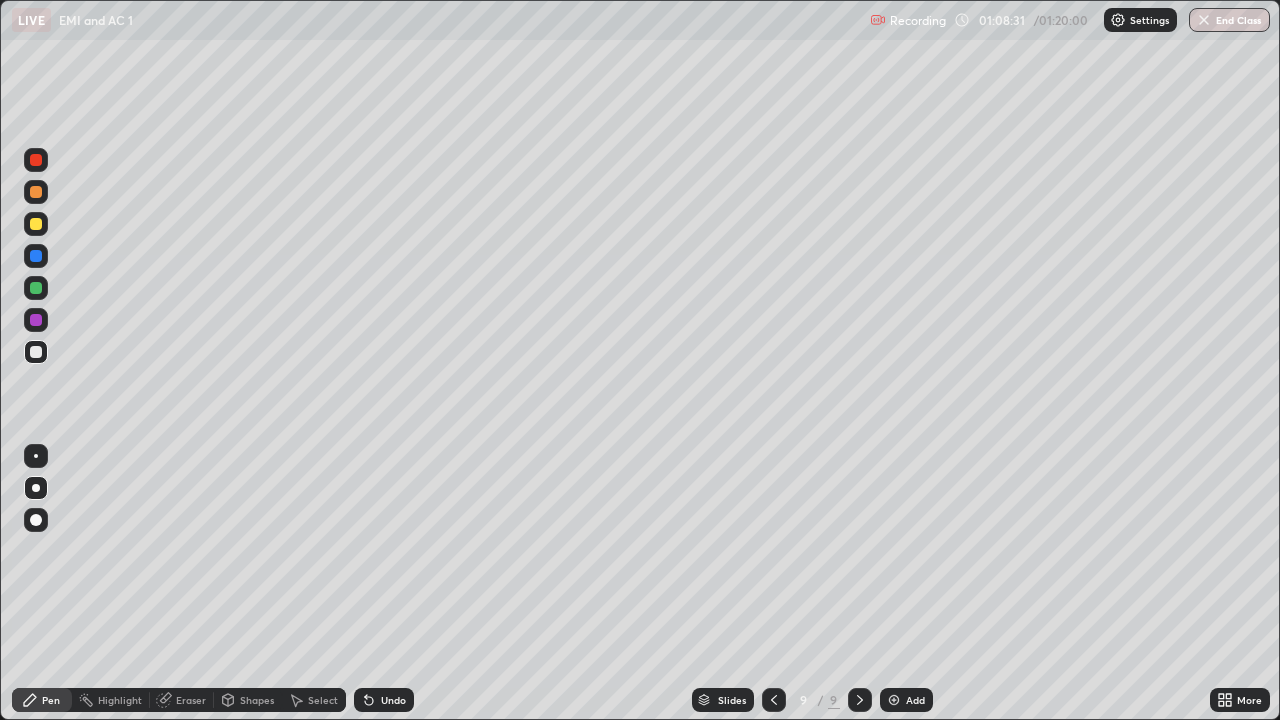 click on "Undo" at bounding box center (393, 700) 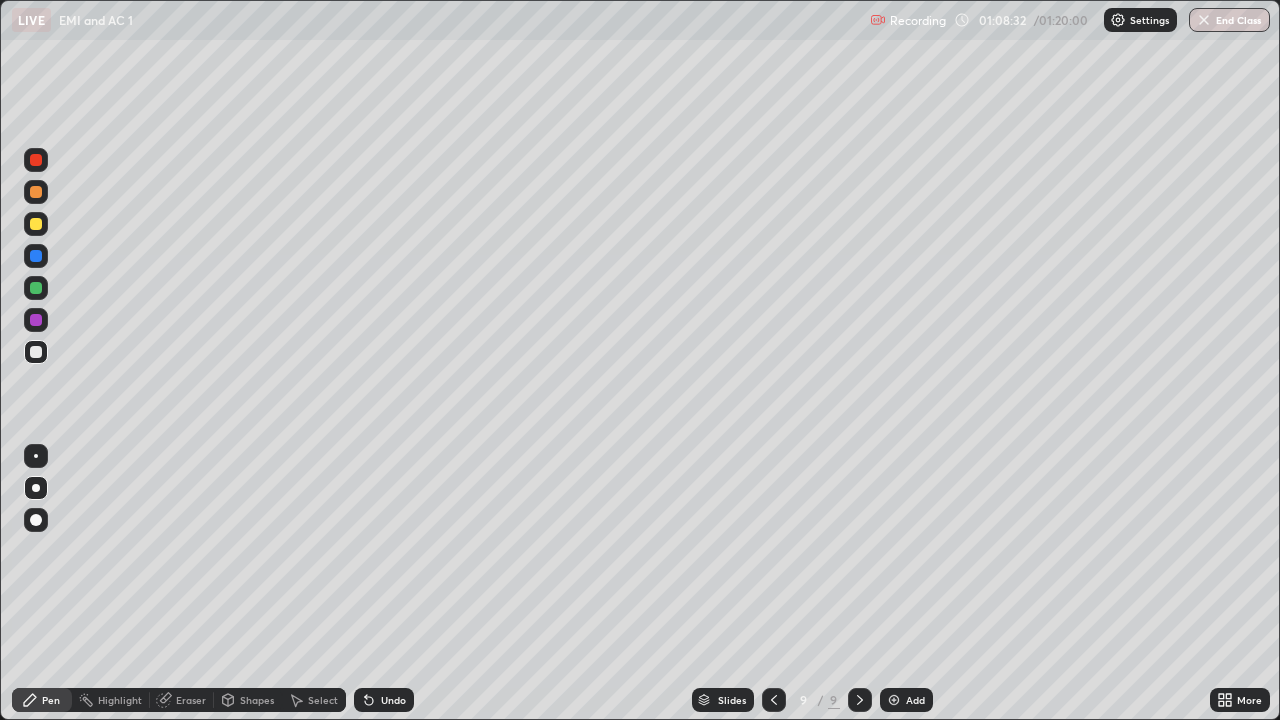 click on "Undo" at bounding box center [393, 700] 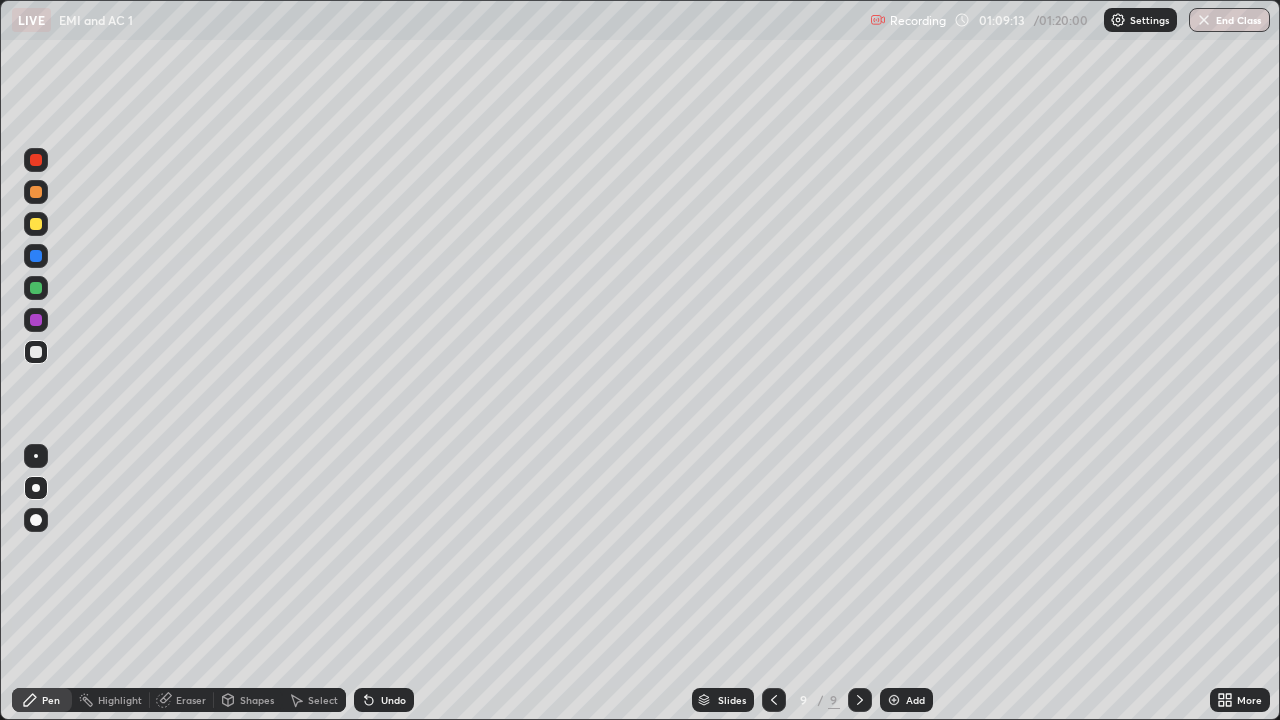 click 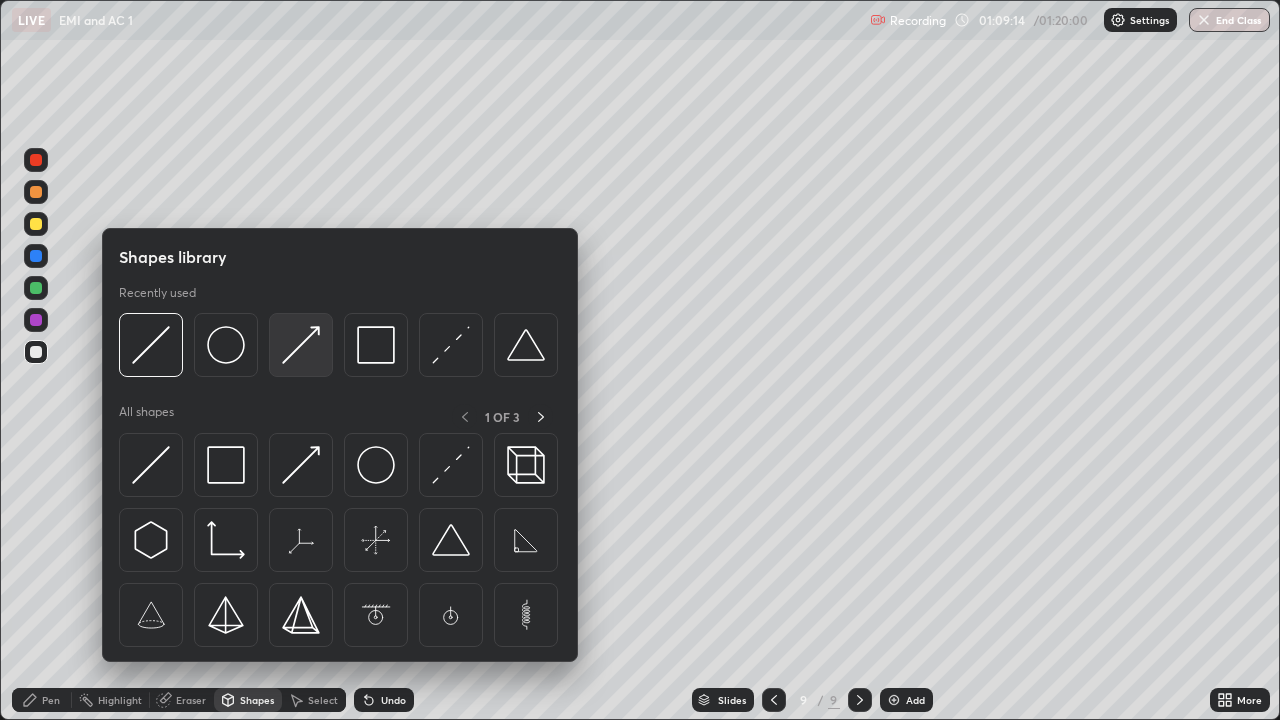 click at bounding box center [301, 345] 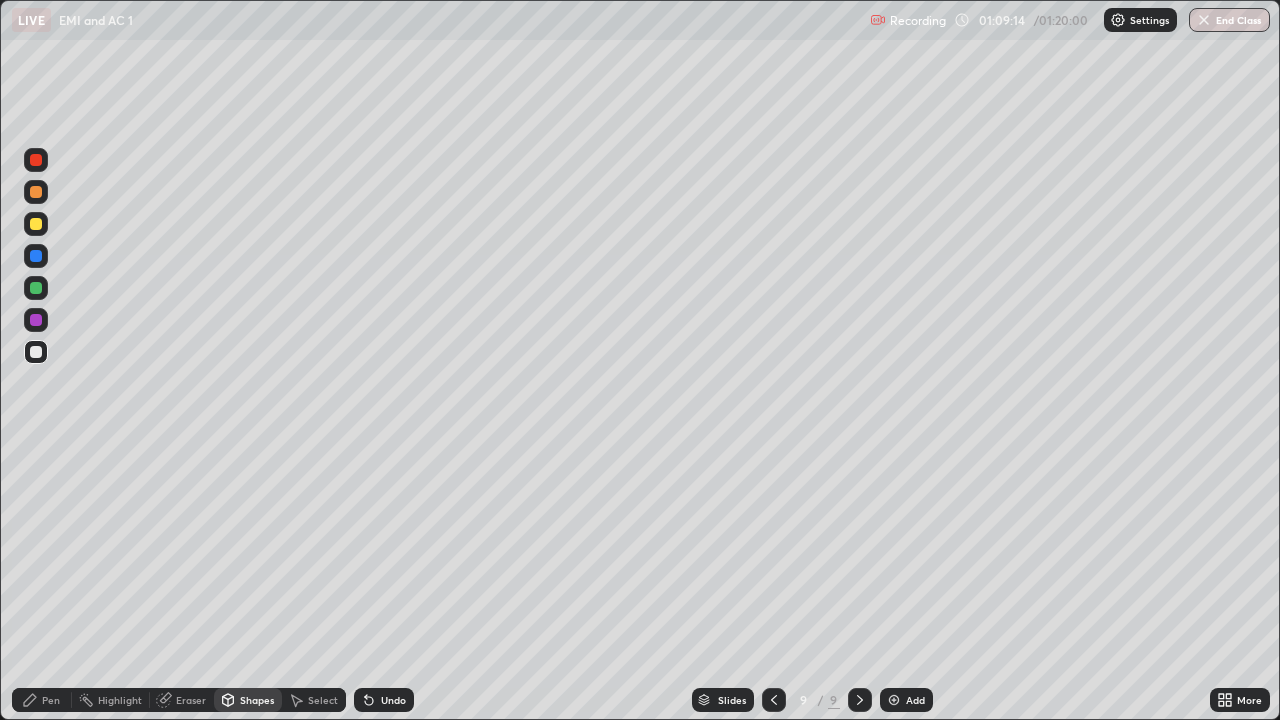 click at bounding box center [36, 224] 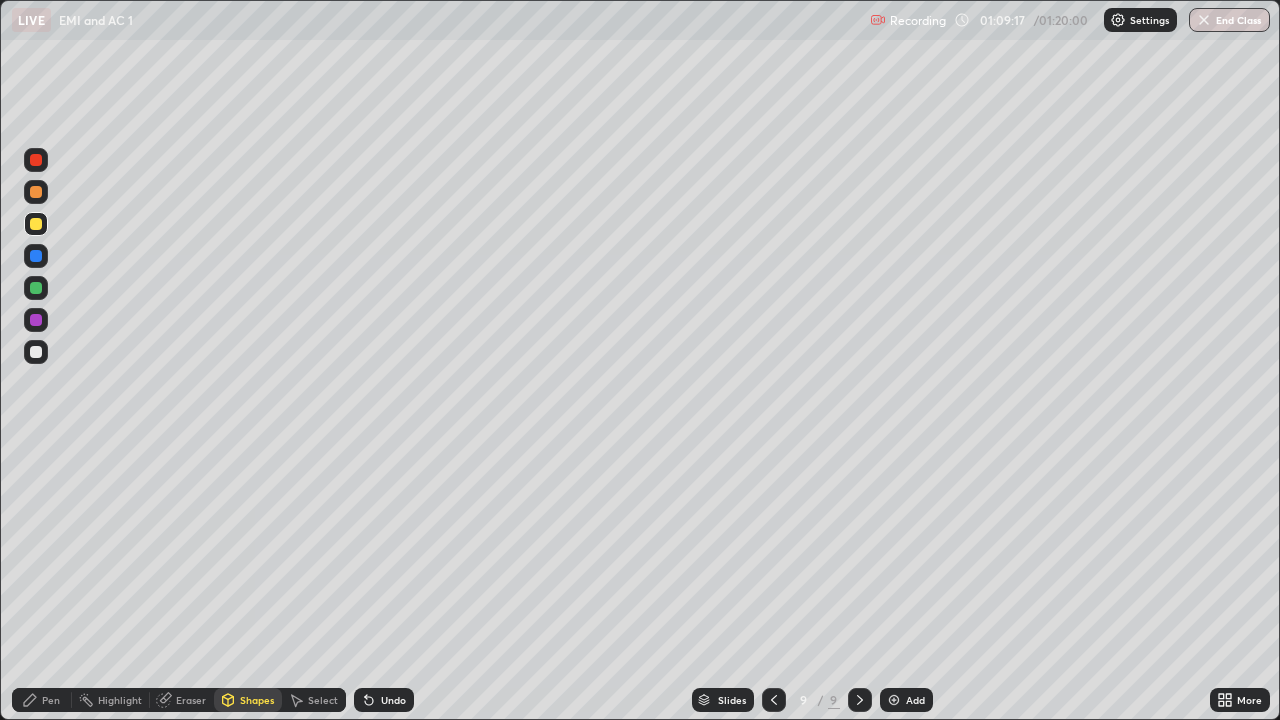 click on "Pen" at bounding box center (42, 700) 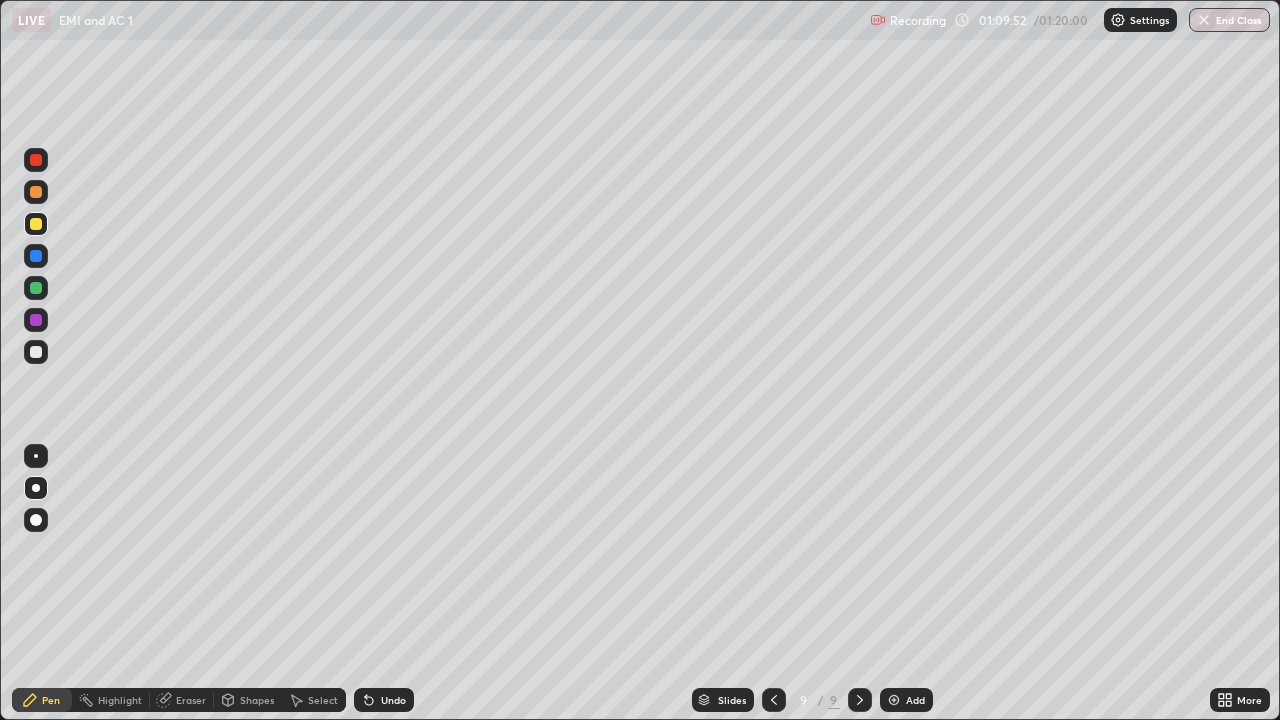 click at bounding box center [36, 352] 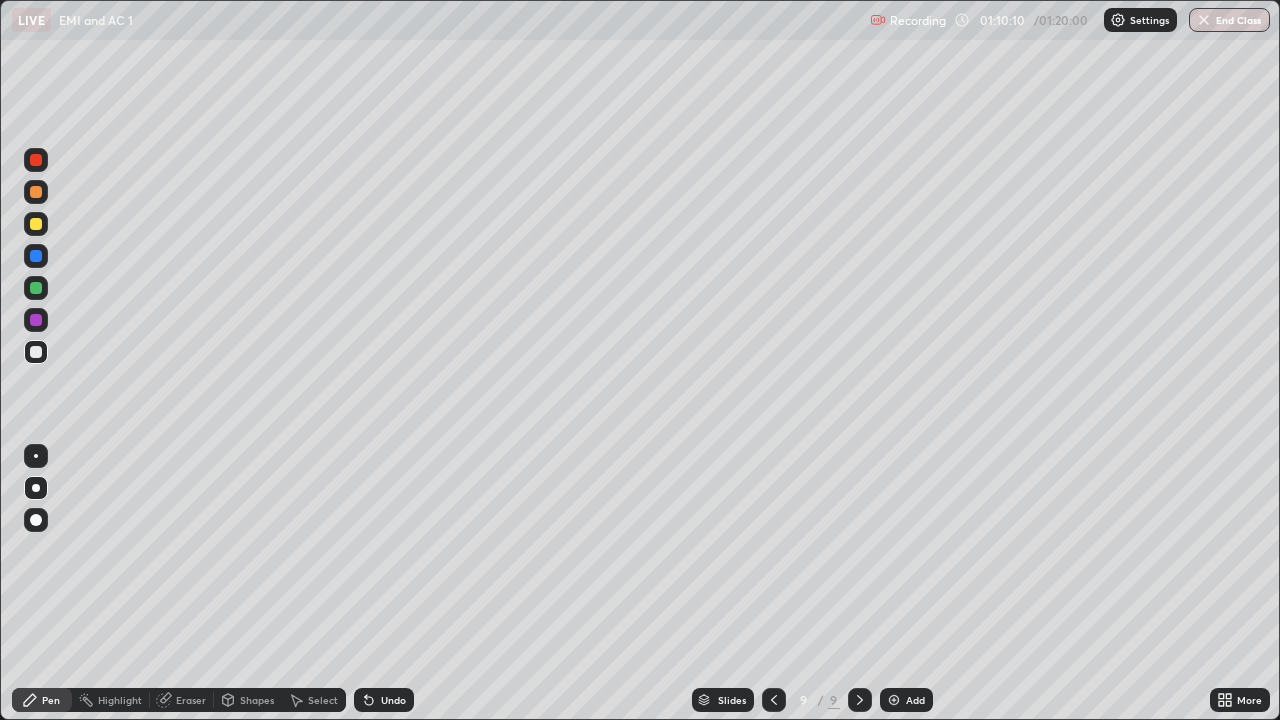 click on "Shapes" at bounding box center [257, 700] 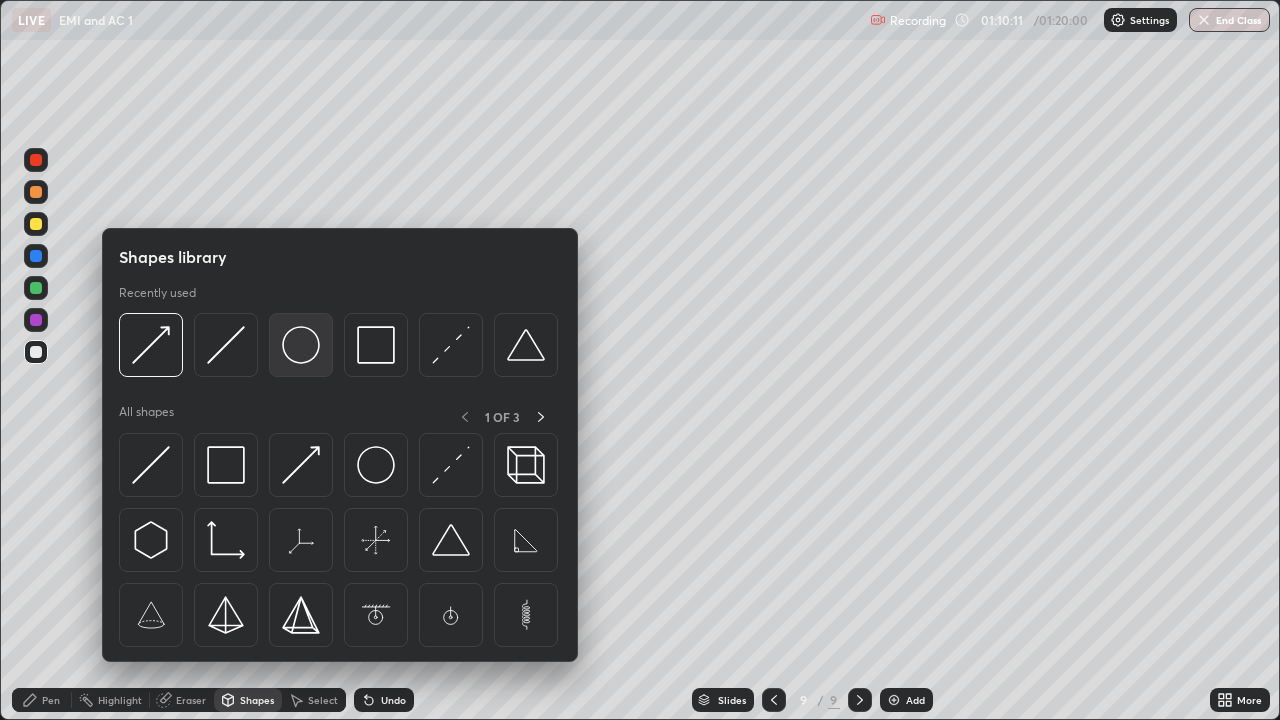 click at bounding box center [301, 345] 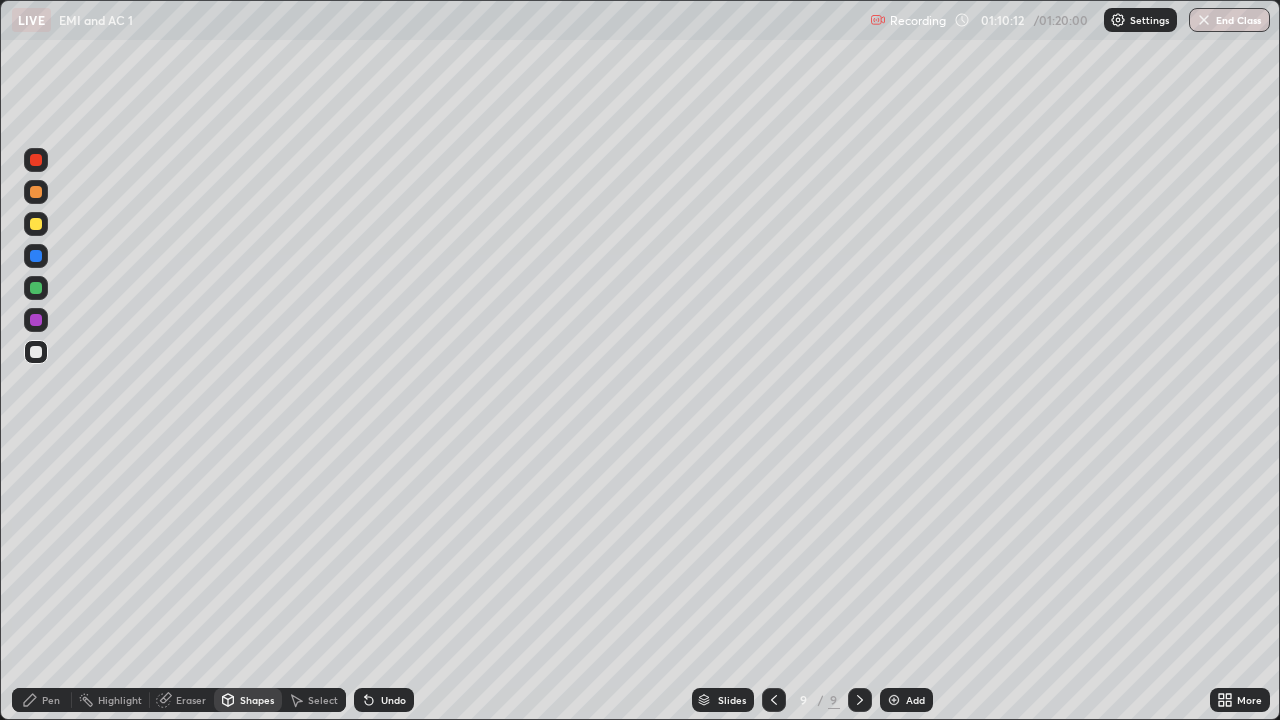 click at bounding box center [36, 192] 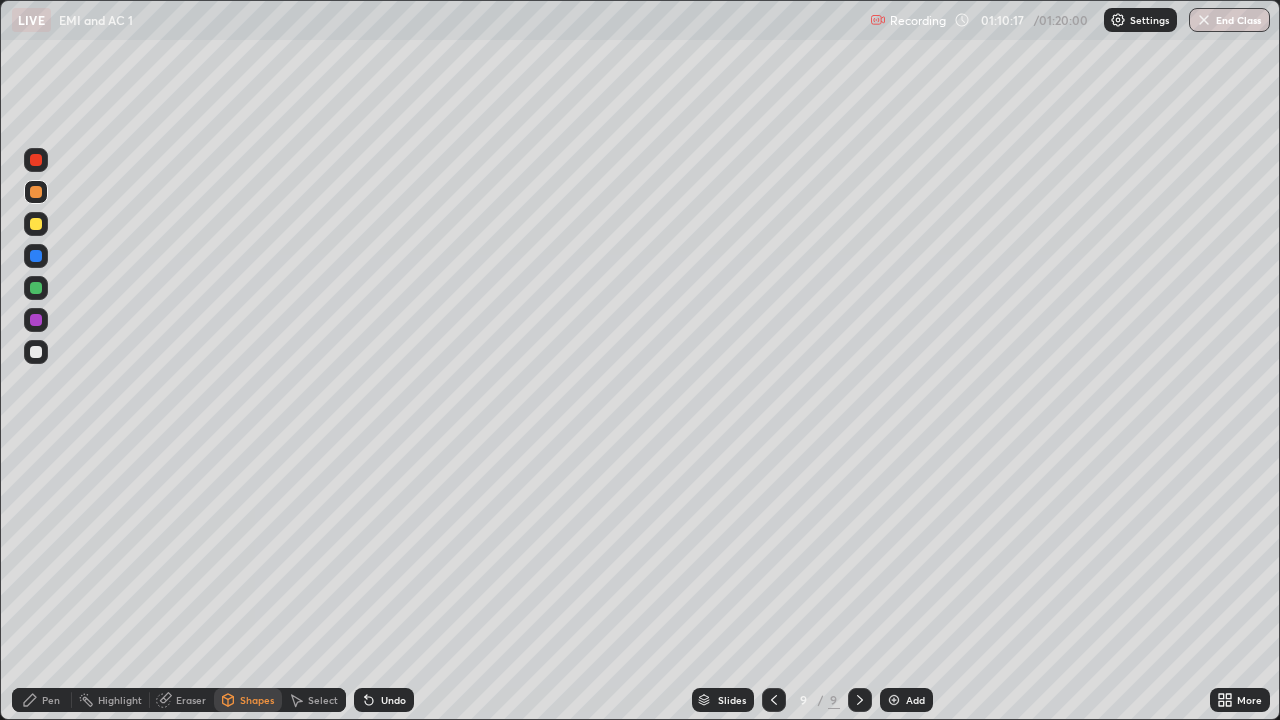 click on "Eraser" at bounding box center (191, 700) 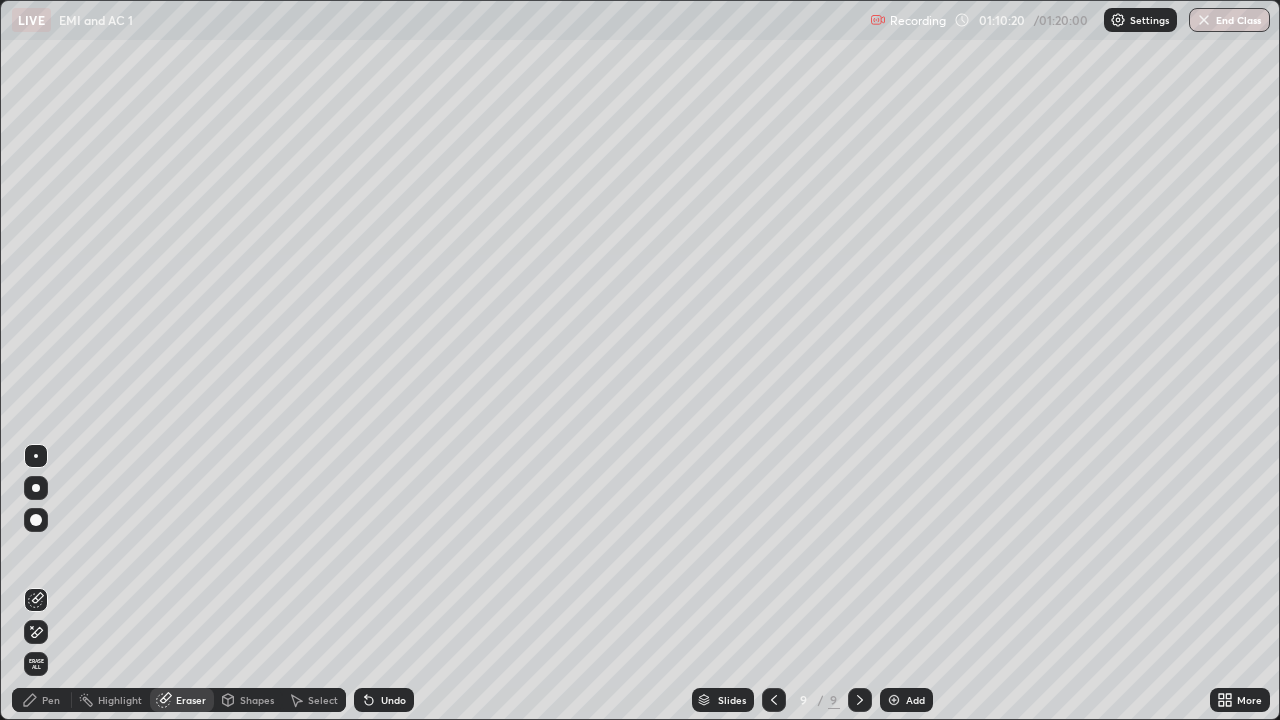 click on "Shapes" at bounding box center [257, 700] 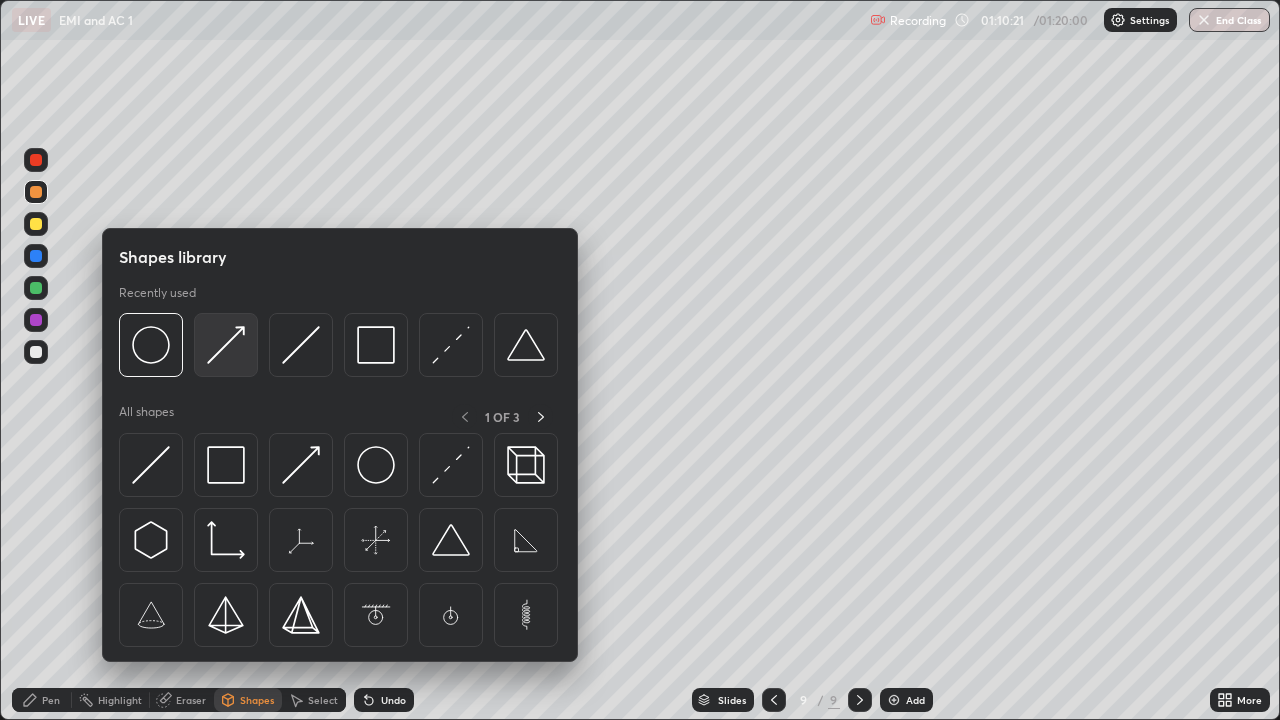 click at bounding box center [226, 345] 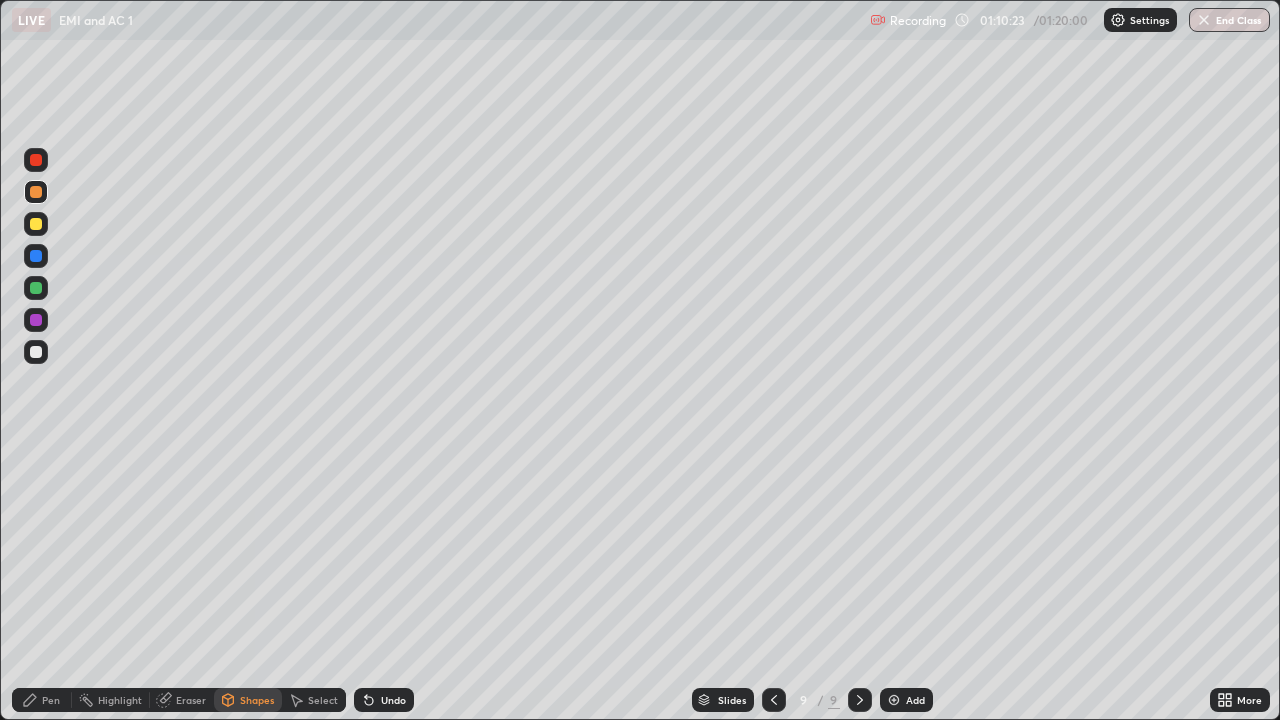 click on "Pen" at bounding box center [51, 700] 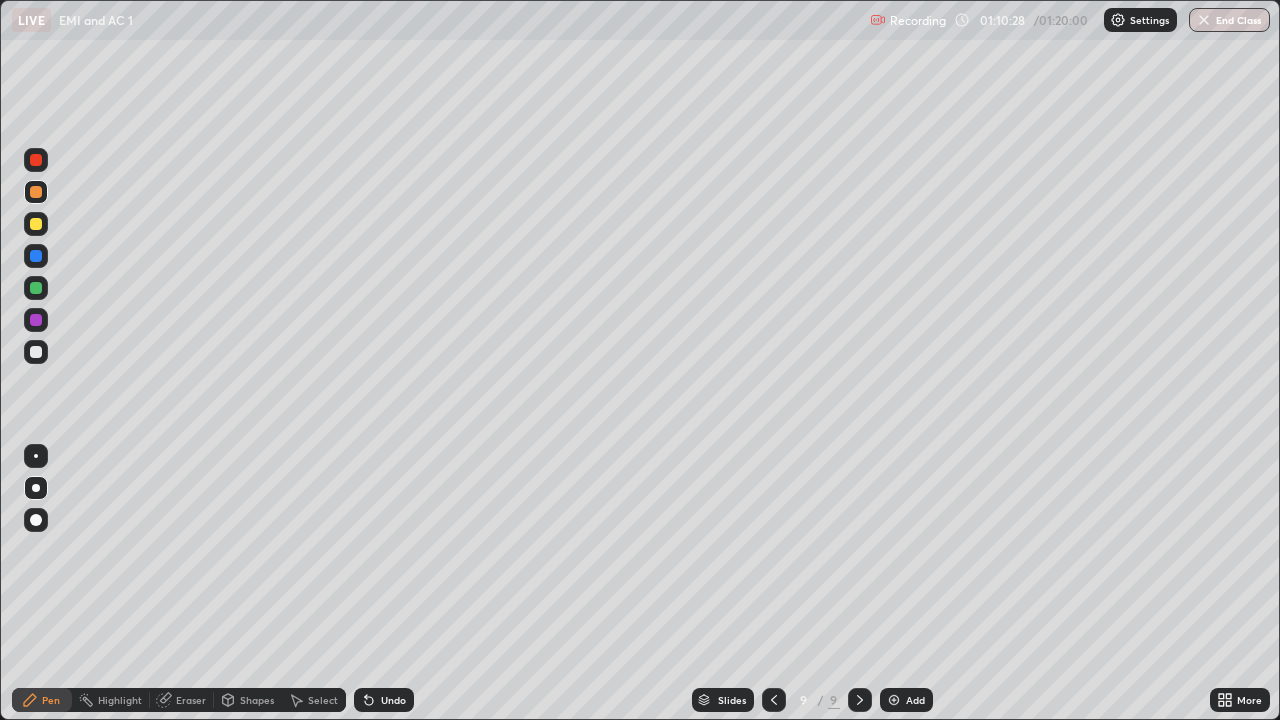 click at bounding box center (36, 352) 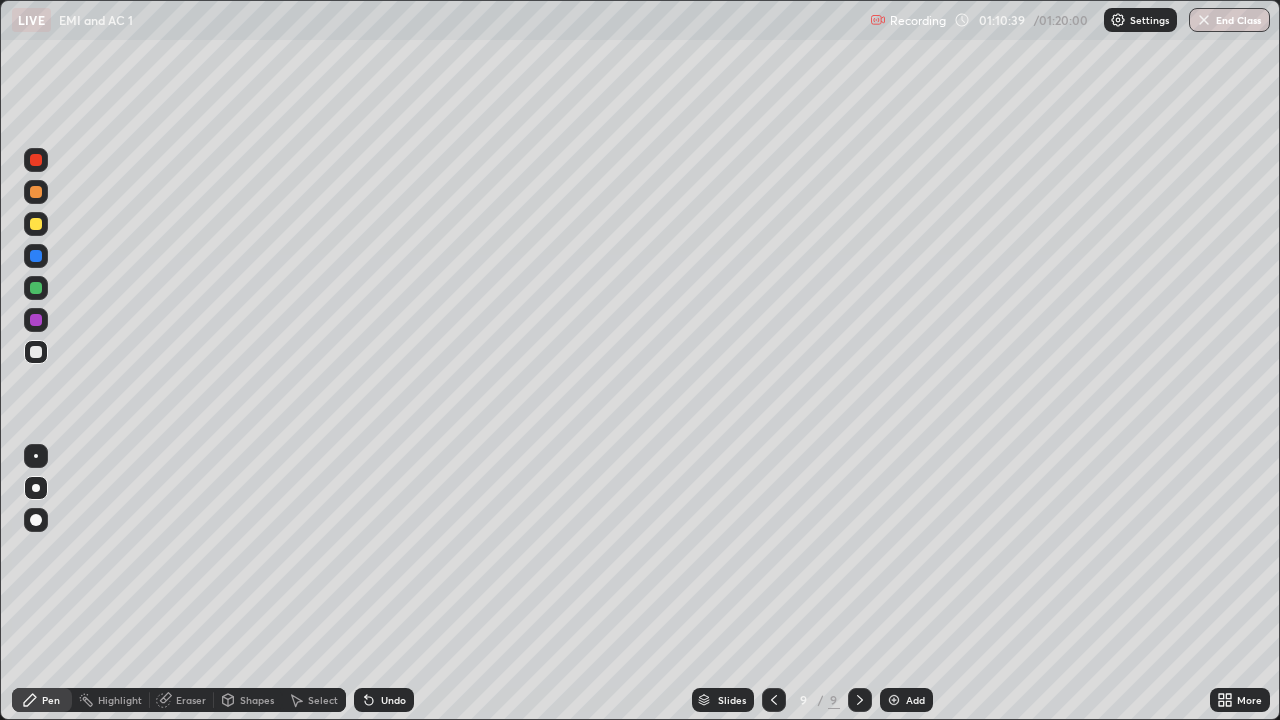 click on "Shapes" at bounding box center (248, 700) 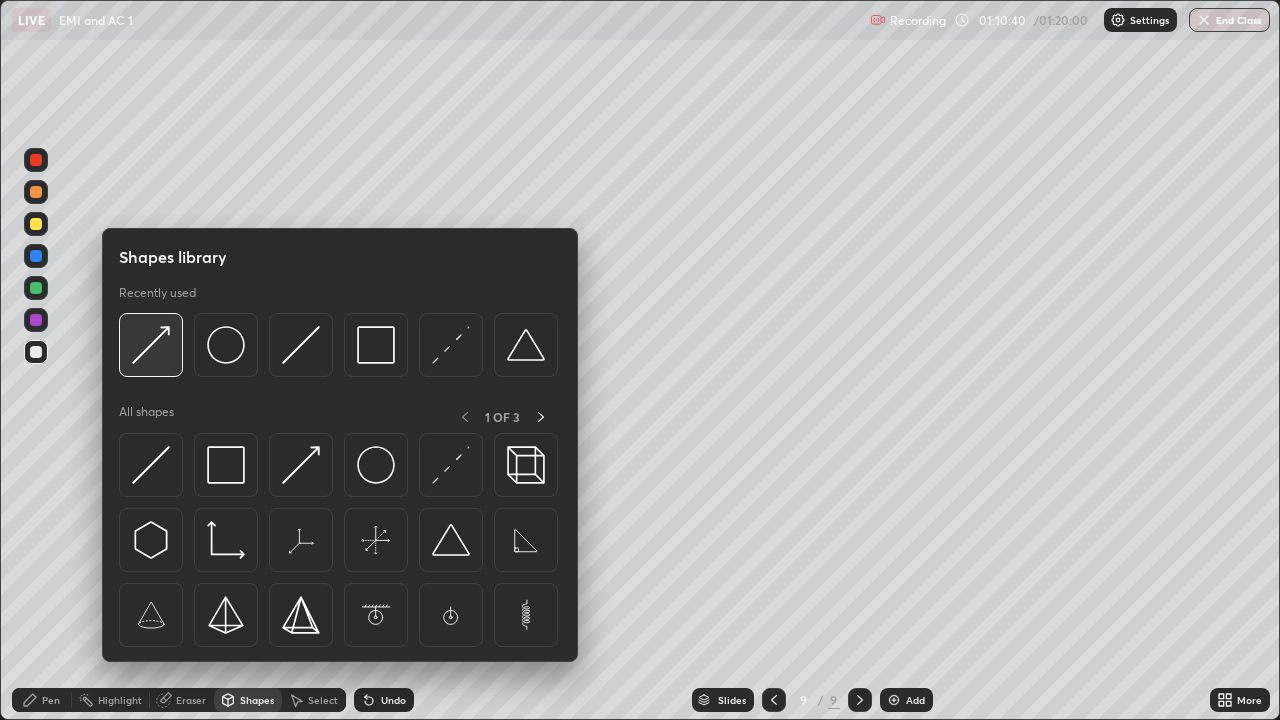 click at bounding box center (151, 345) 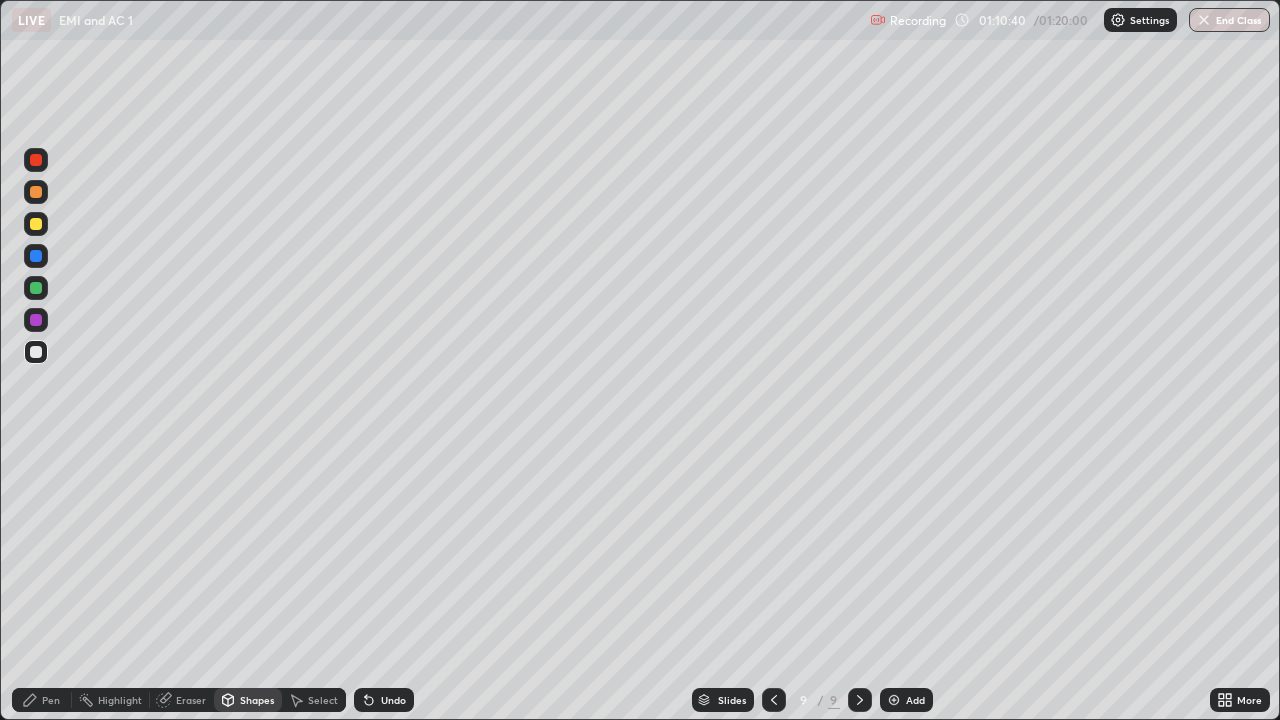 click at bounding box center (36, 288) 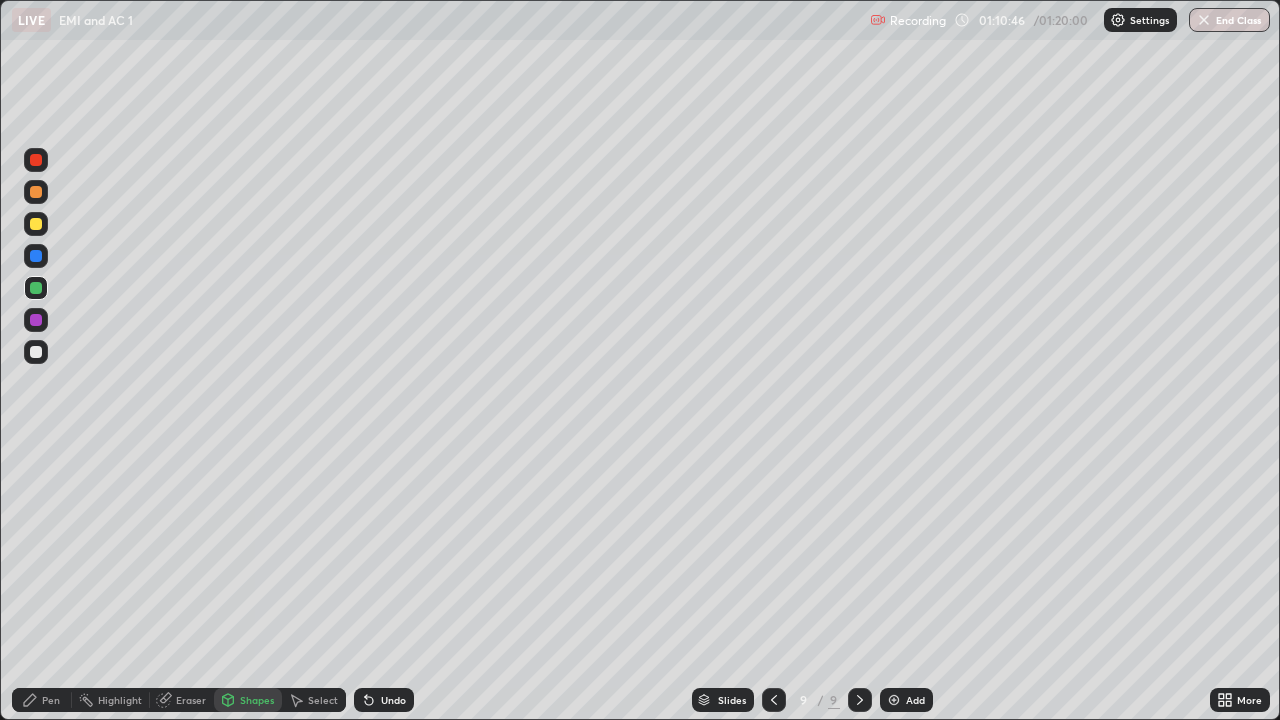 click on "Pen" at bounding box center [42, 700] 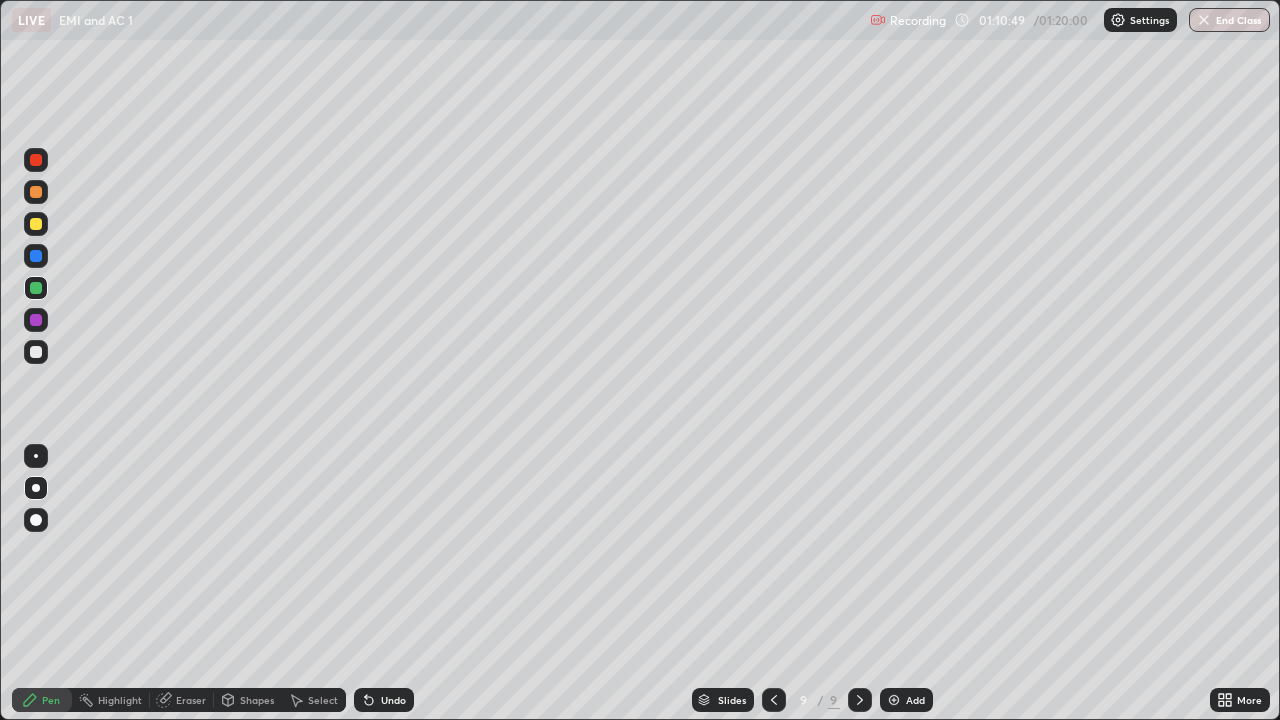 click at bounding box center (36, 352) 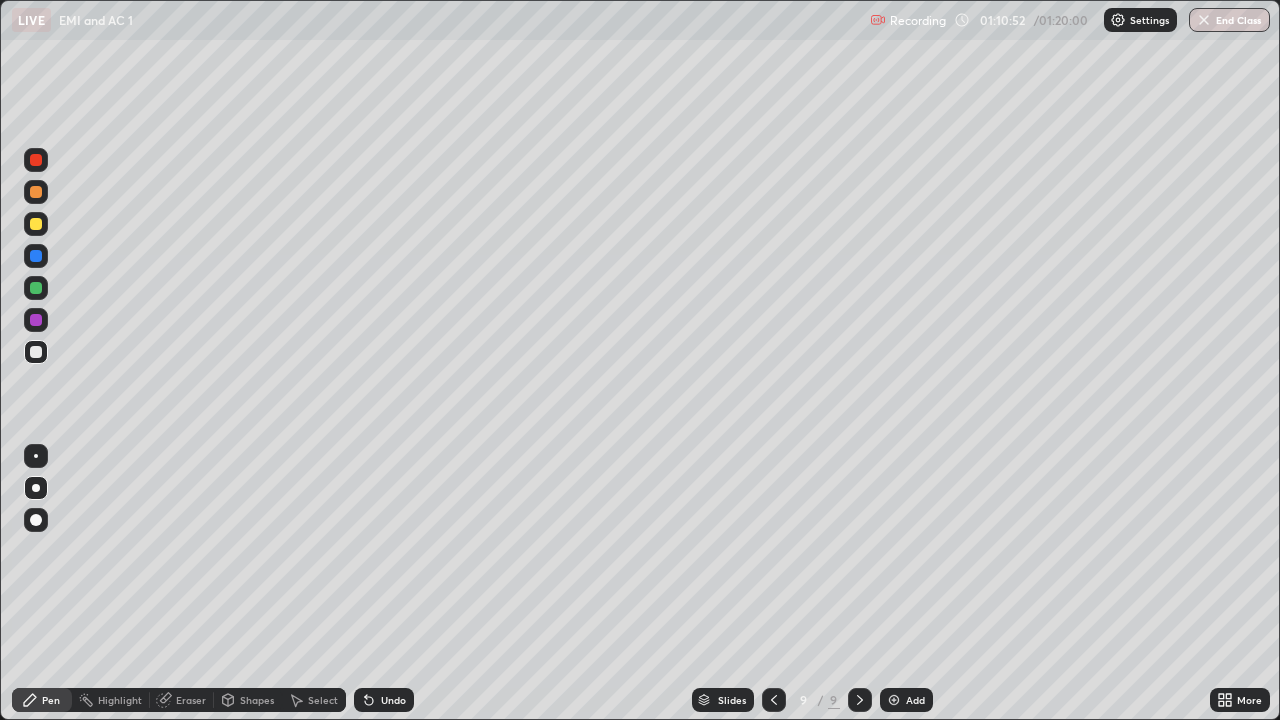 click 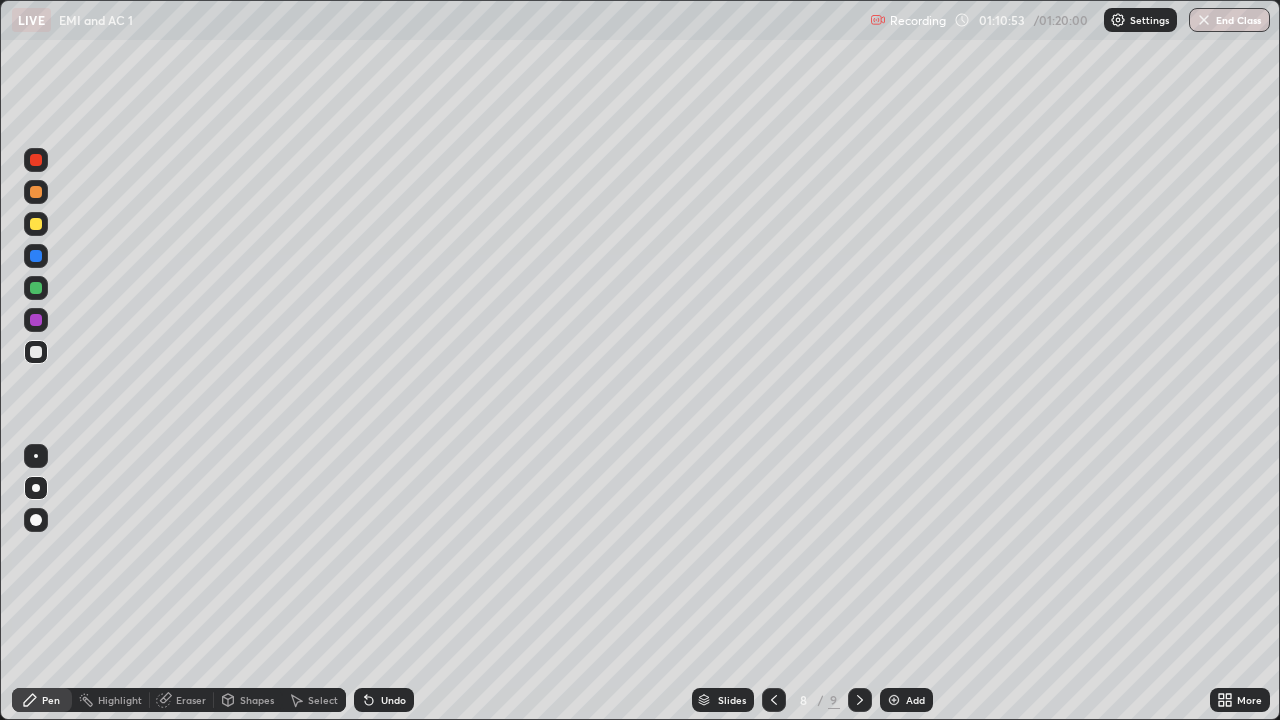 click 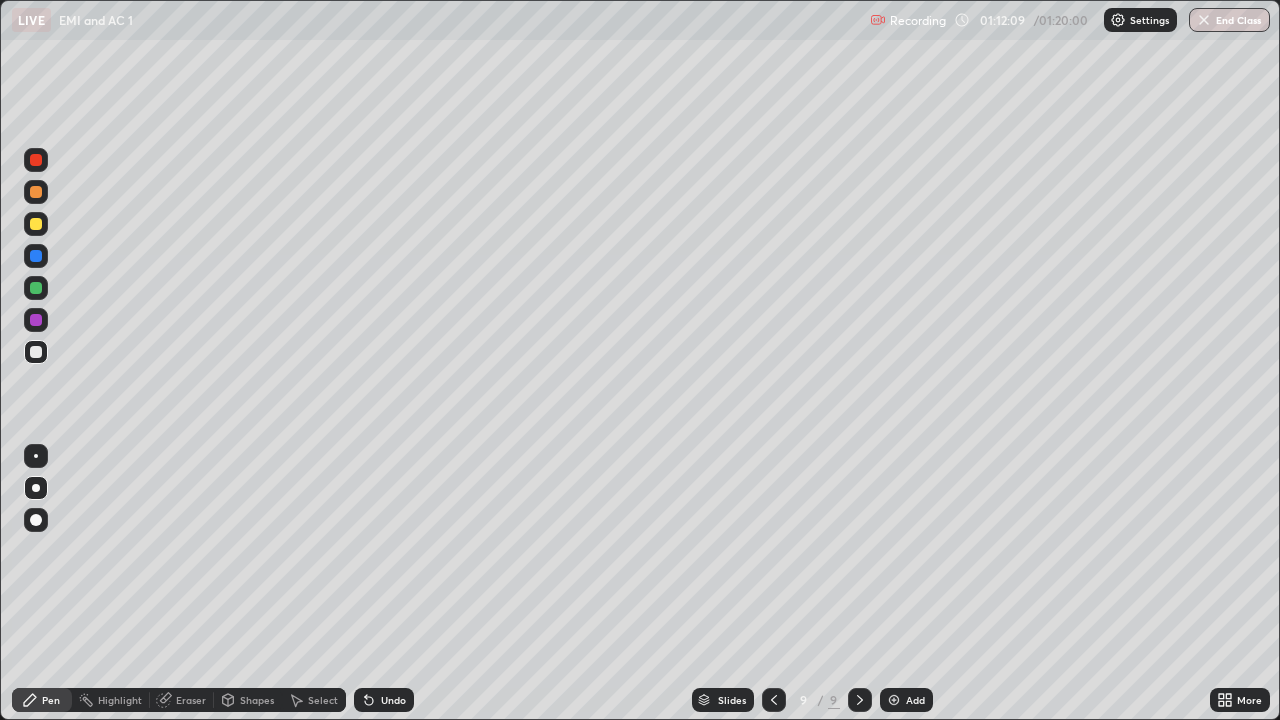 click on "Undo" at bounding box center [393, 700] 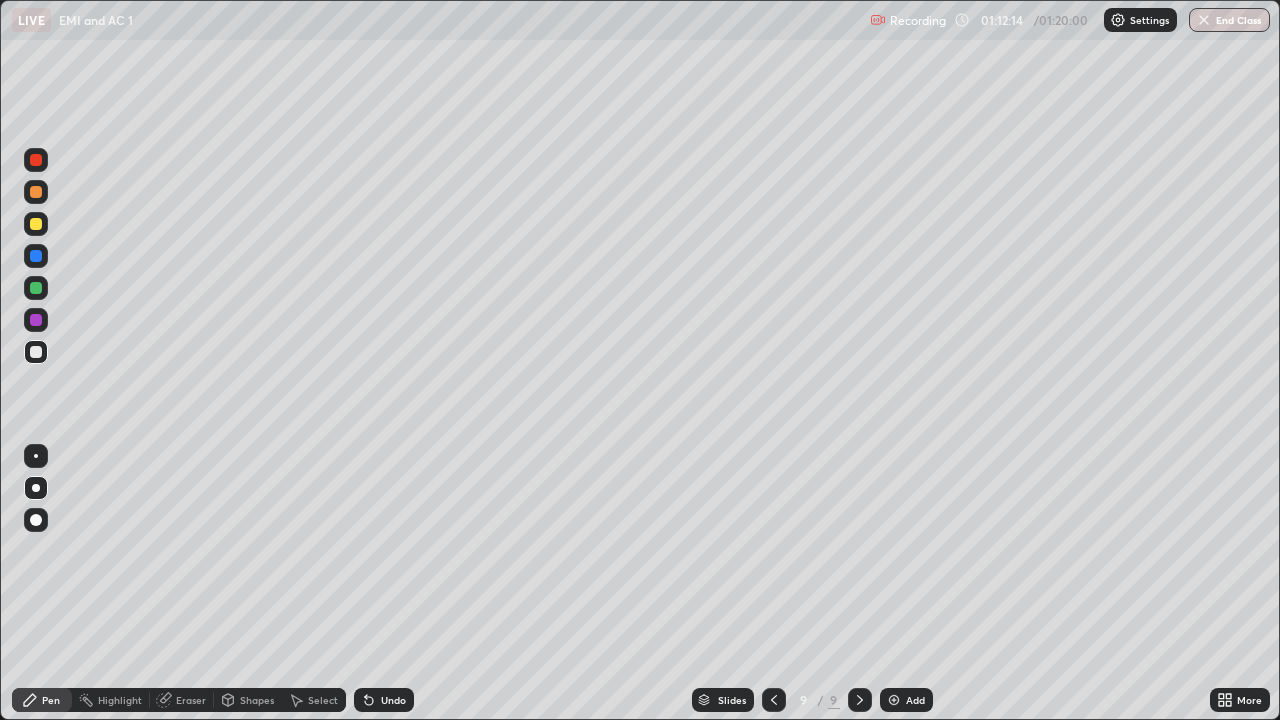 click on "Eraser" at bounding box center (191, 700) 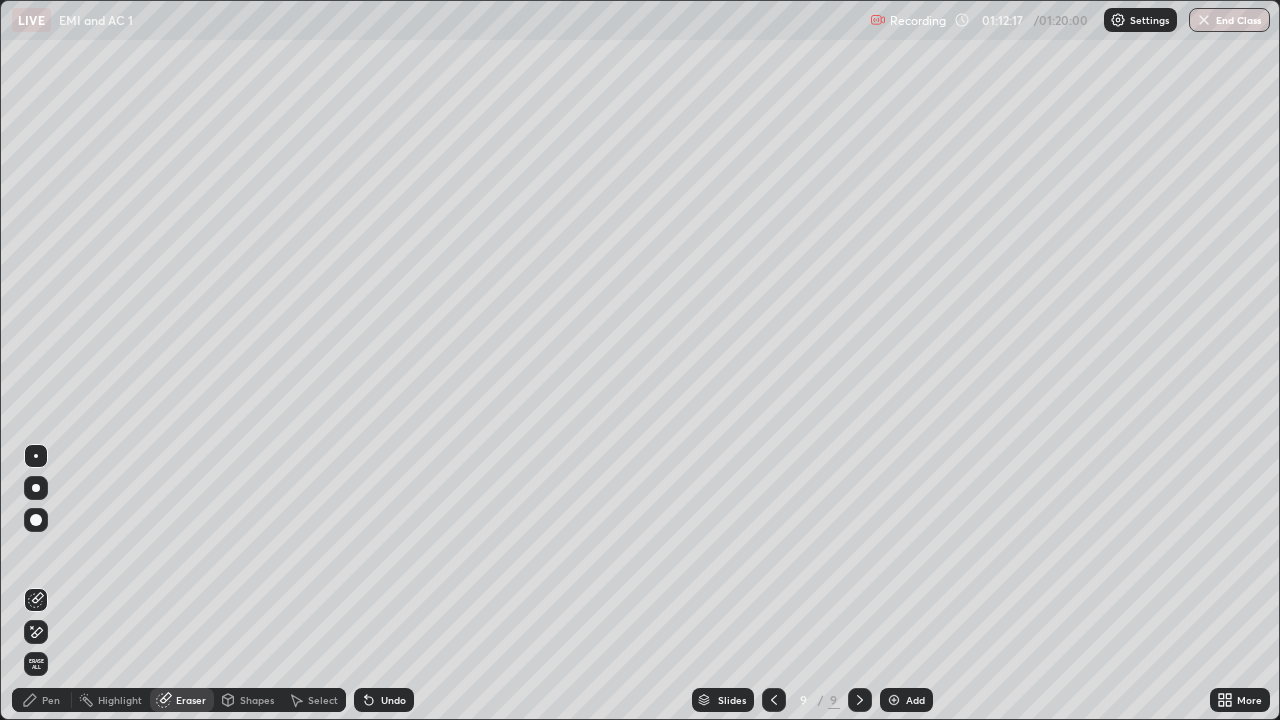 click on "Pen" at bounding box center [51, 700] 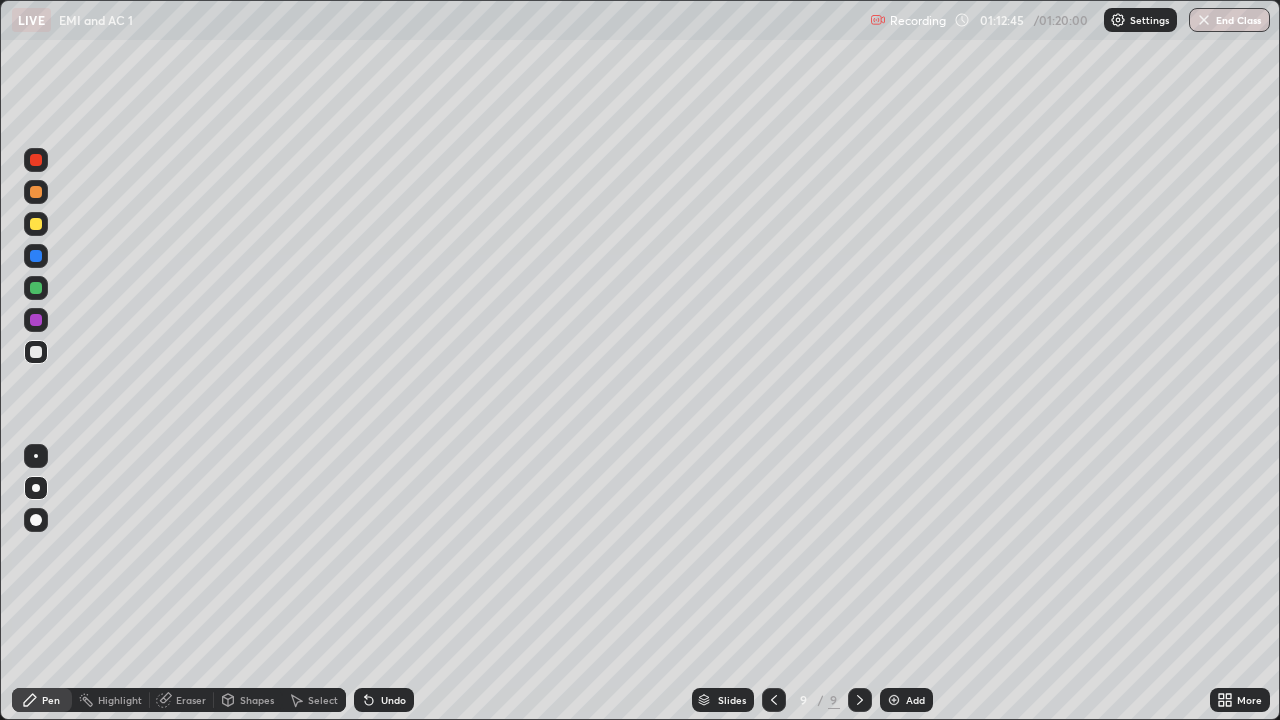 click on "Shapes" at bounding box center [248, 700] 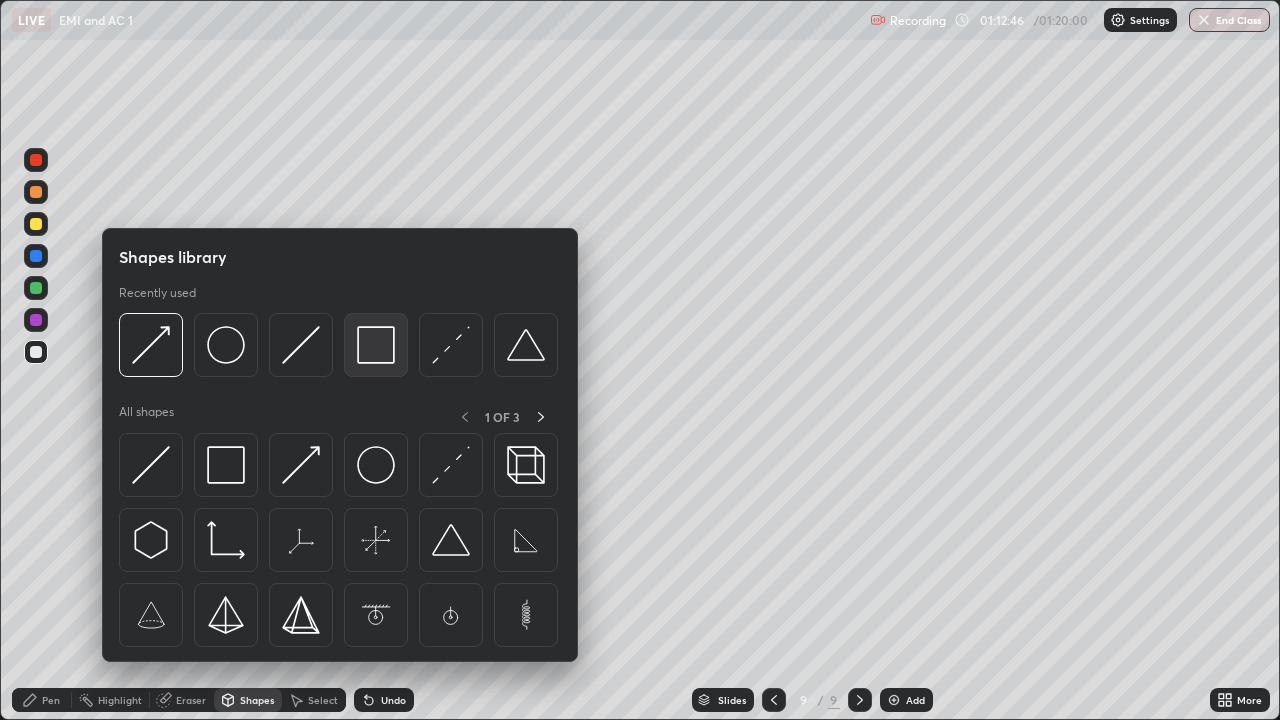 click at bounding box center (376, 345) 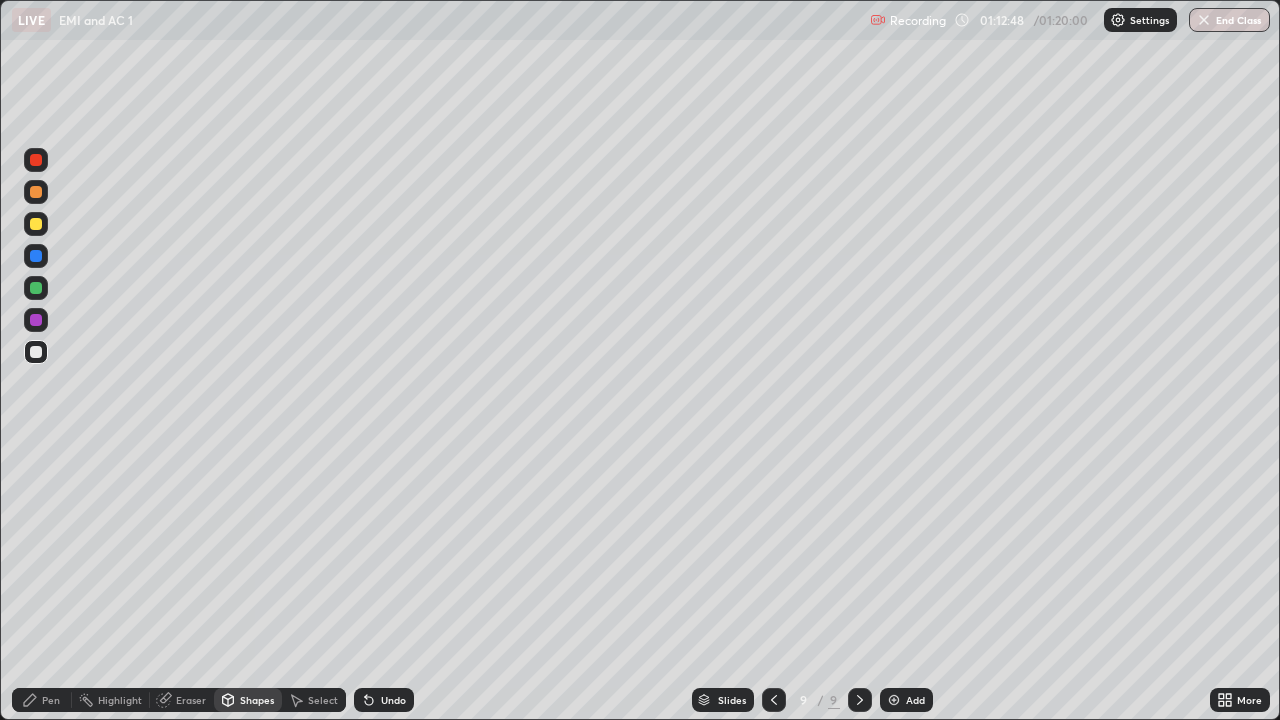 click on "Pen" at bounding box center [51, 700] 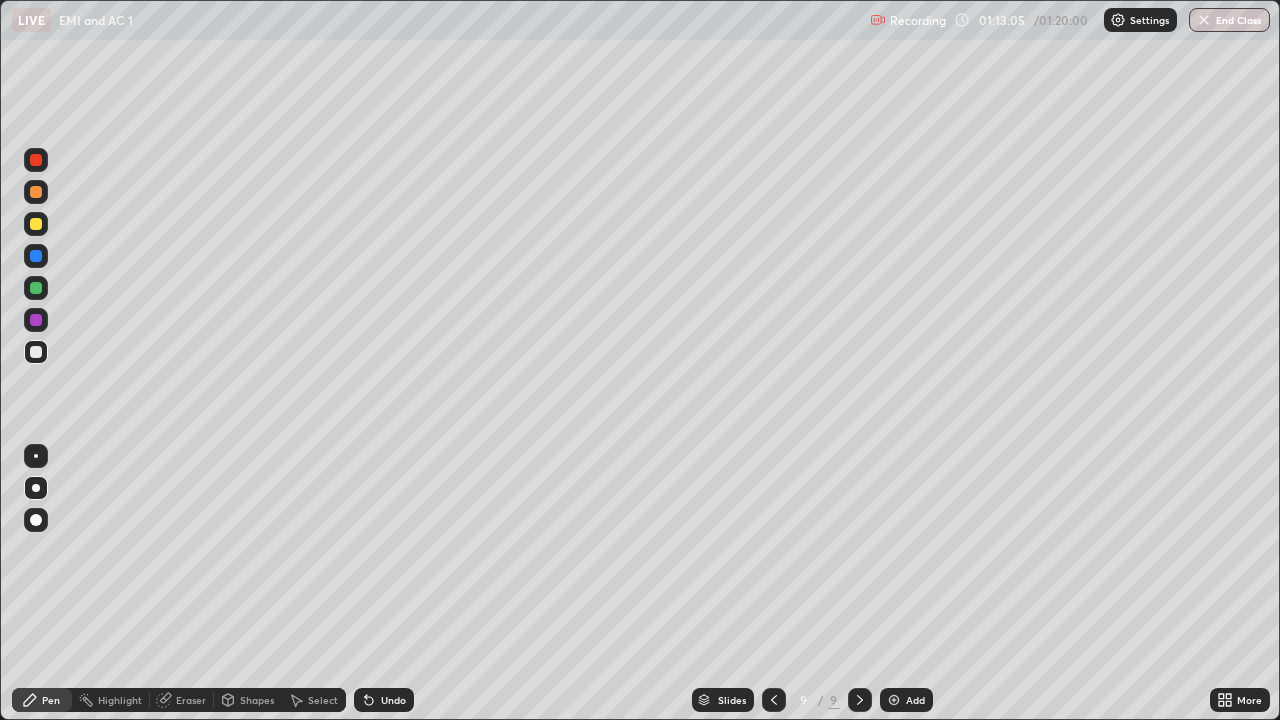 click on "Undo" at bounding box center (393, 700) 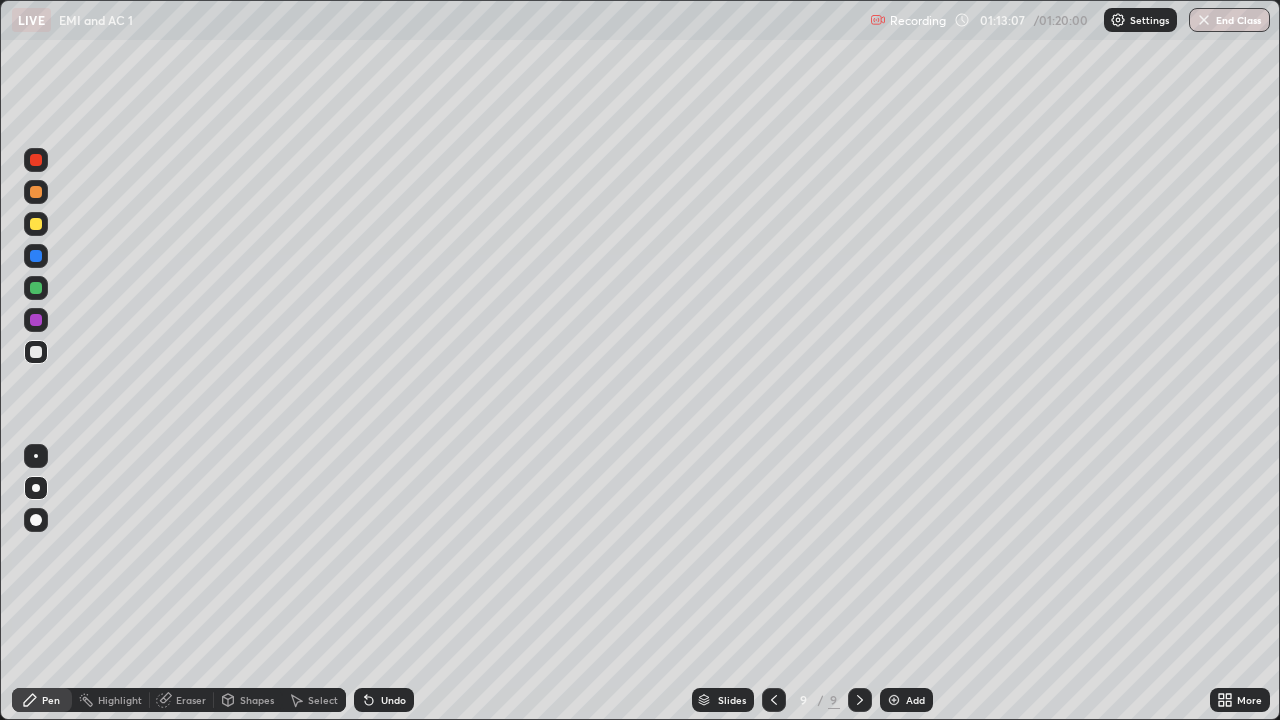 click on "Undo" at bounding box center (393, 700) 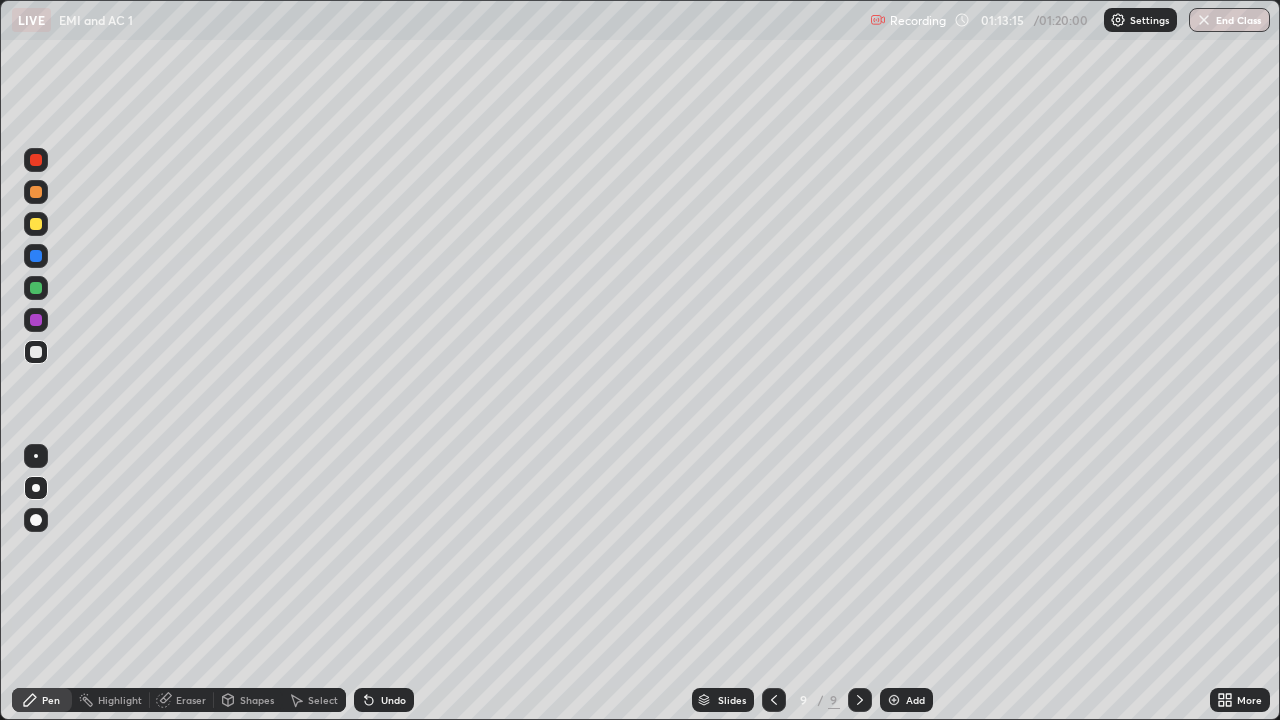 click on "Shapes" at bounding box center [257, 700] 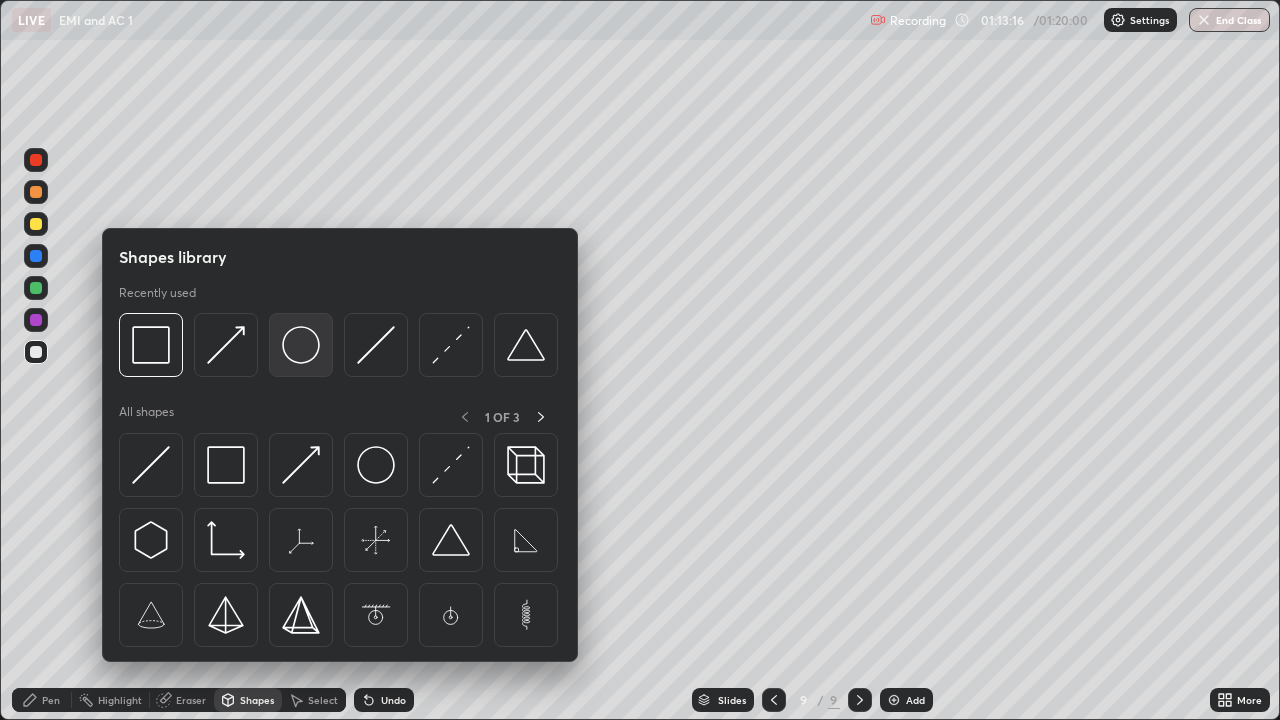 click at bounding box center [301, 345] 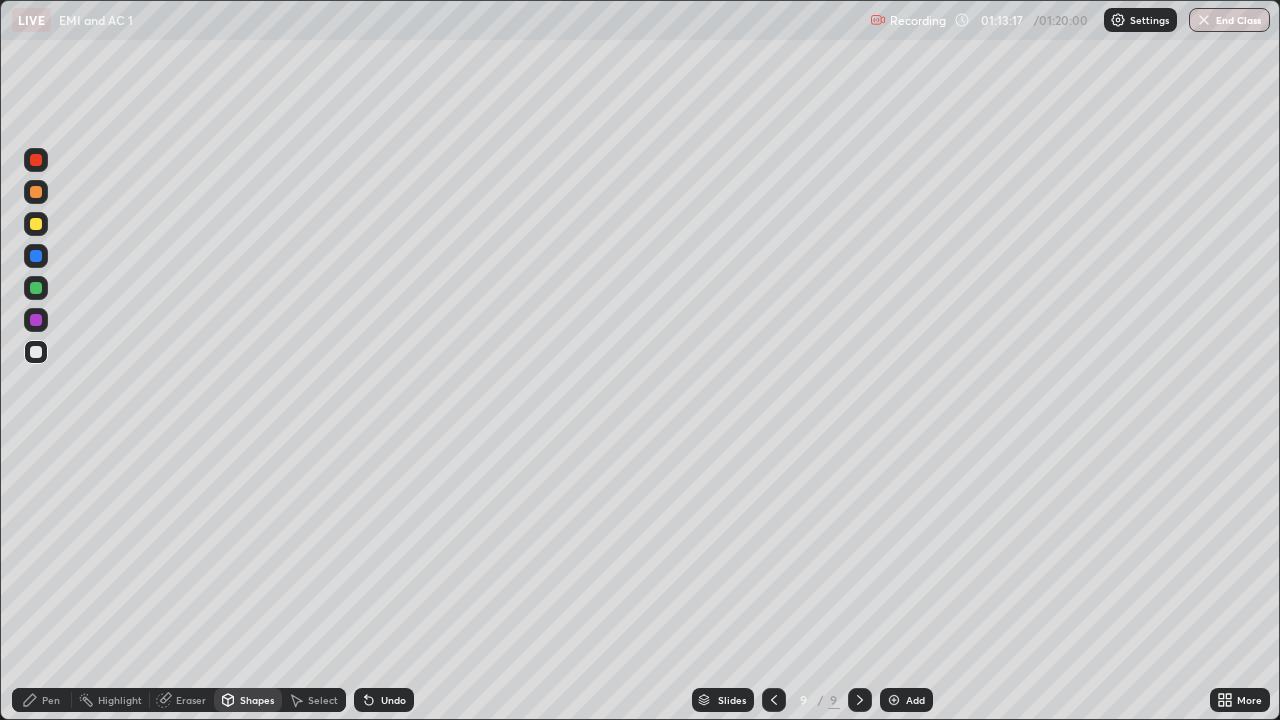 click at bounding box center (36, 192) 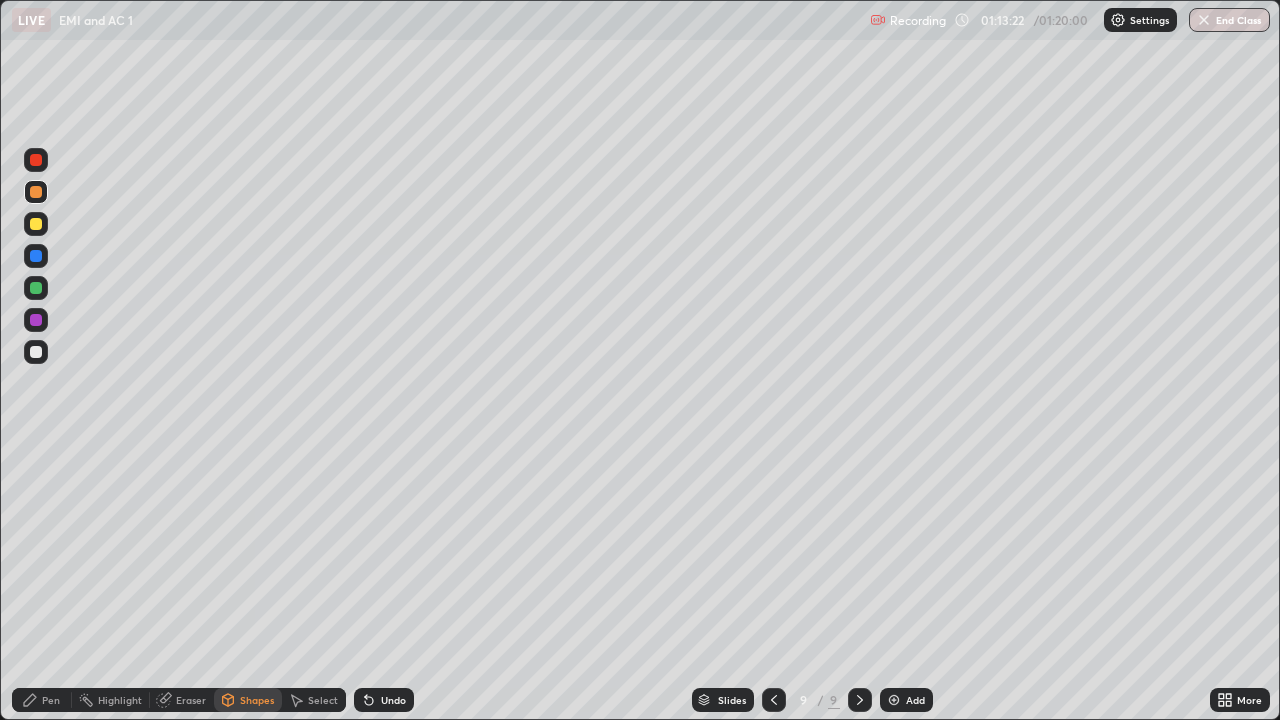 click on "Shapes" at bounding box center [248, 700] 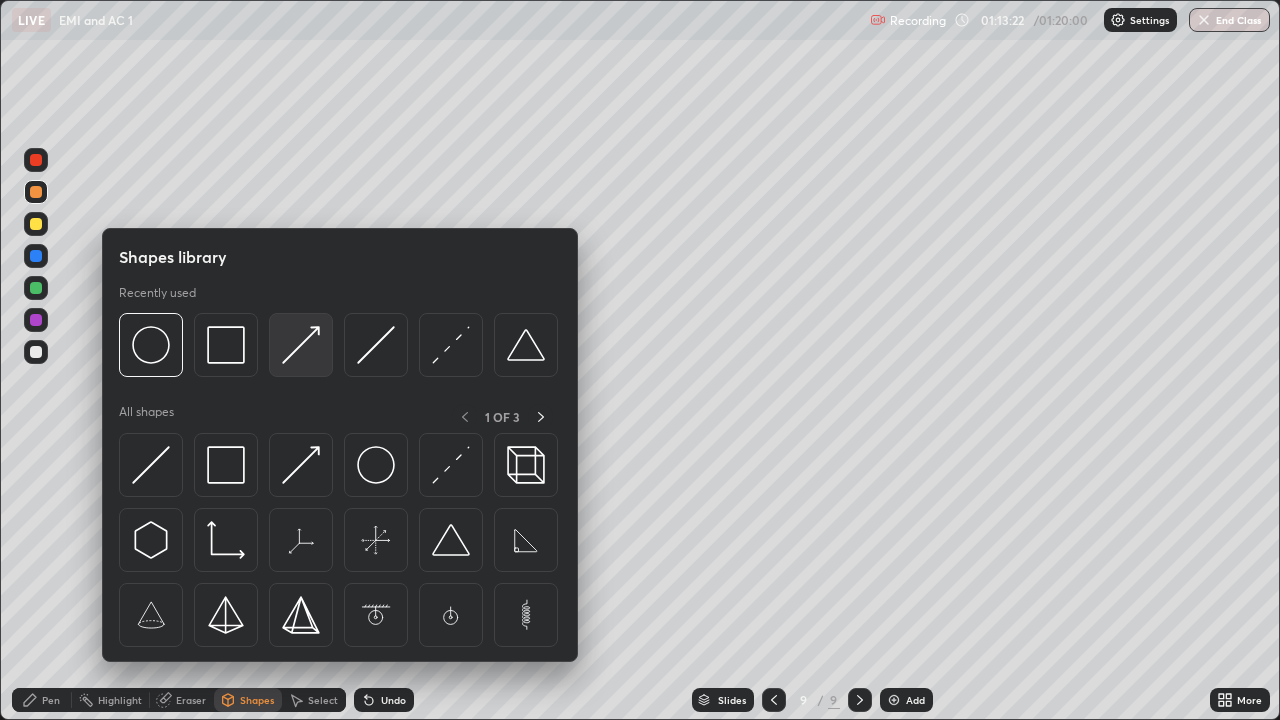 click at bounding box center [301, 345] 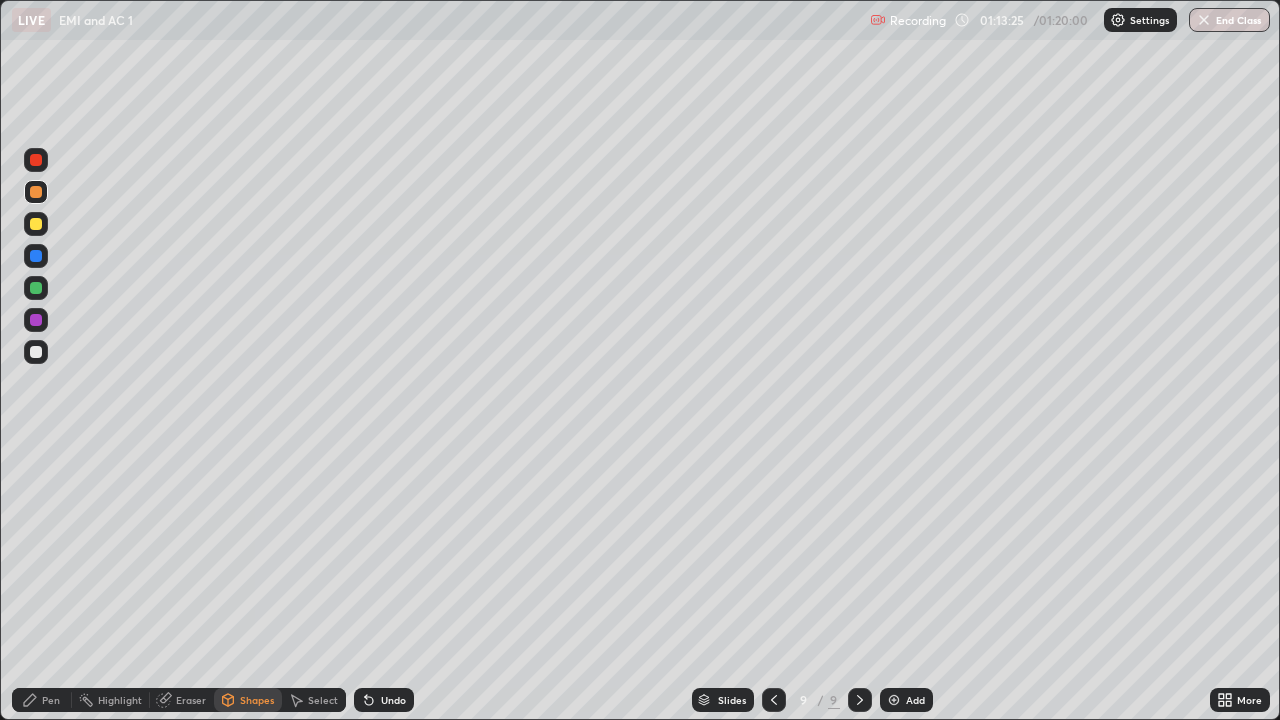 click on "Pen" at bounding box center [42, 700] 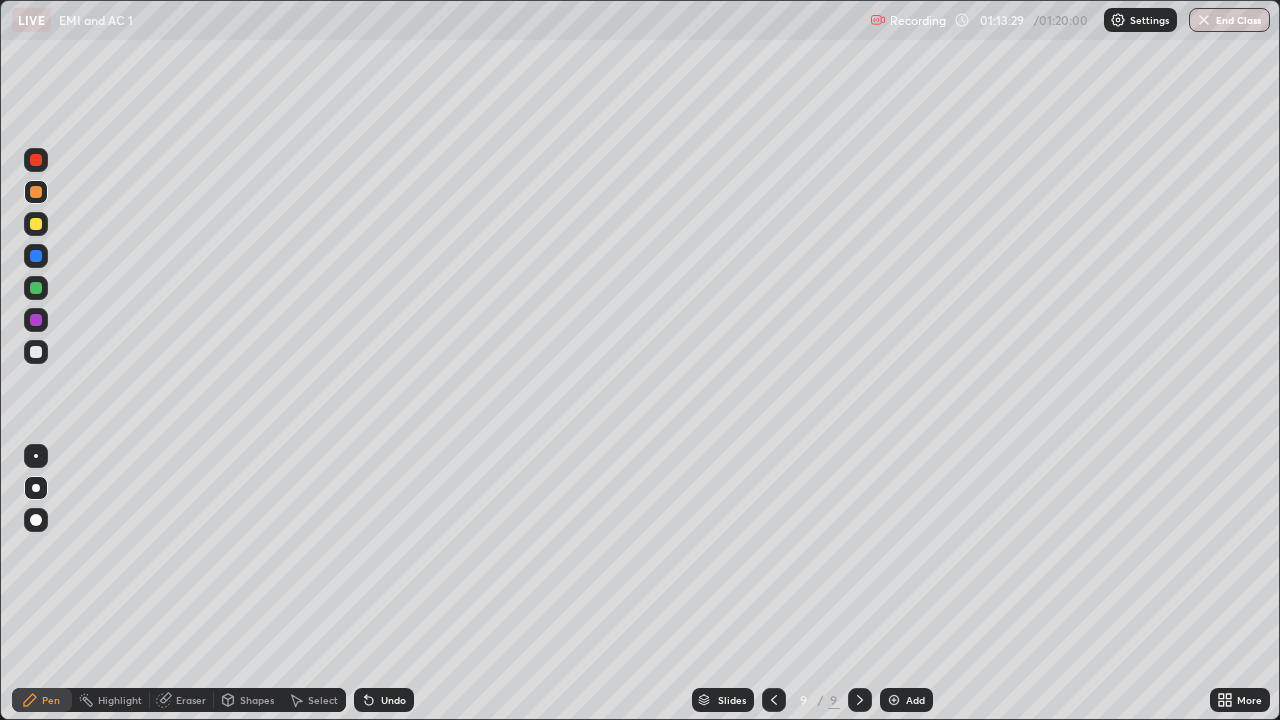 click at bounding box center (894, 700) 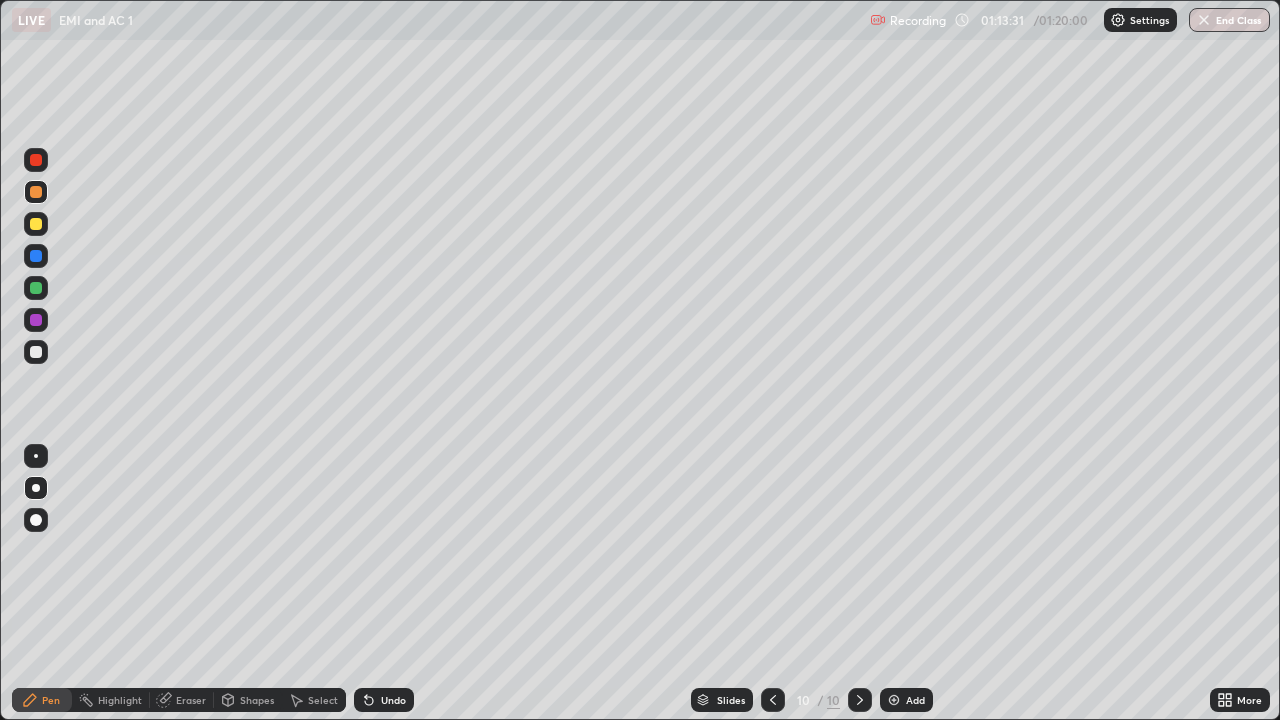 click at bounding box center [36, 352] 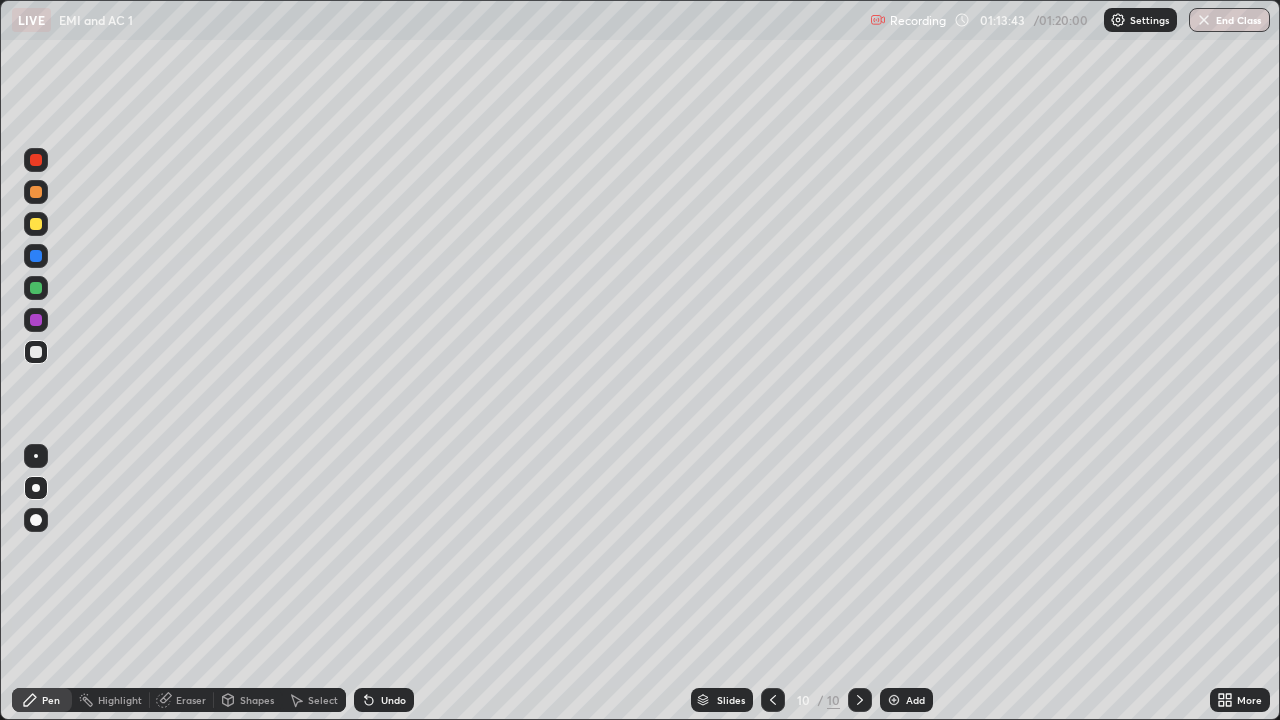 click 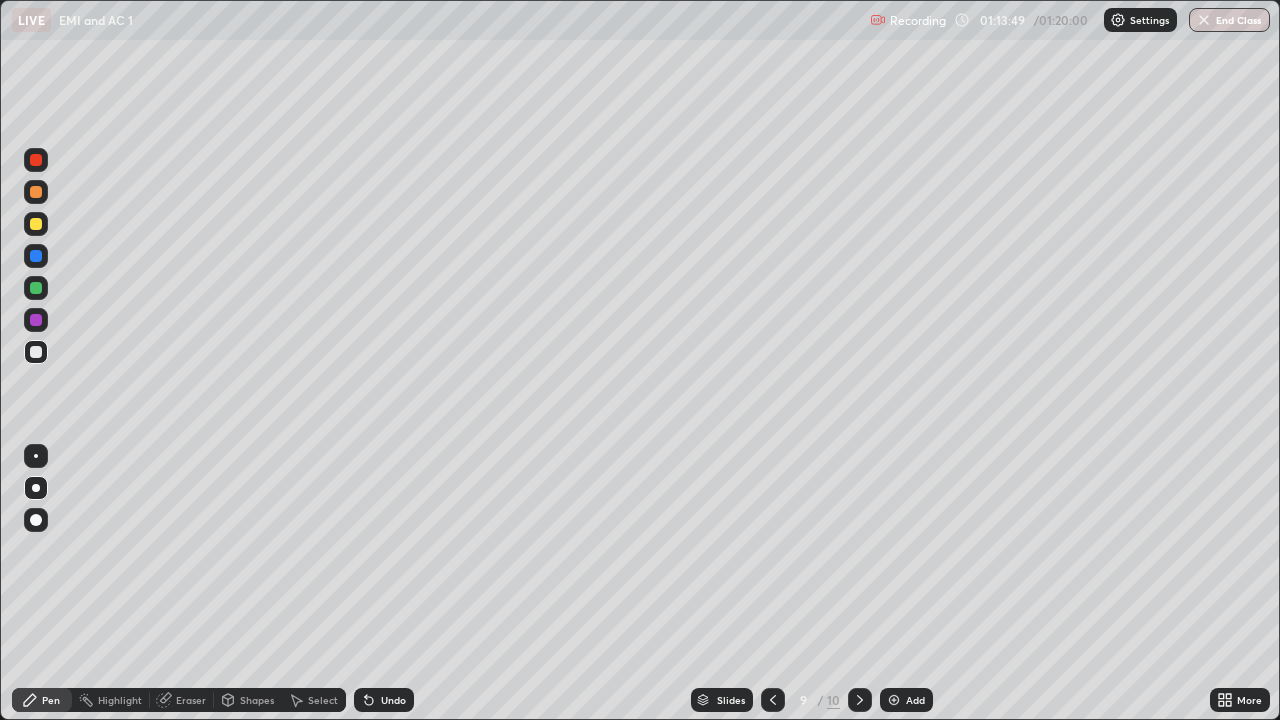 click at bounding box center [860, 700] 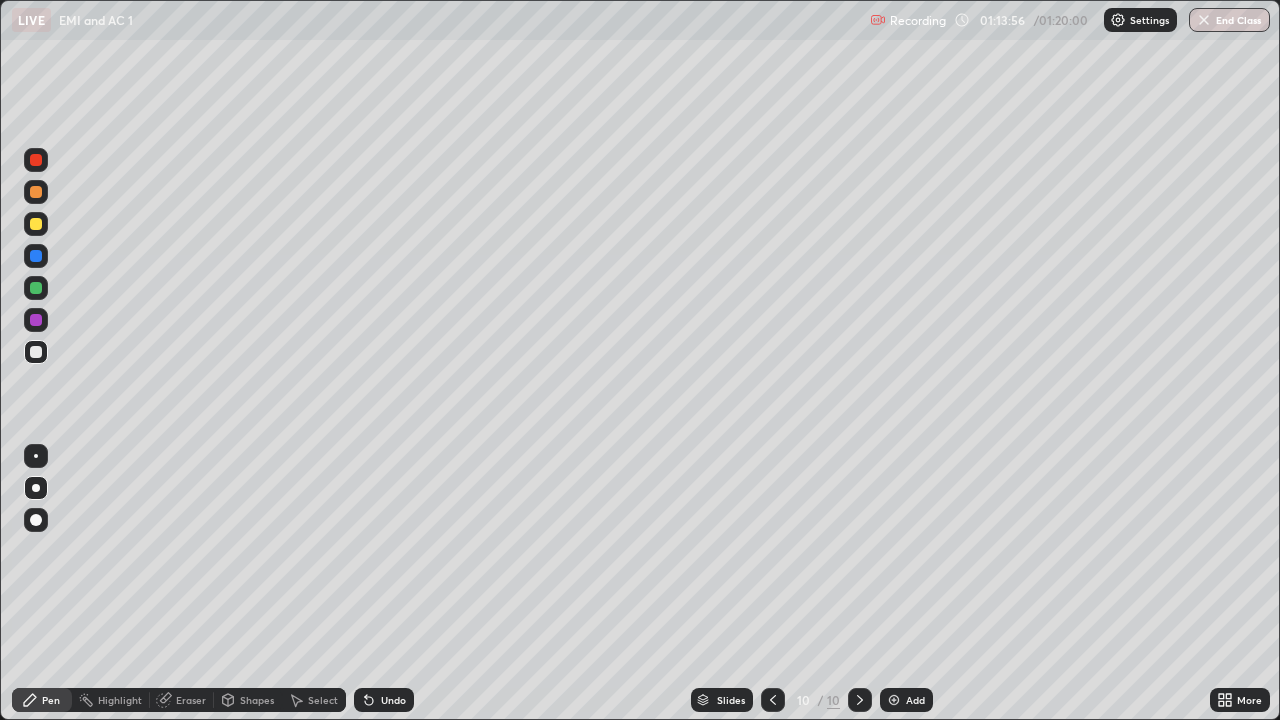 click 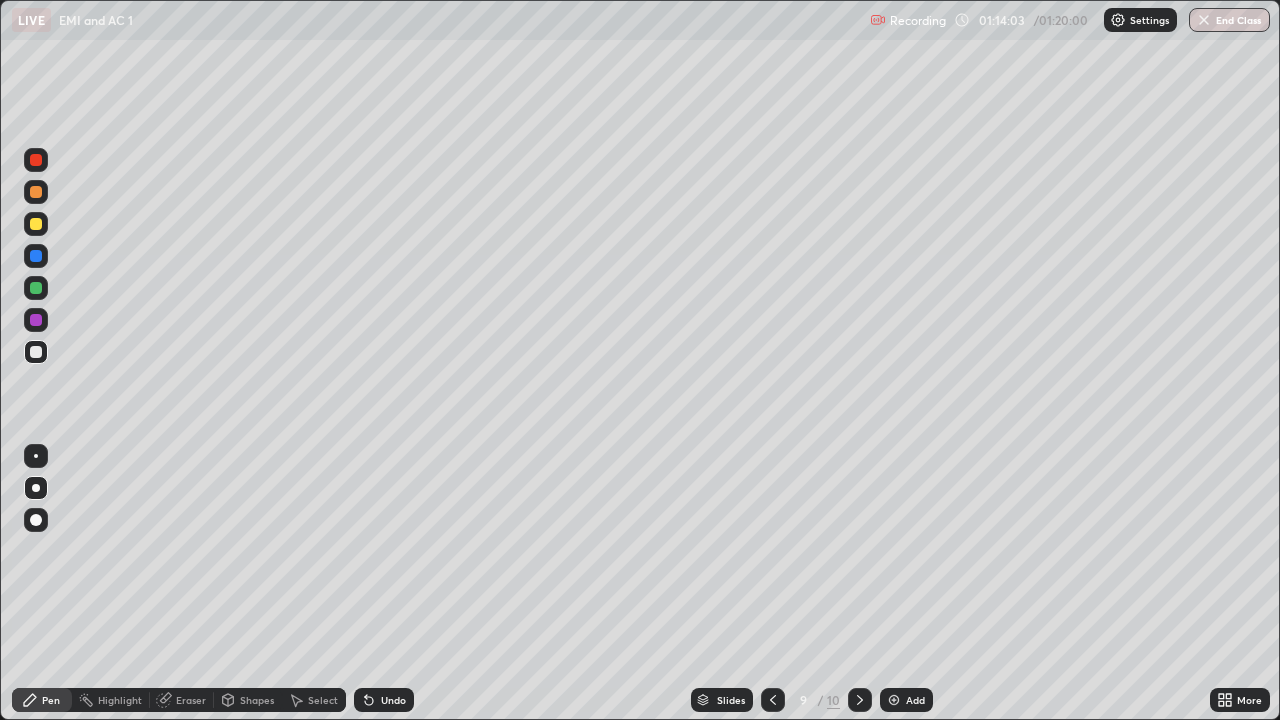 click 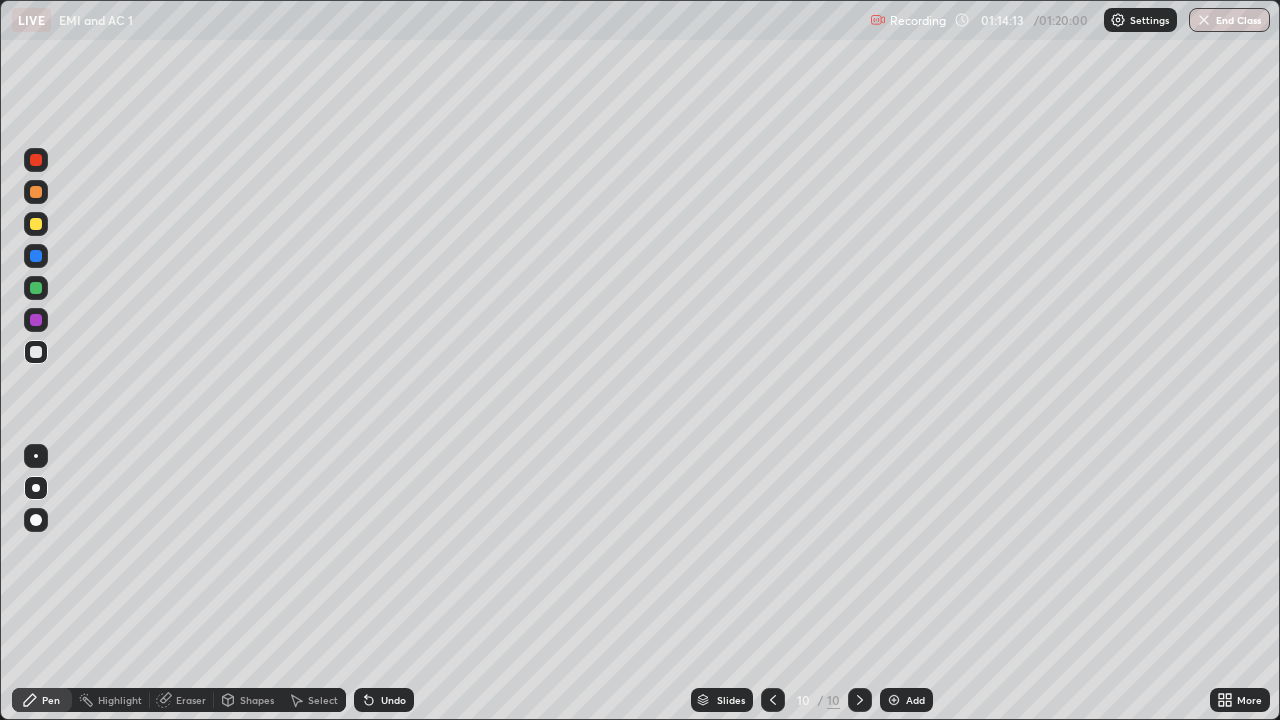 click on "Eraser" at bounding box center (182, 700) 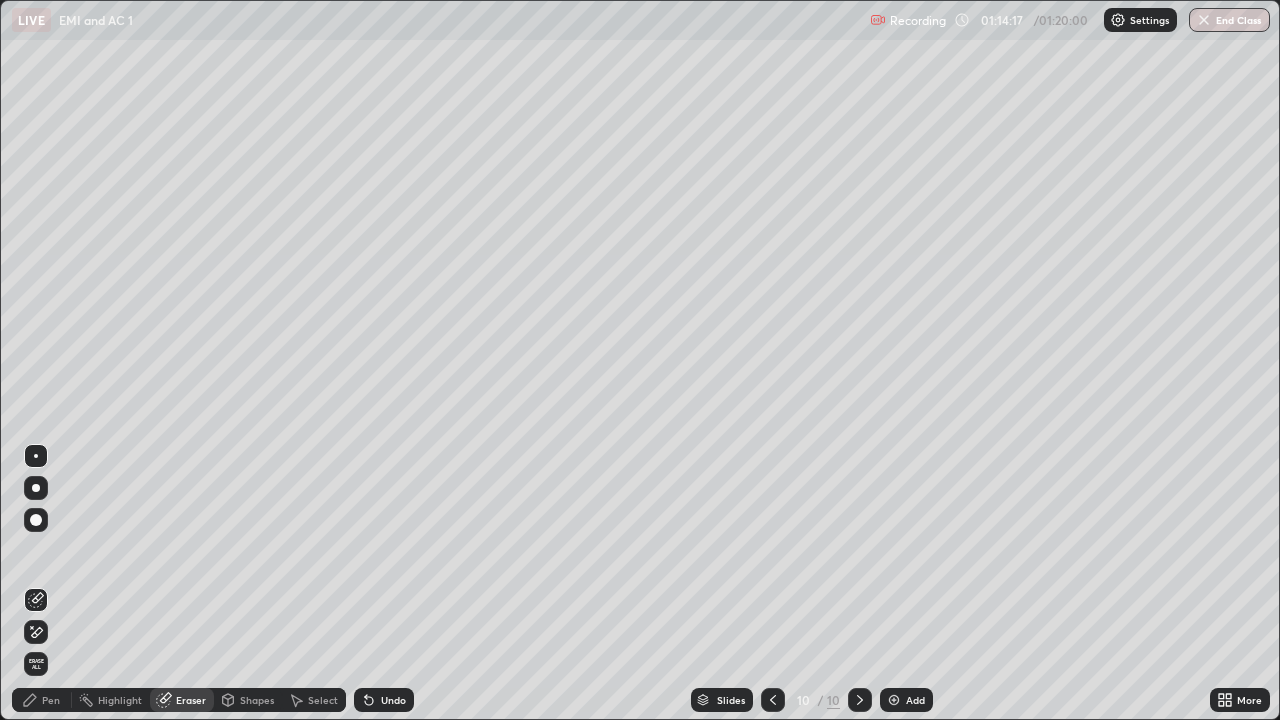 click on "Pen" at bounding box center (42, 700) 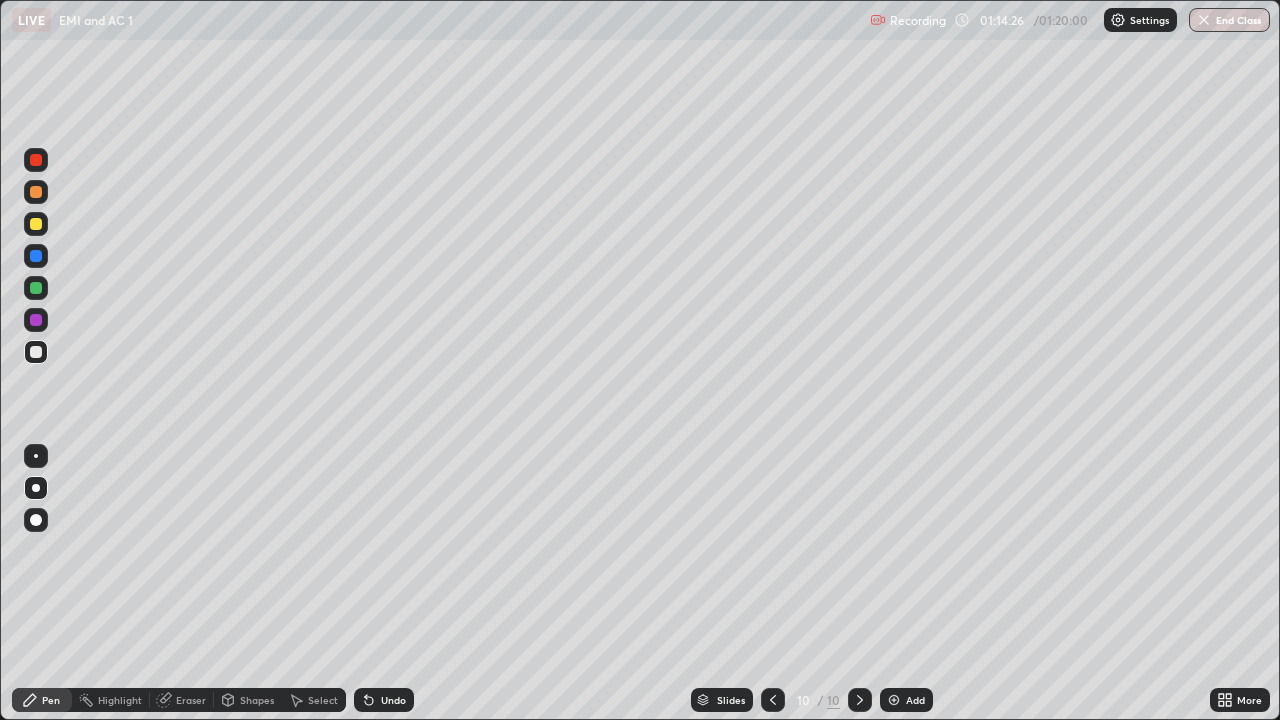 click 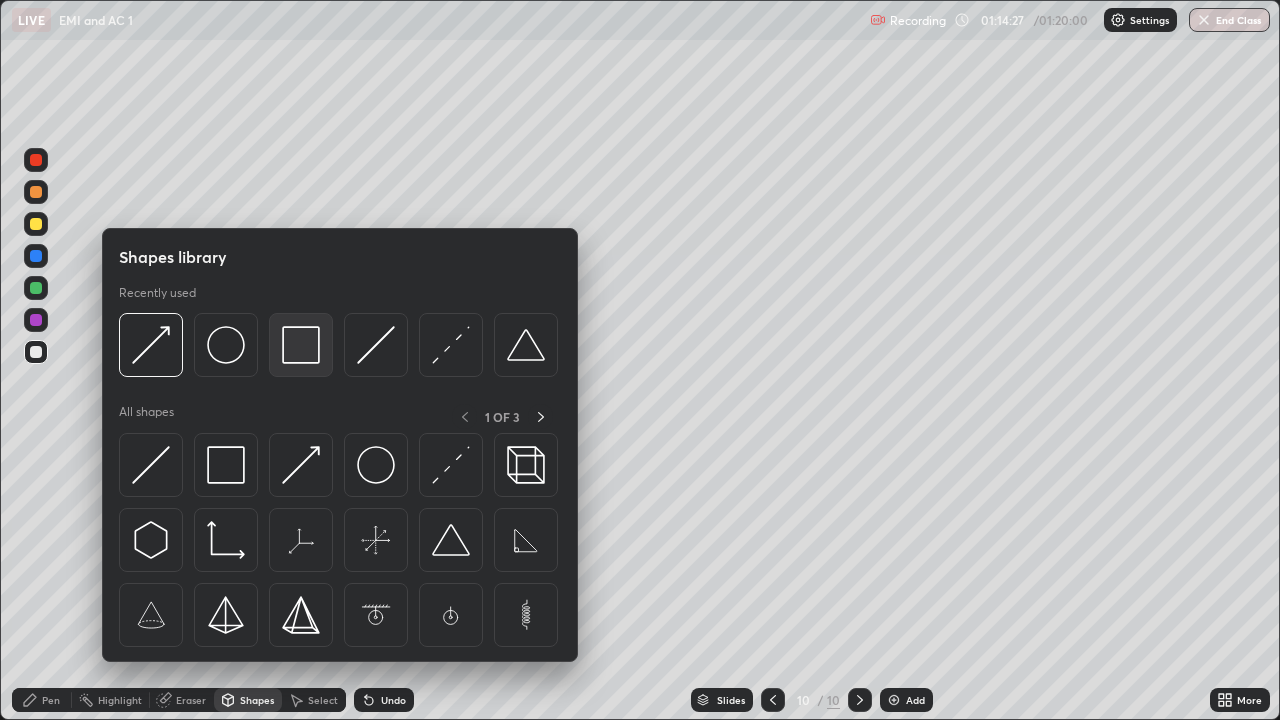 click at bounding box center [301, 345] 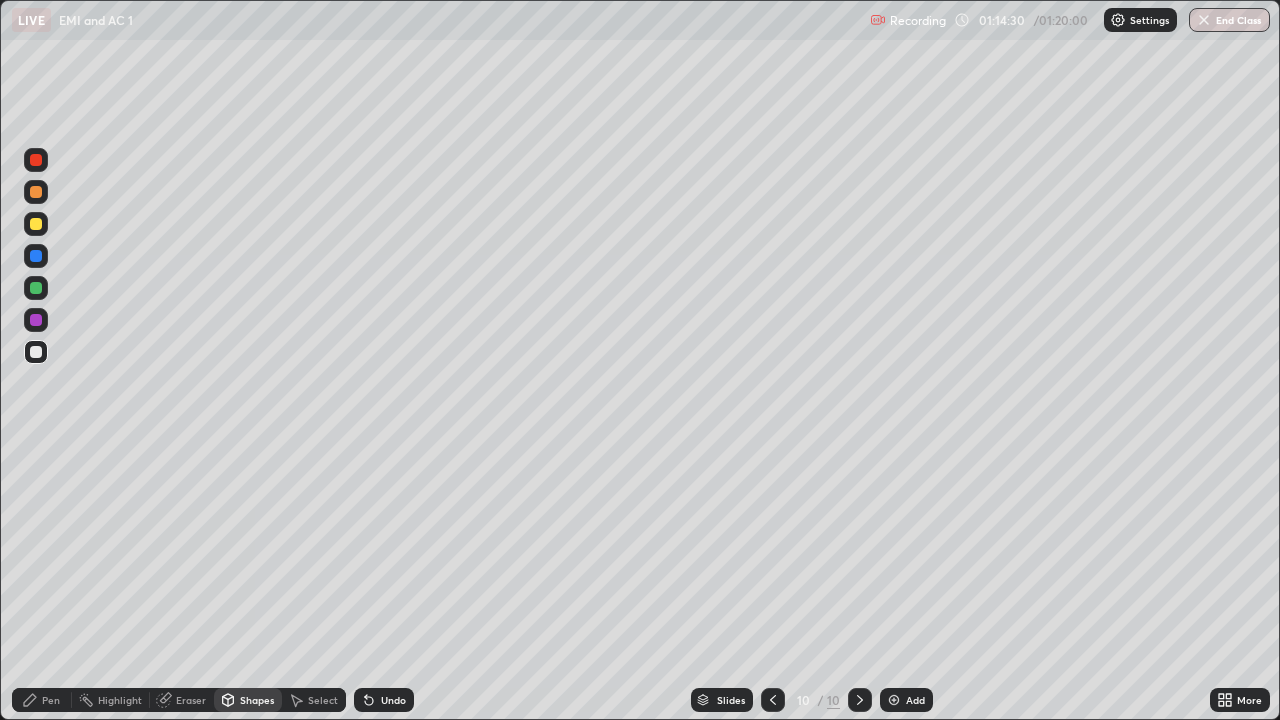 click on "Shapes" at bounding box center [248, 700] 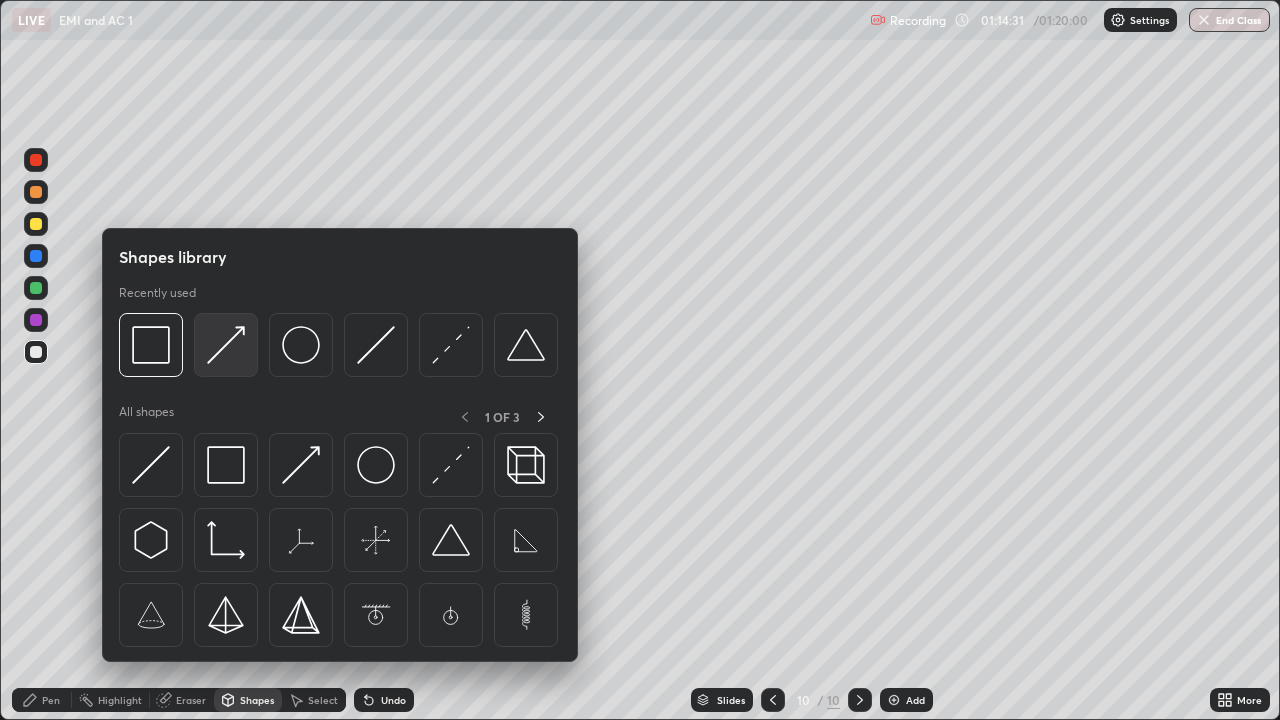 click at bounding box center (226, 345) 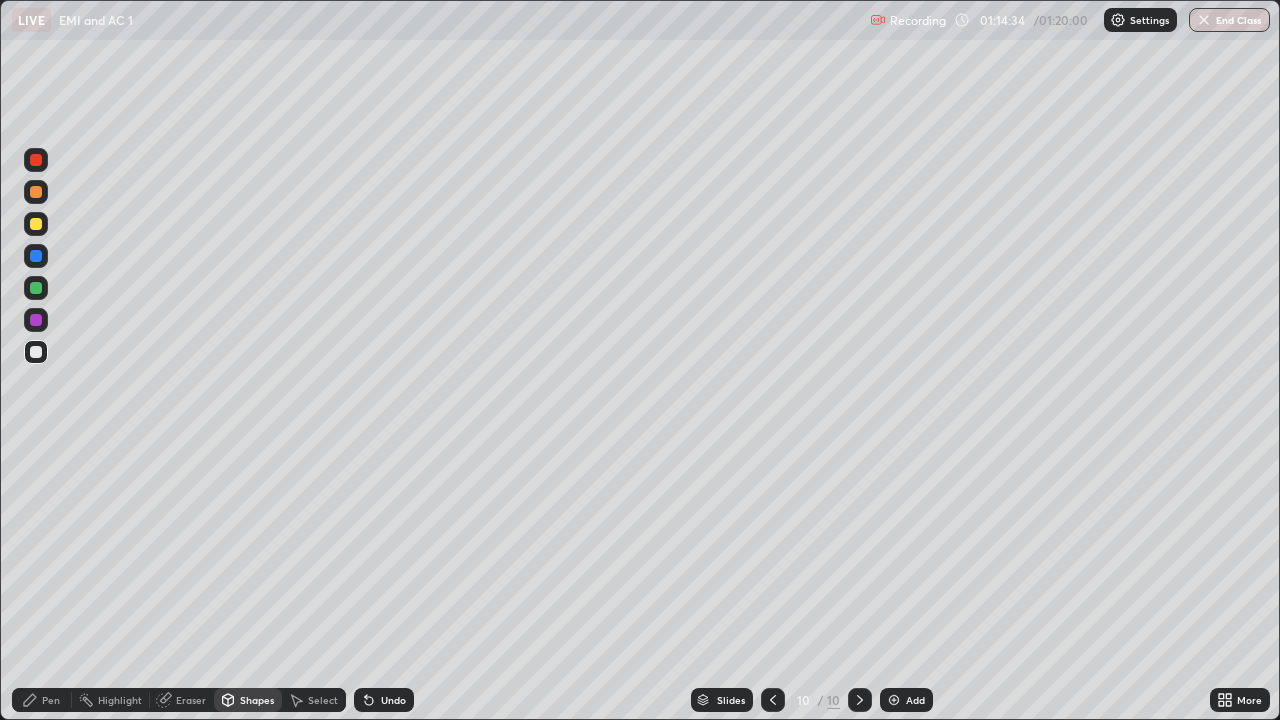click on "Pen" at bounding box center (42, 700) 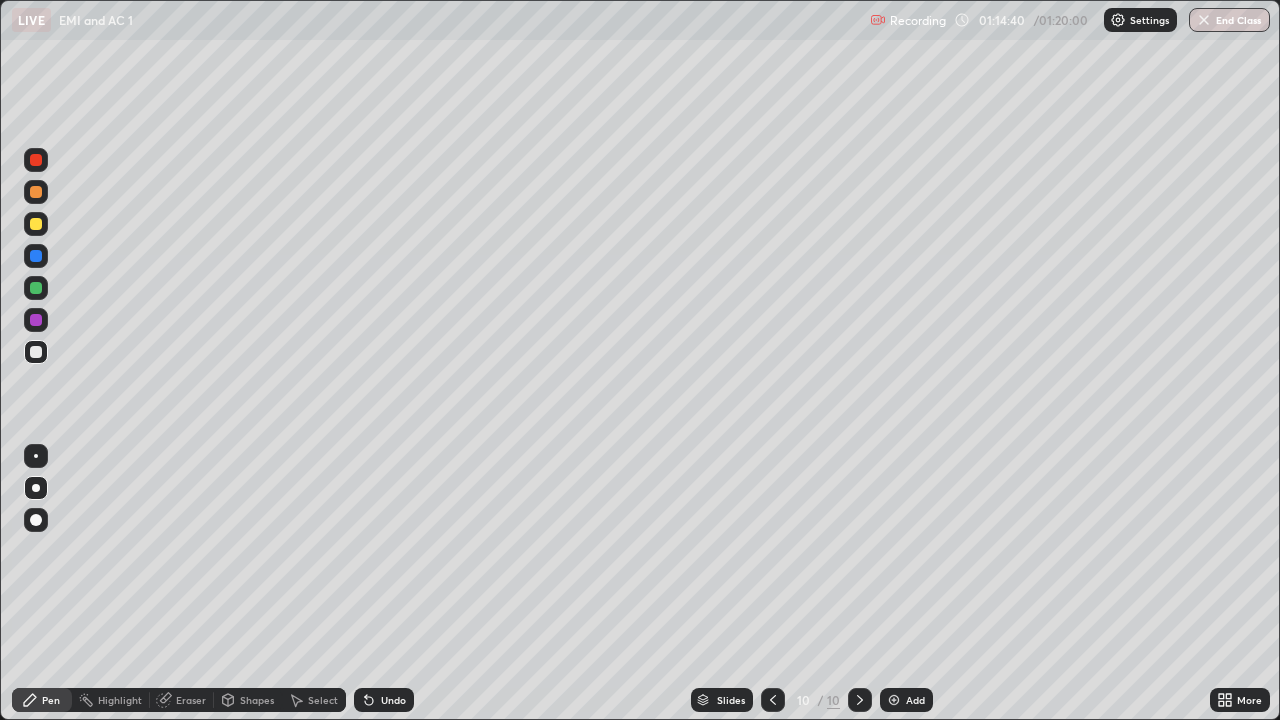 click on "Shapes" at bounding box center [248, 700] 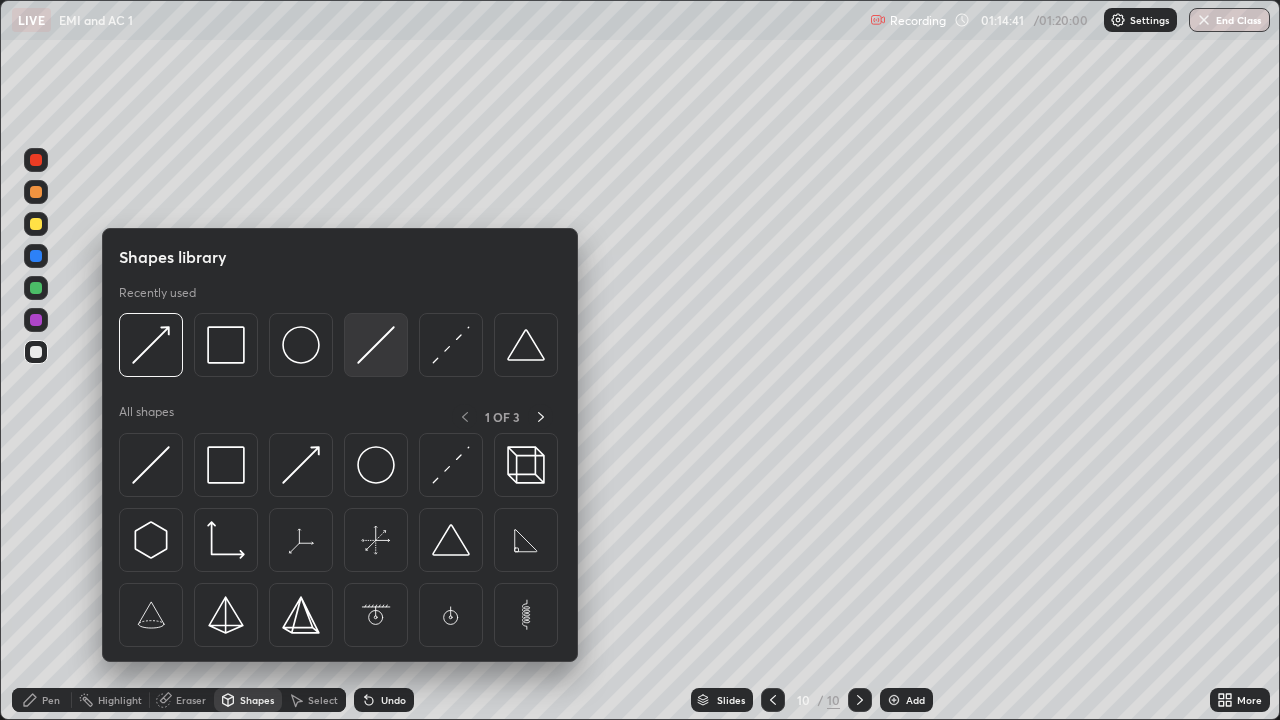 click at bounding box center [376, 345] 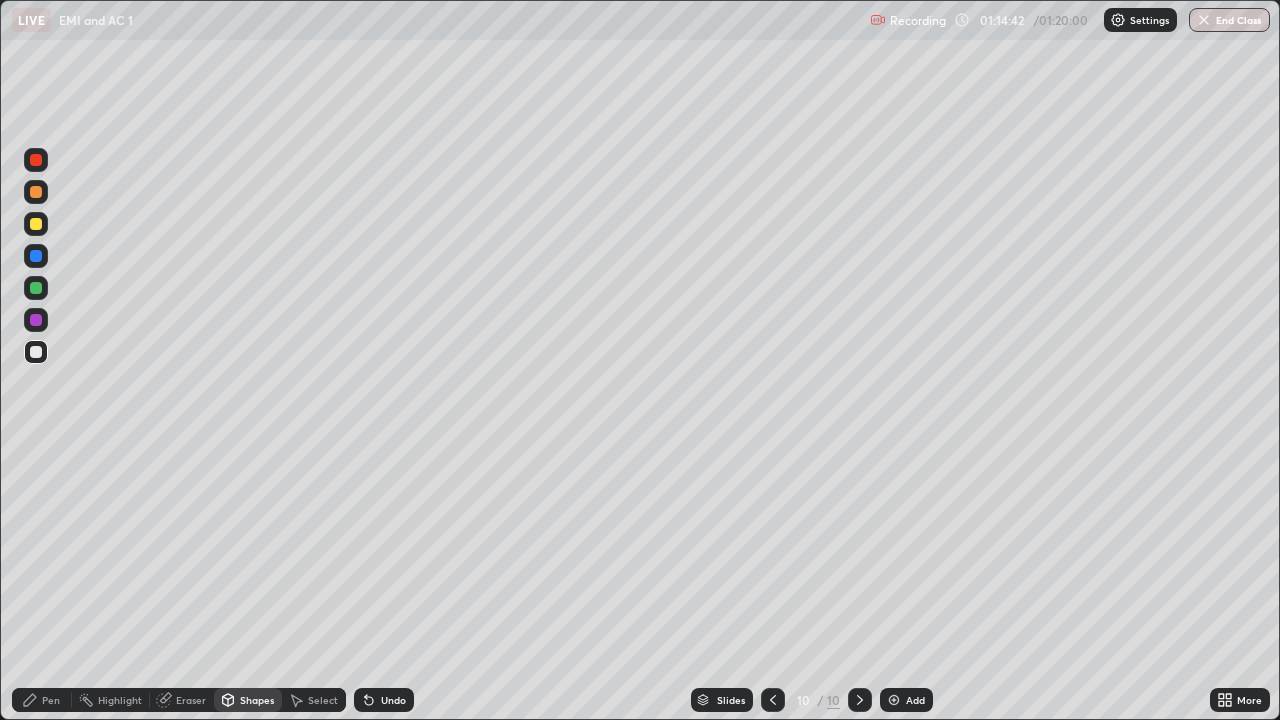click at bounding box center (36, 224) 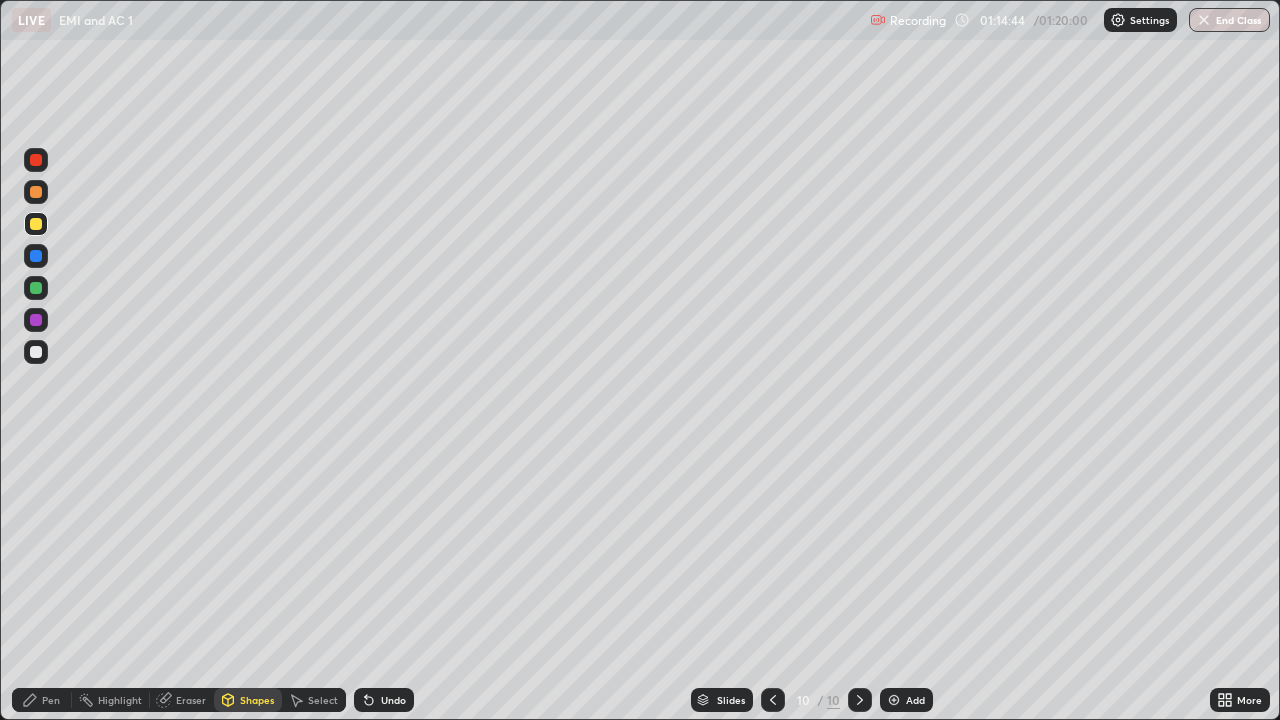 click 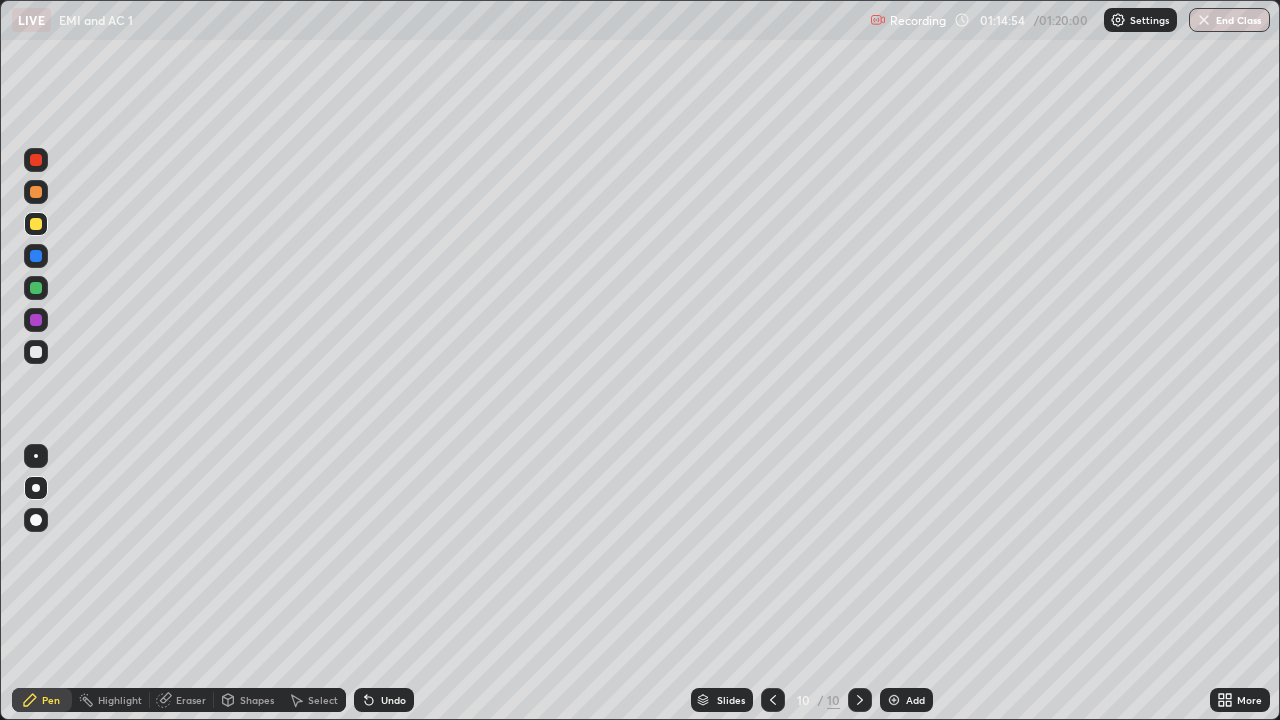 click on "Shapes" at bounding box center (248, 700) 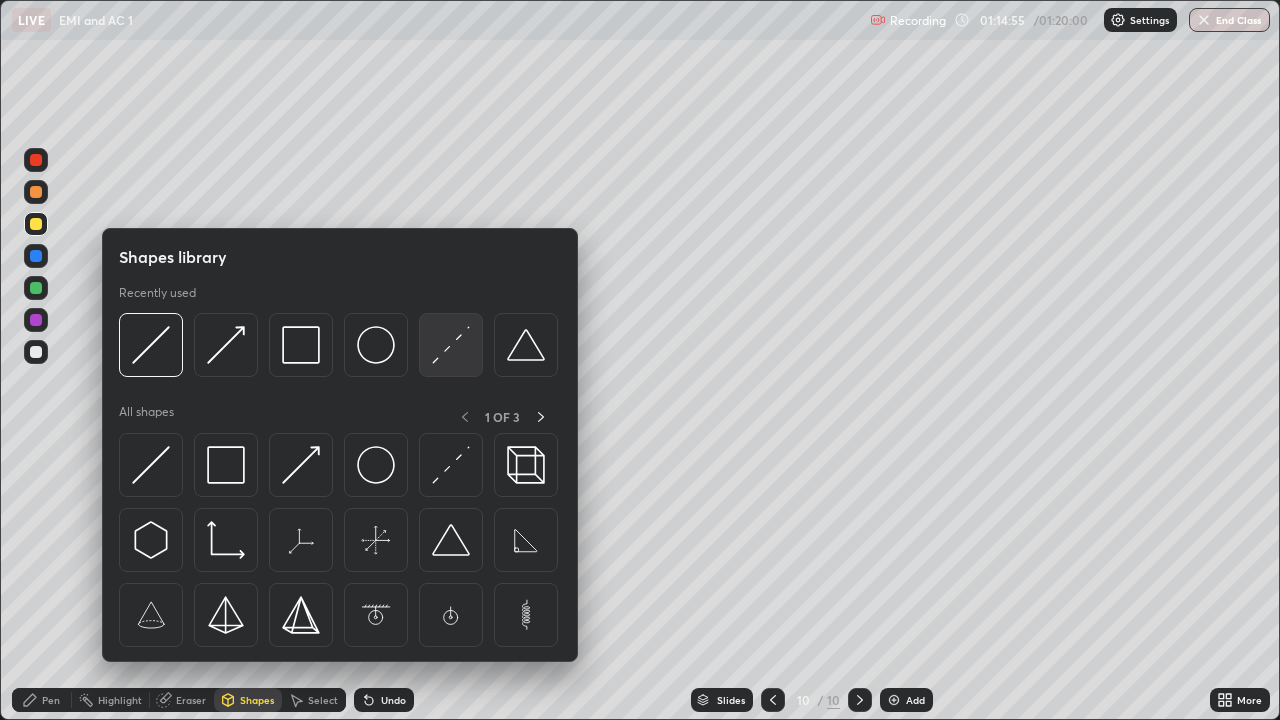 click at bounding box center (451, 345) 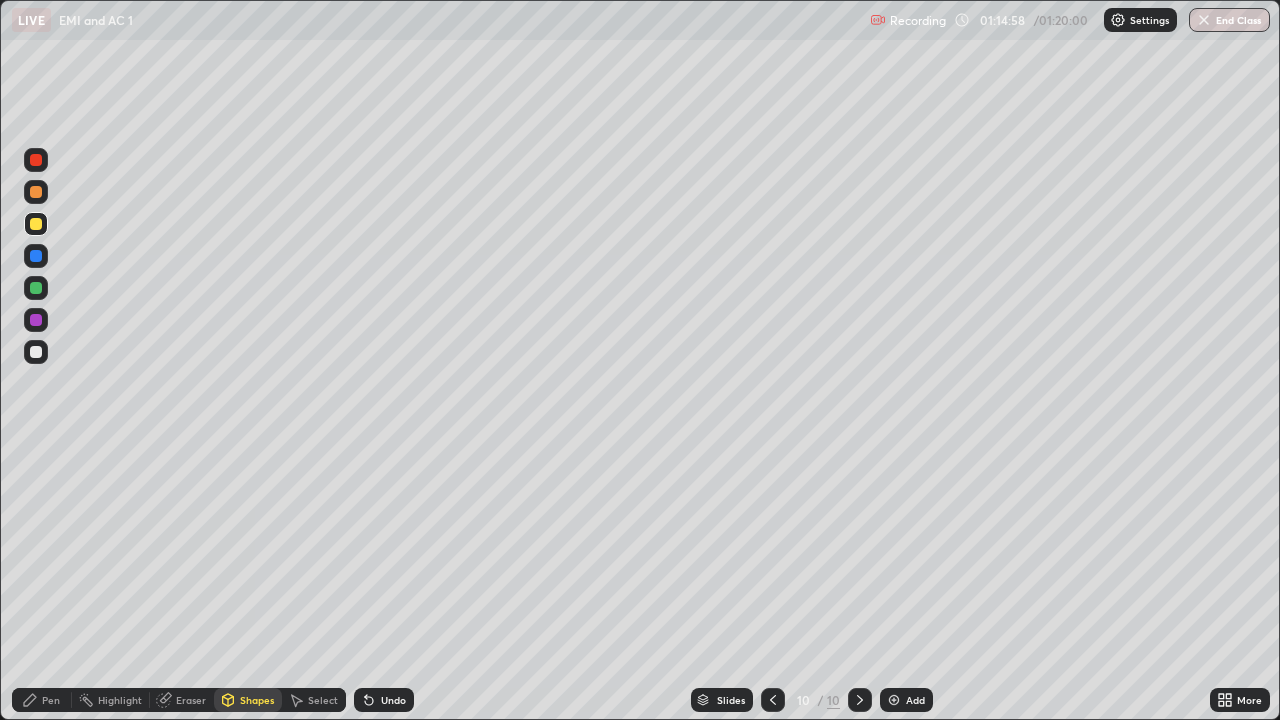 click on "Pen" at bounding box center [42, 700] 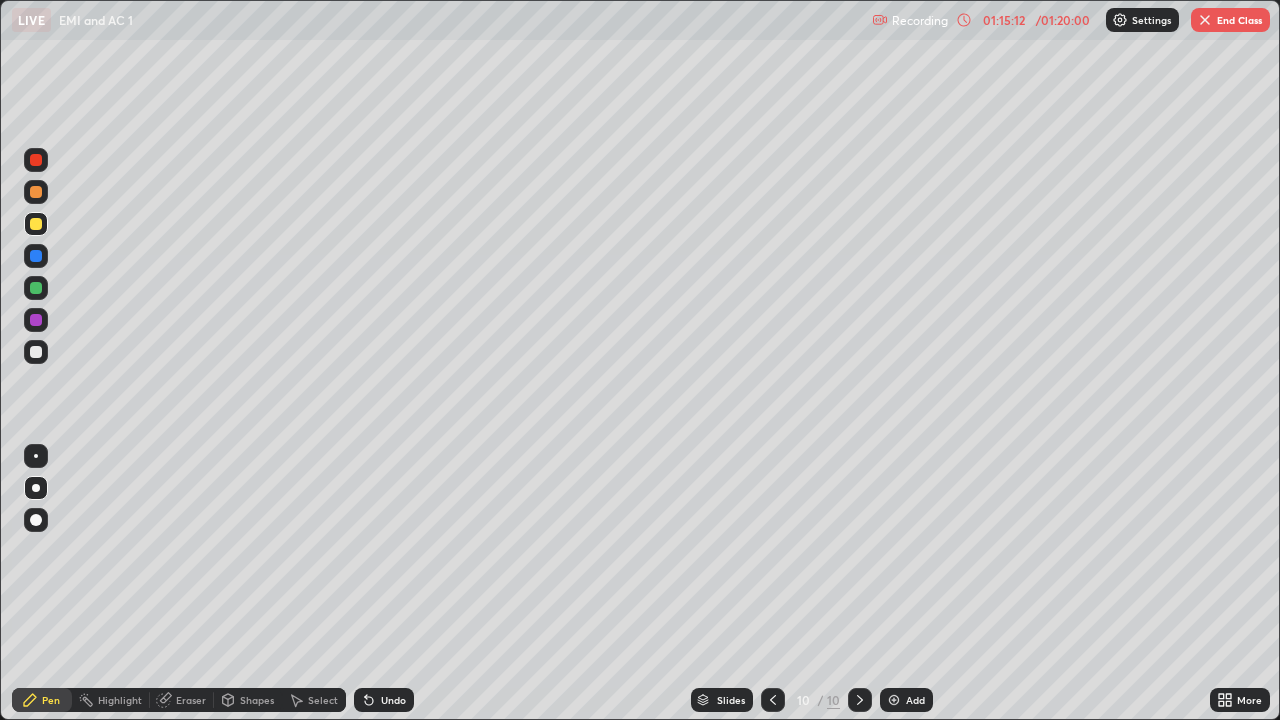 click 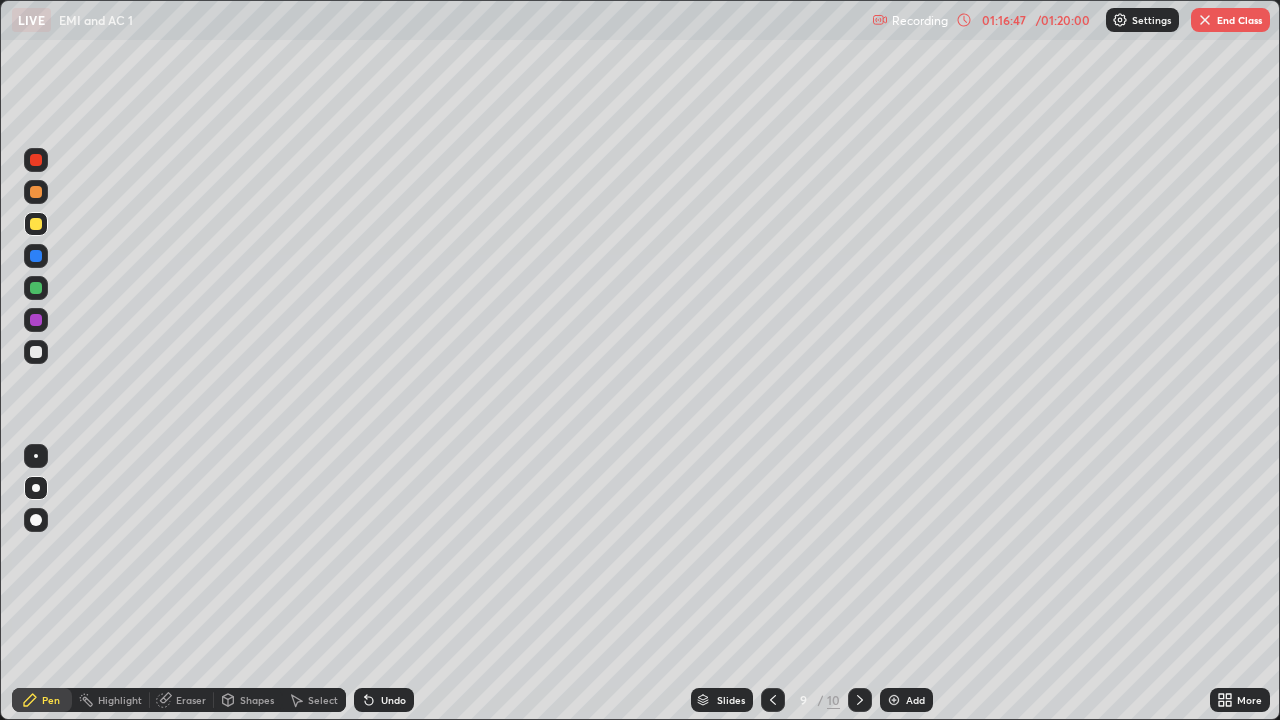 click 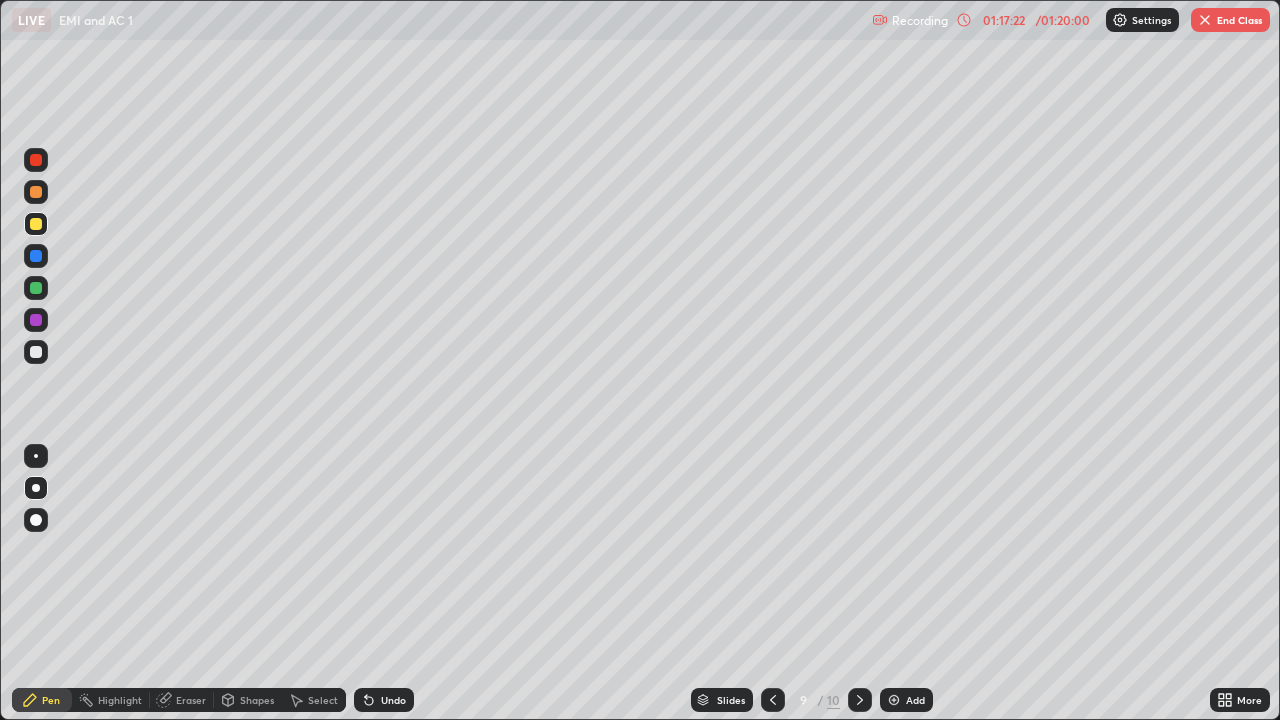 click 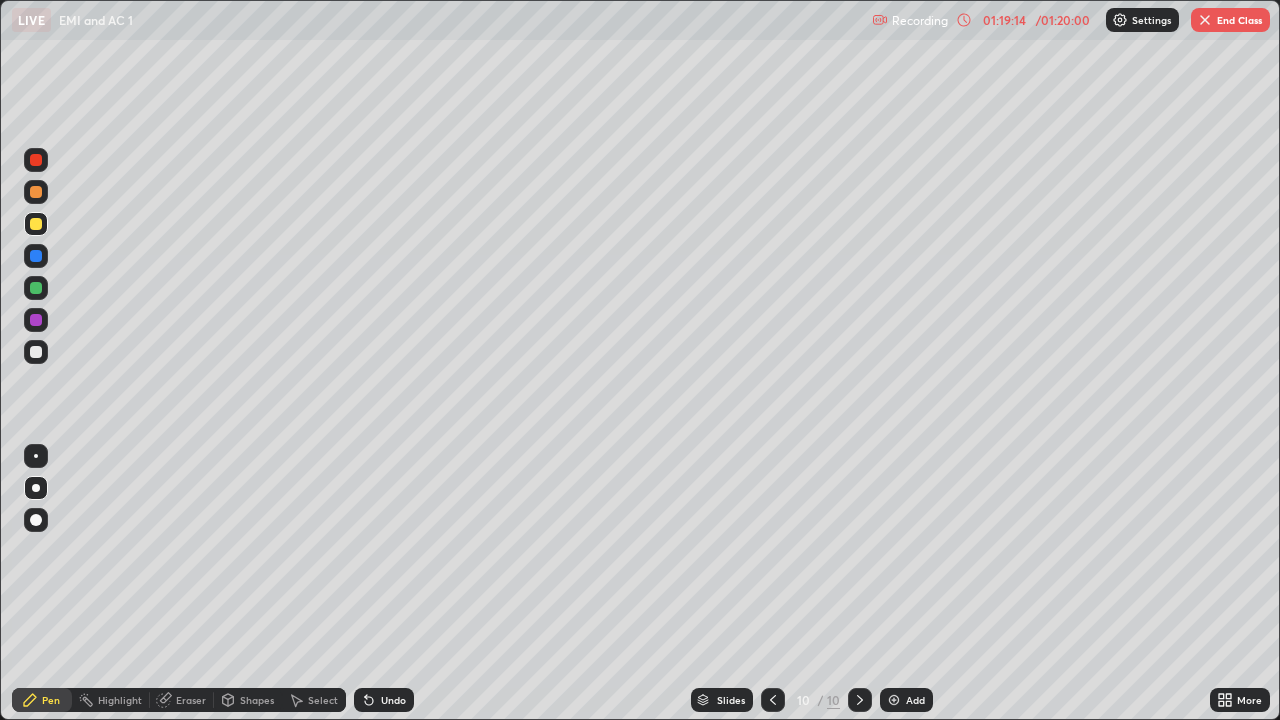 click 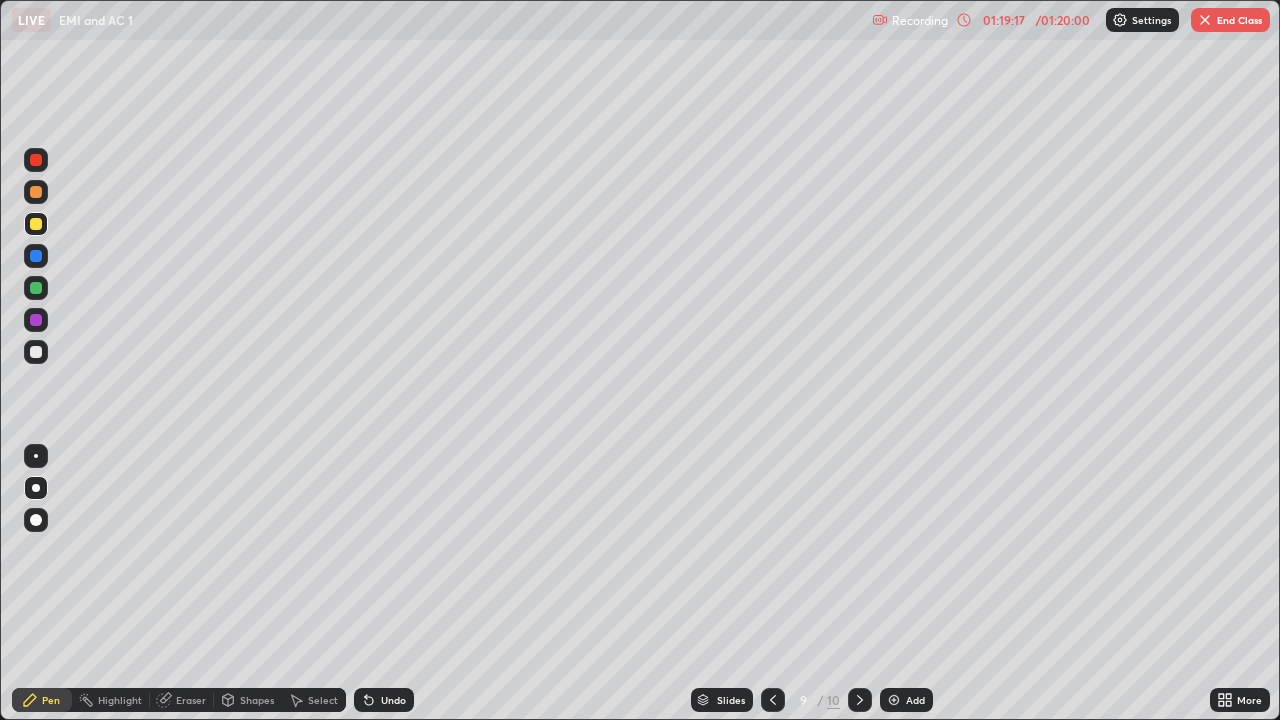 click 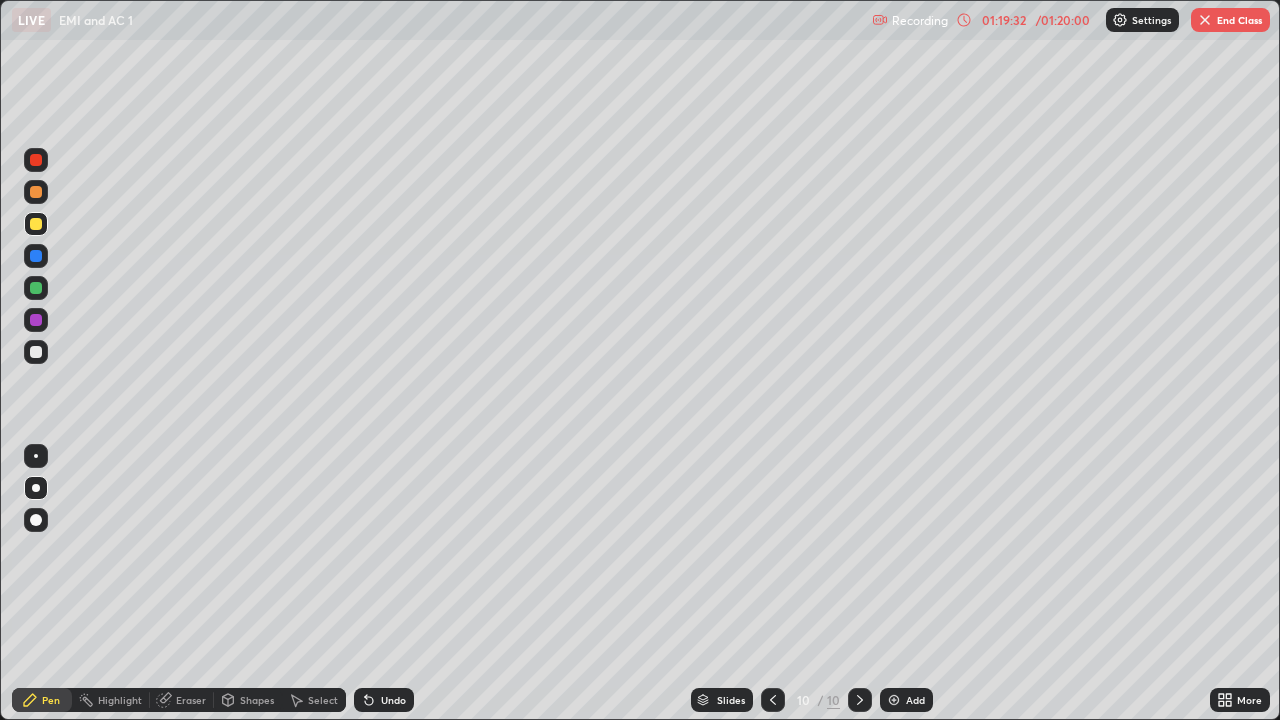 click at bounding box center (773, 700) 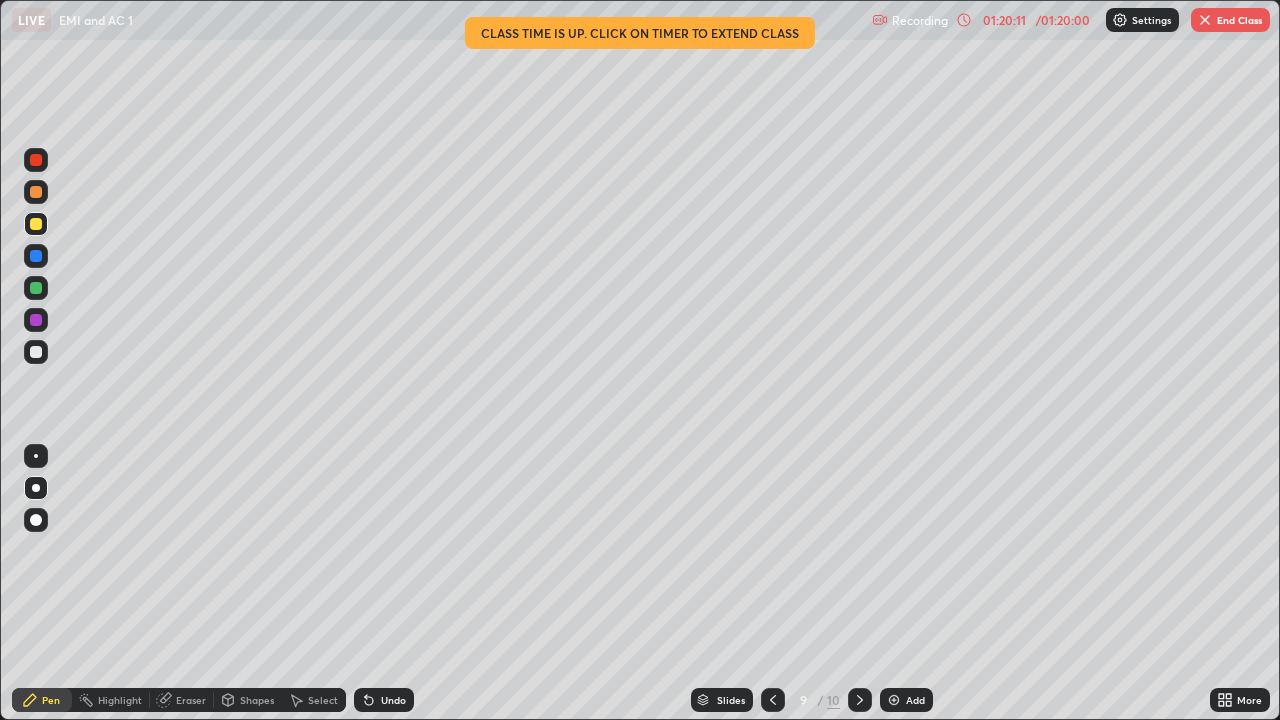 click 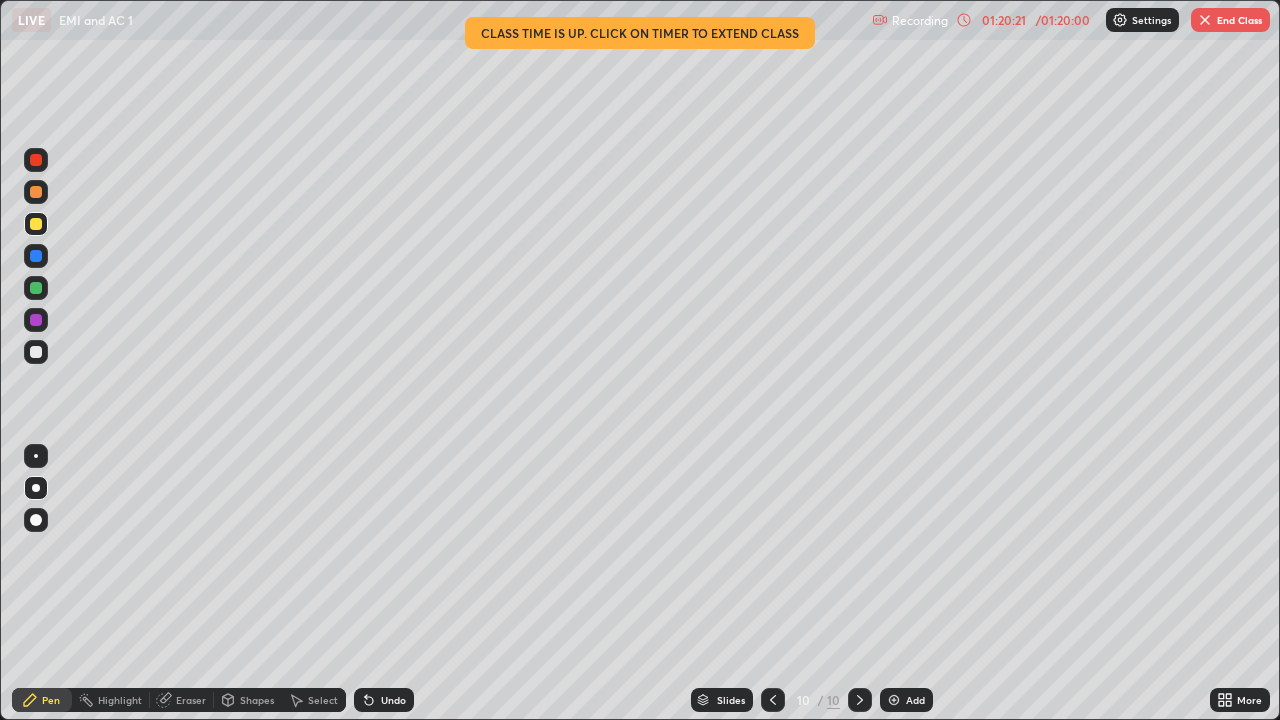 click 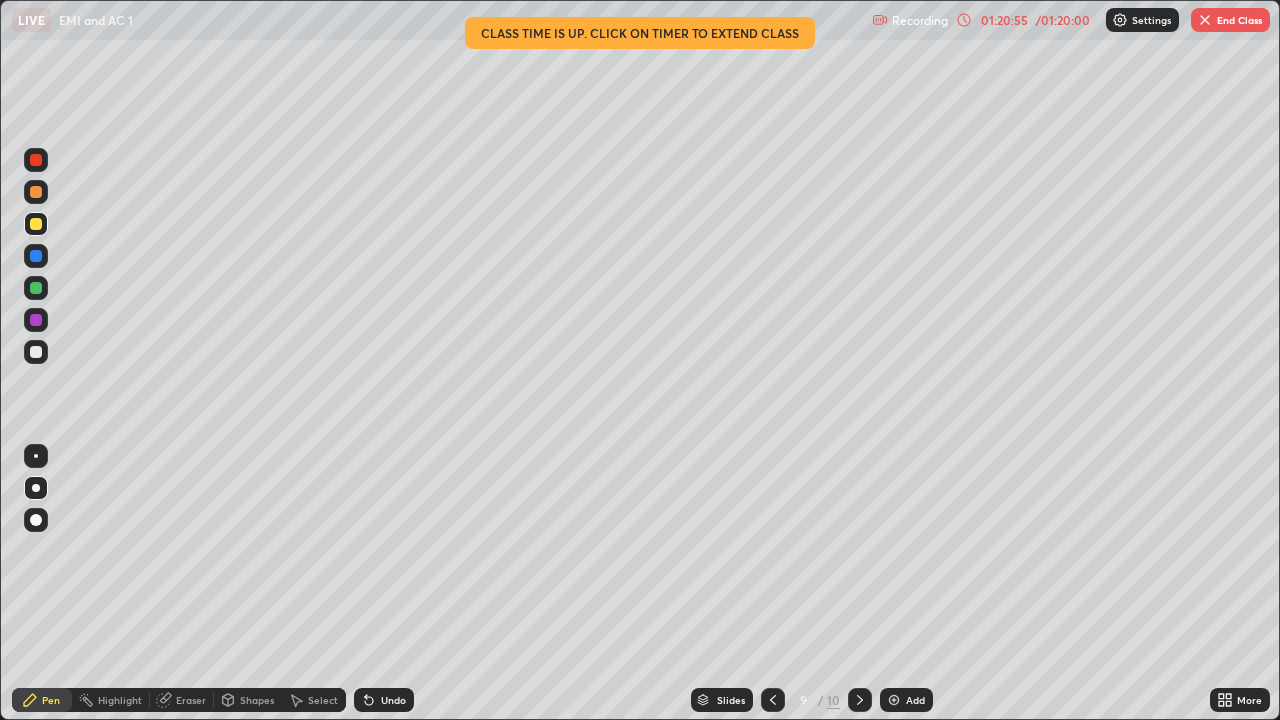 click 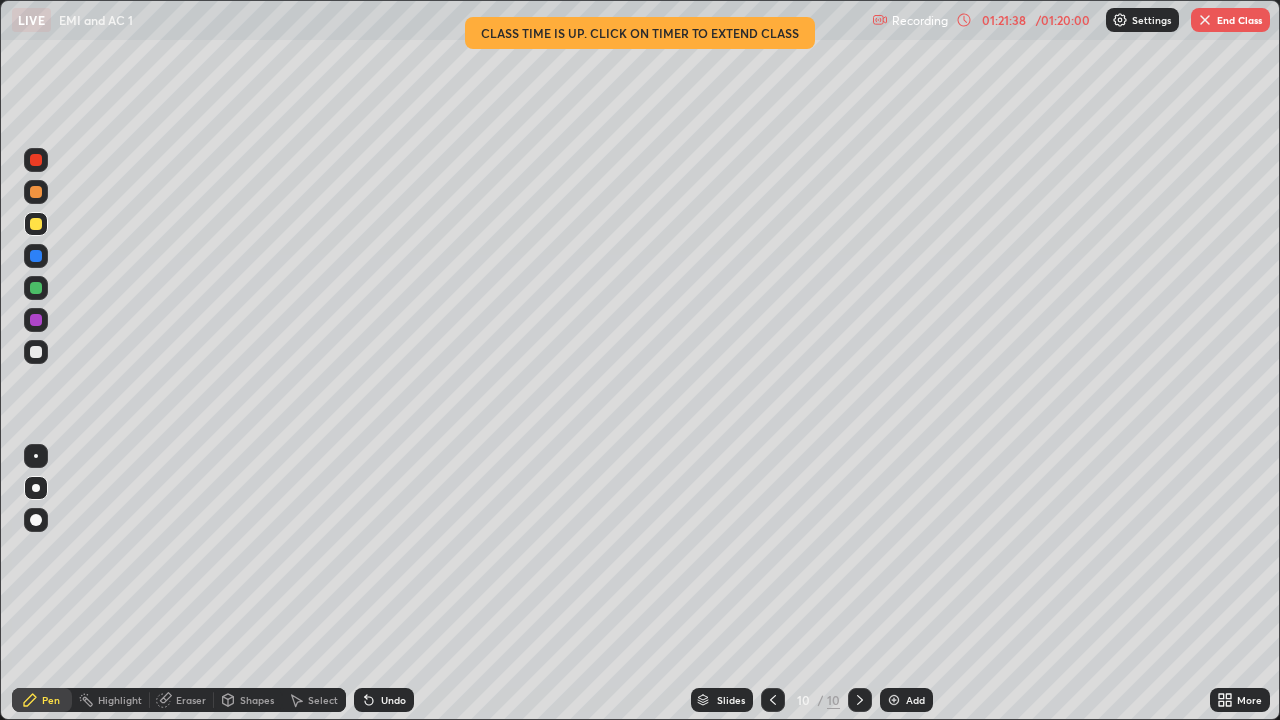 click 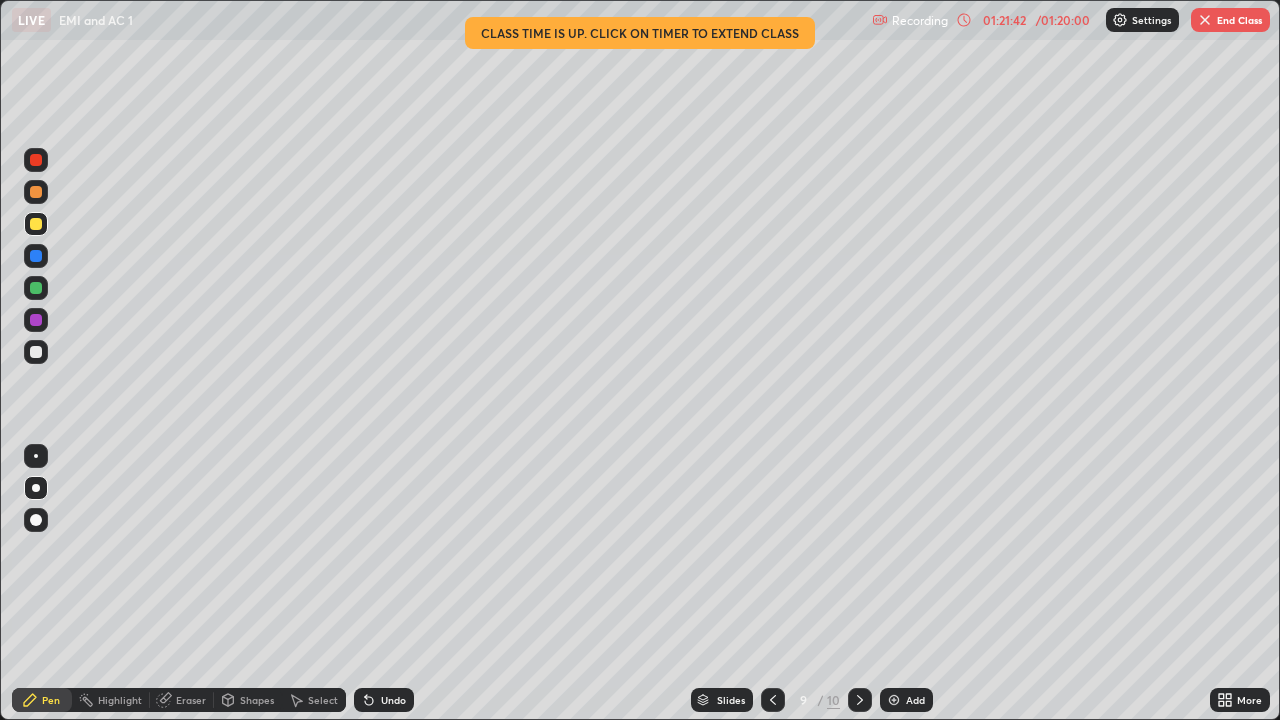 click 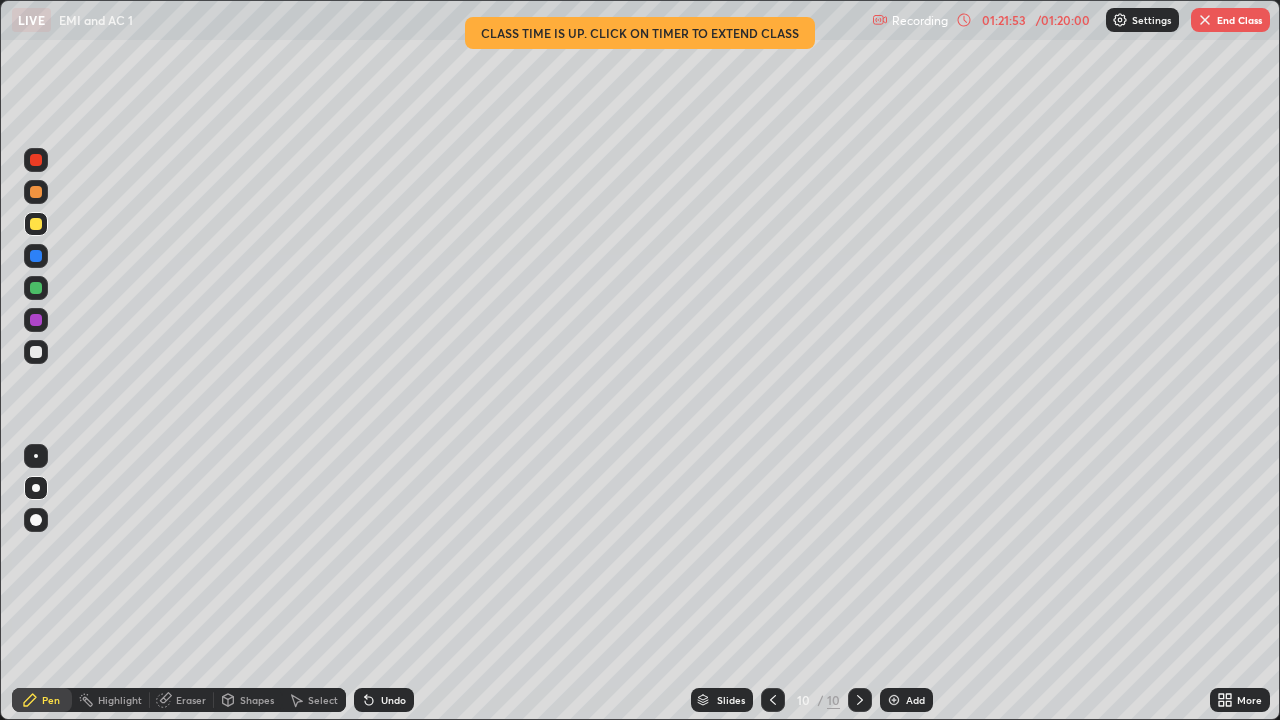 click at bounding box center [773, 700] 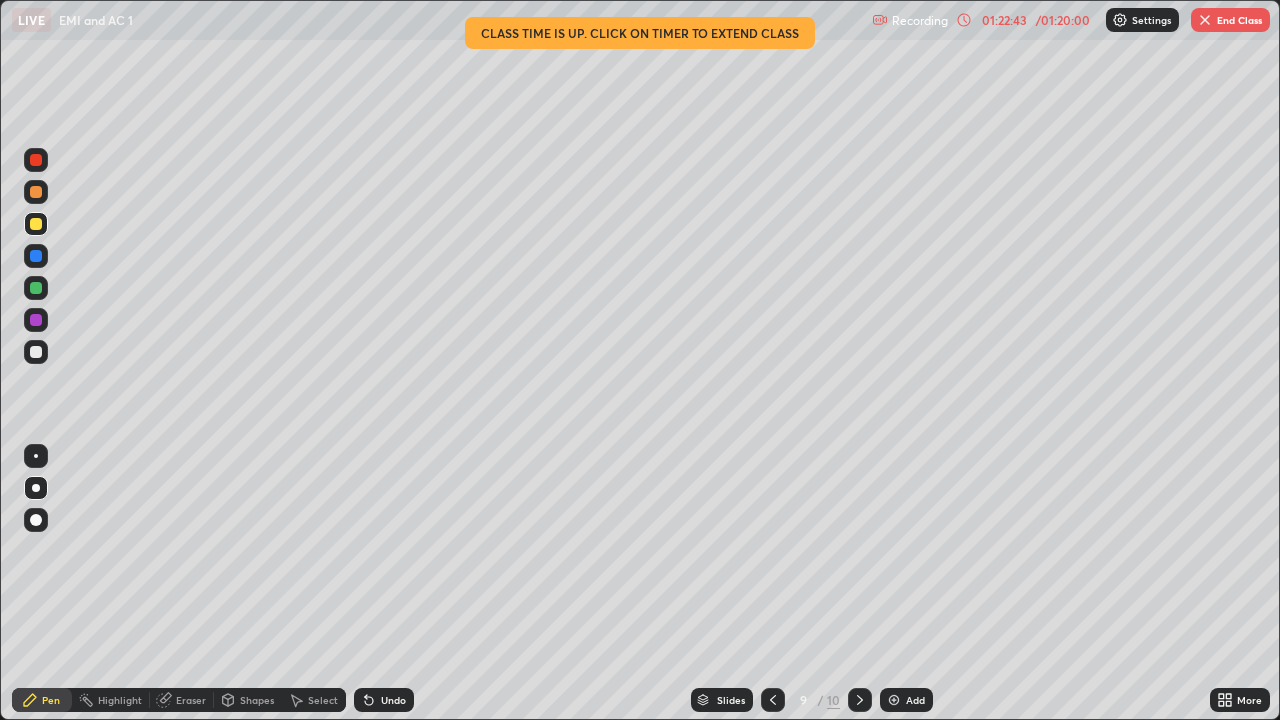 click on "End Class" at bounding box center (1230, 20) 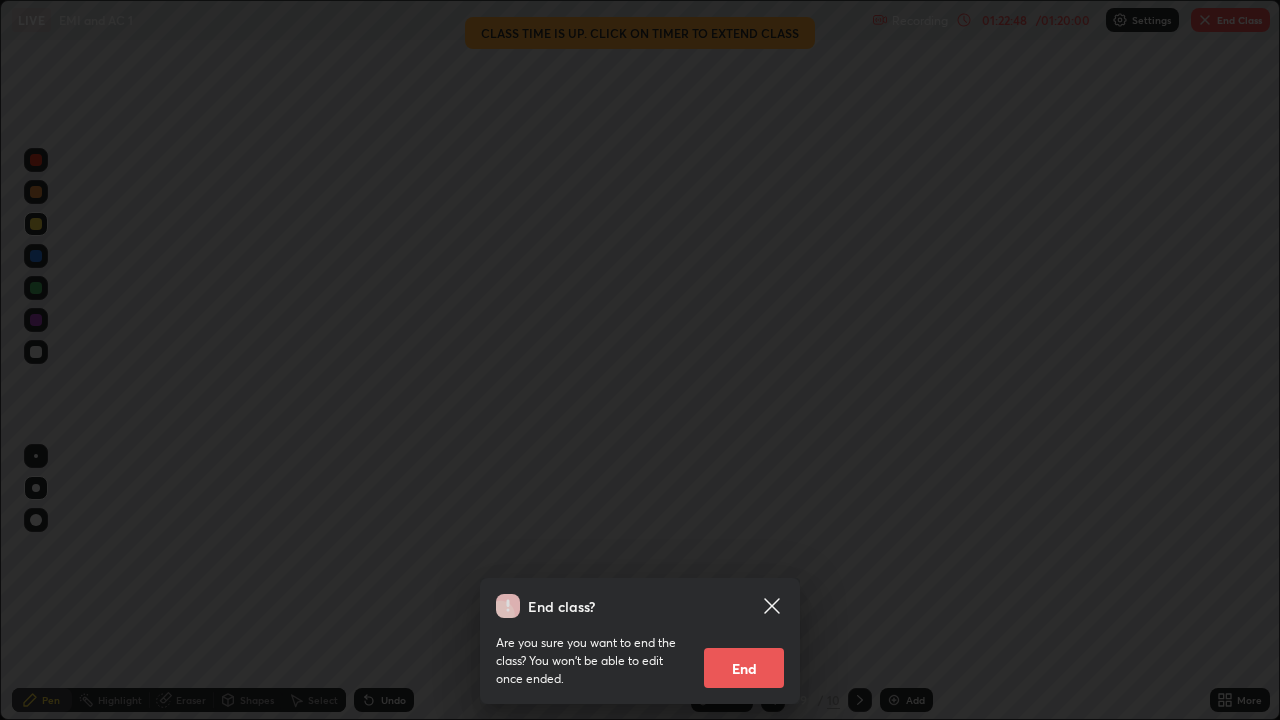 click 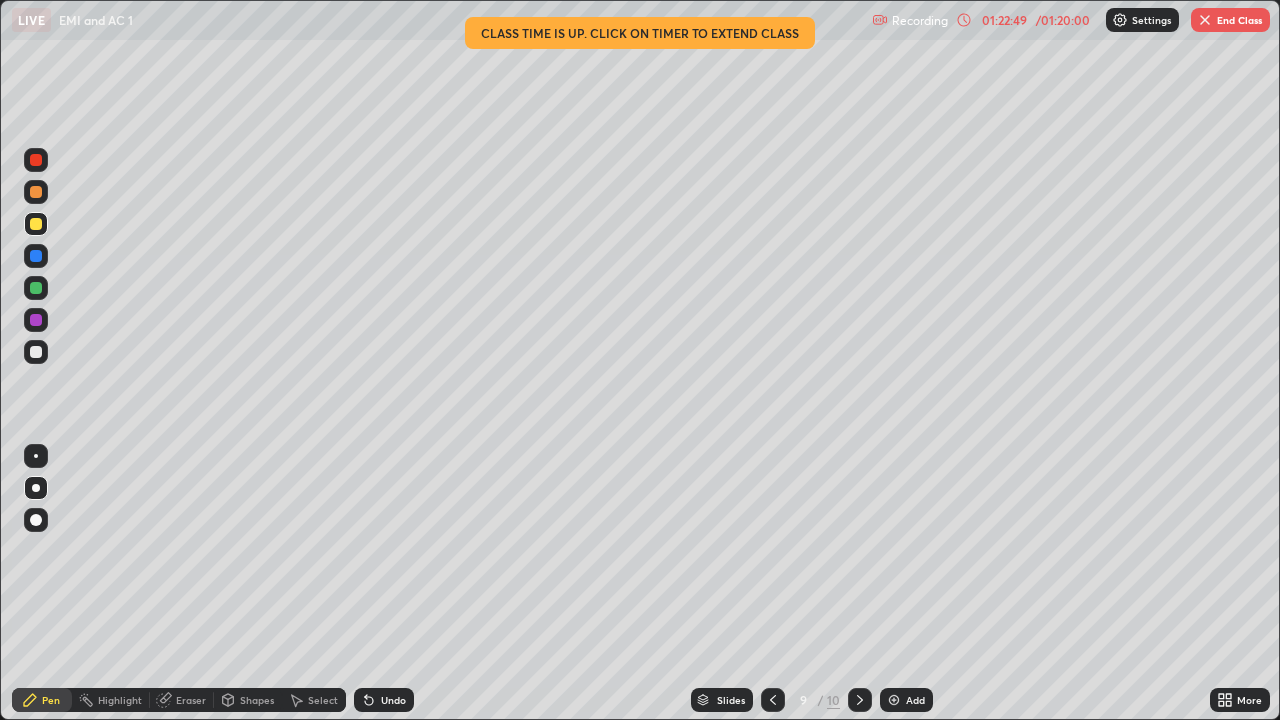 click on "Shapes" at bounding box center [248, 700] 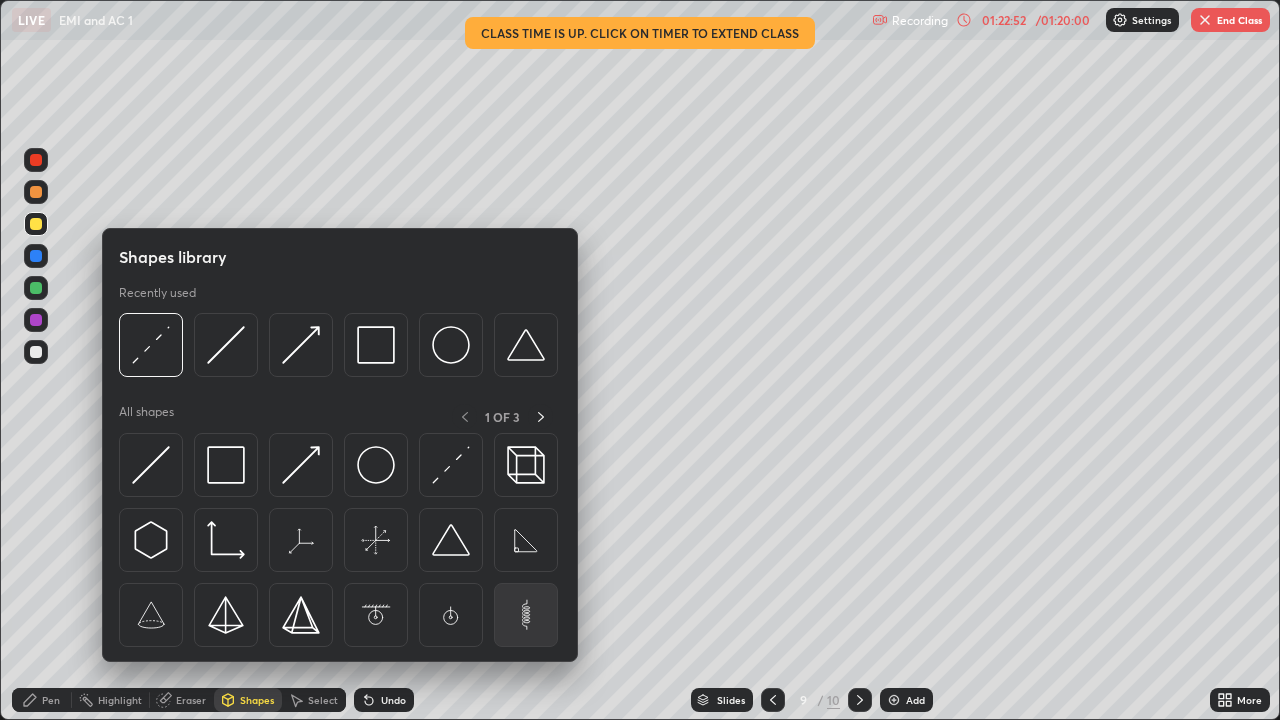 click at bounding box center [526, 615] 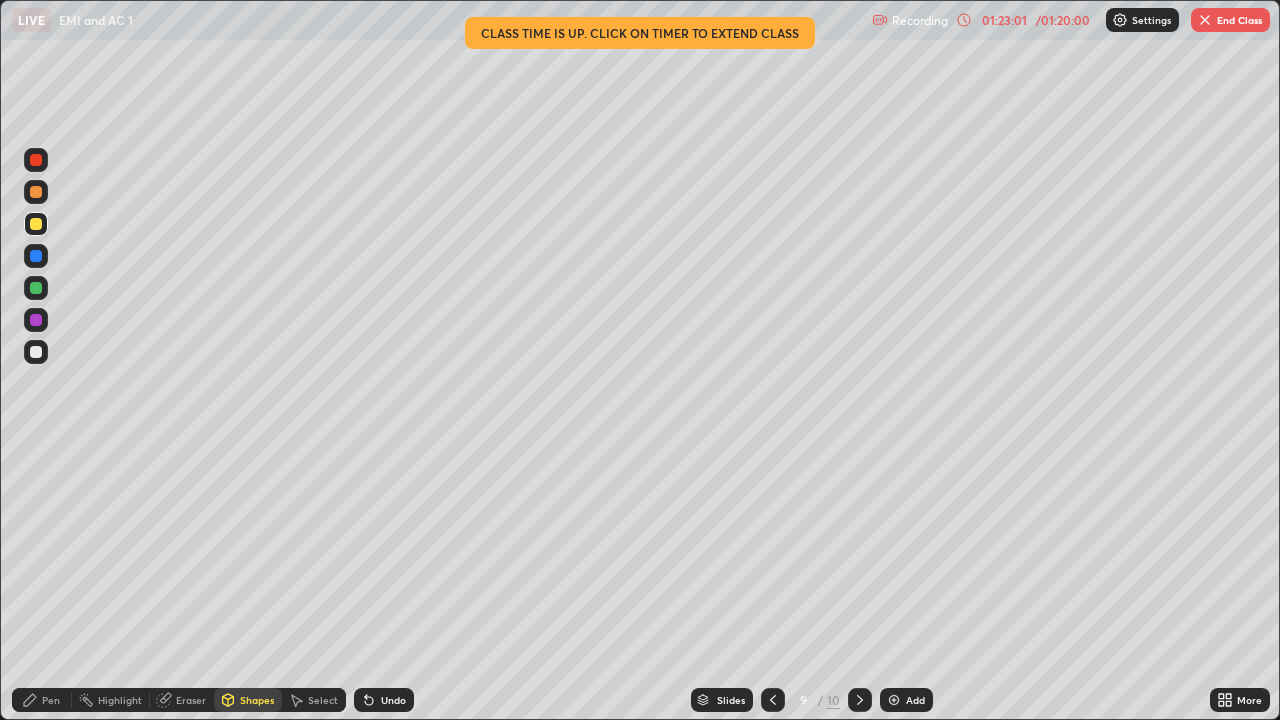 click on "End Class" at bounding box center (1230, 20) 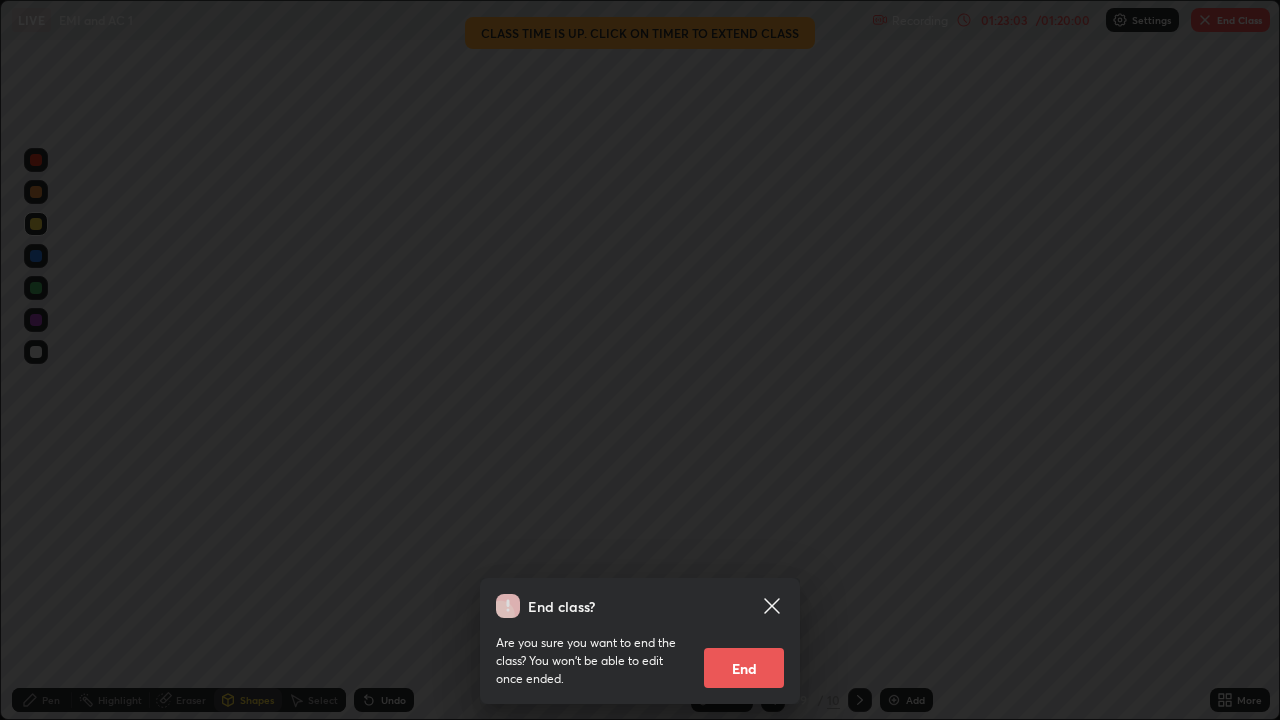 click on "End" at bounding box center [744, 668] 